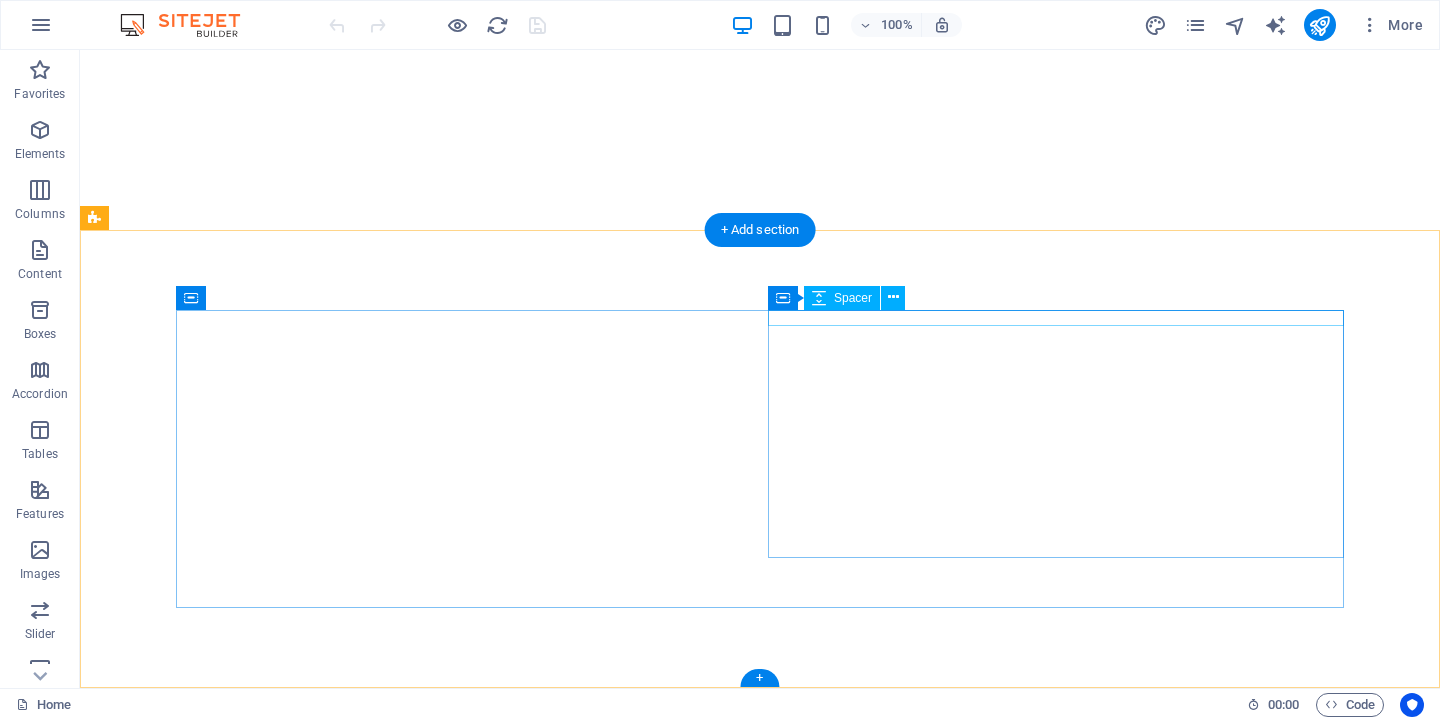 scroll, scrollTop: 0, scrollLeft: 0, axis: both 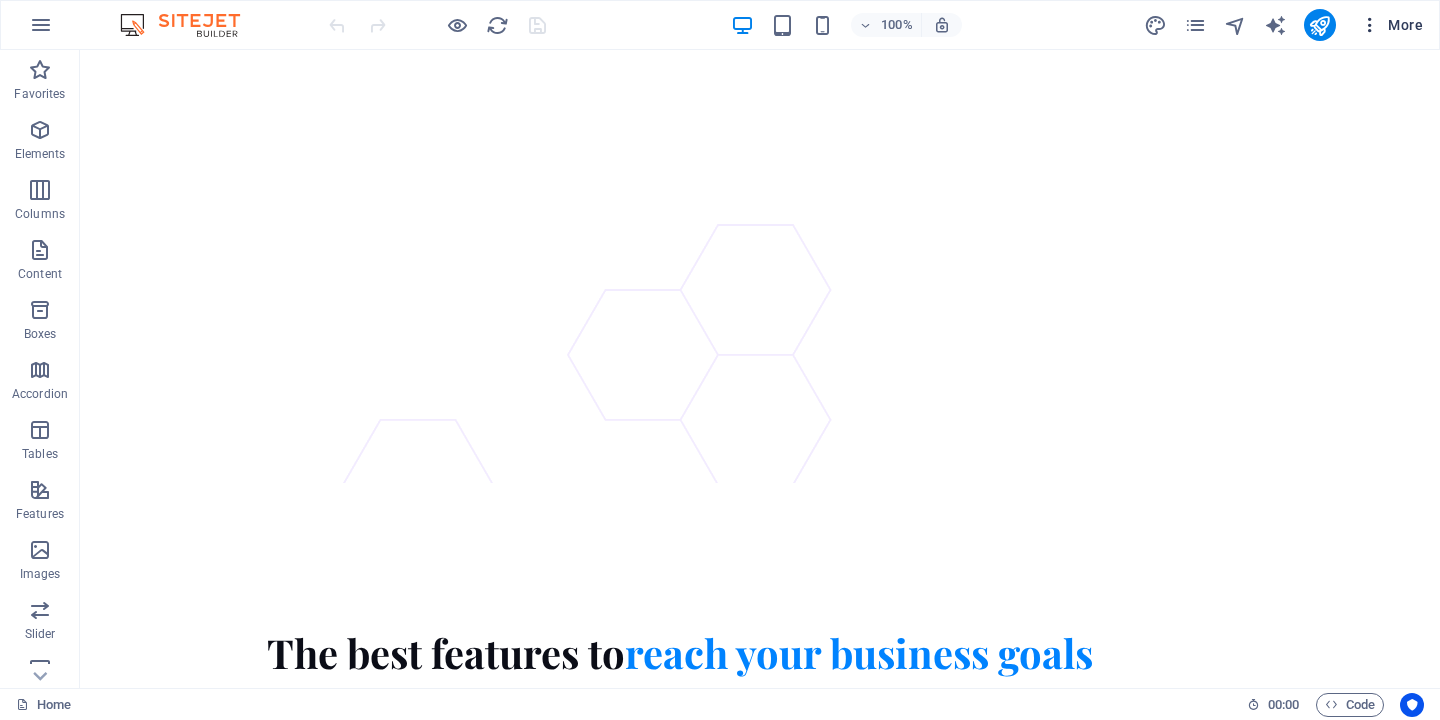 click at bounding box center [1370, 25] 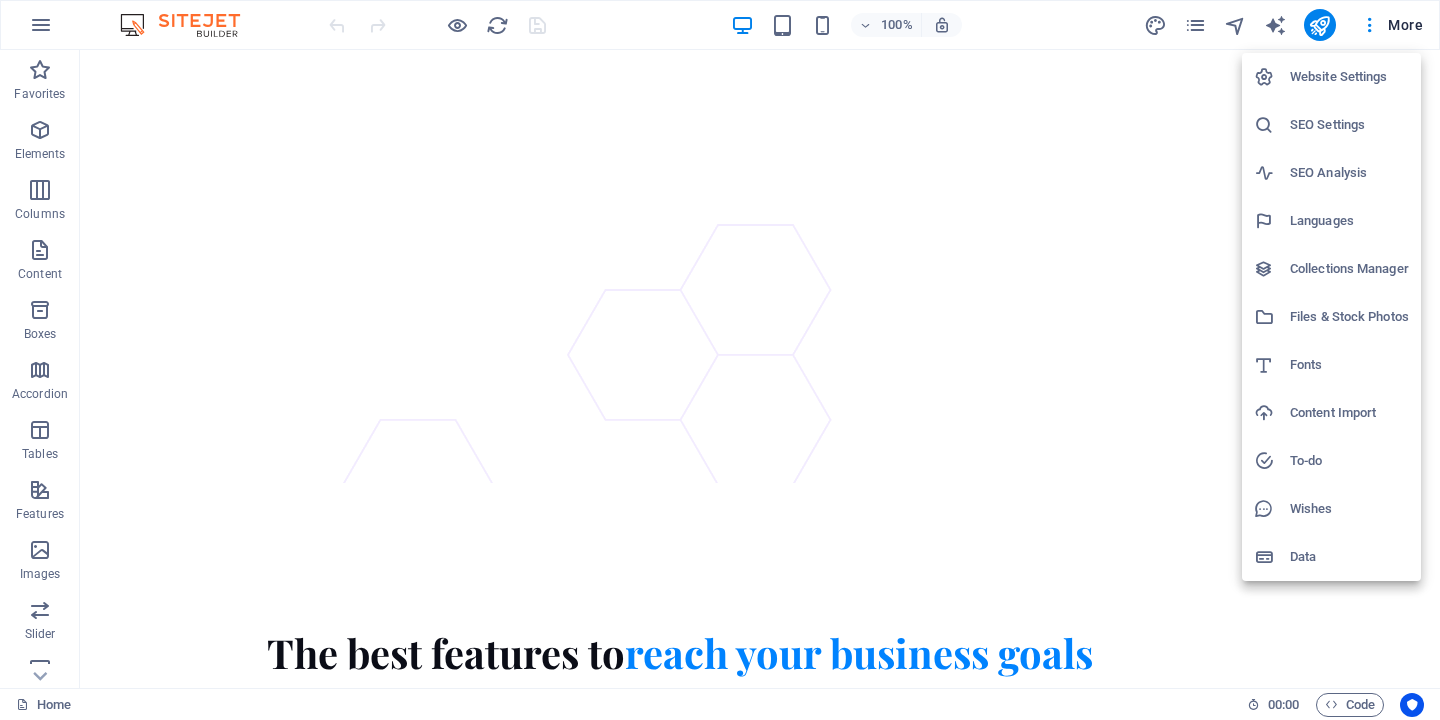 click at bounding box center (720, 360) 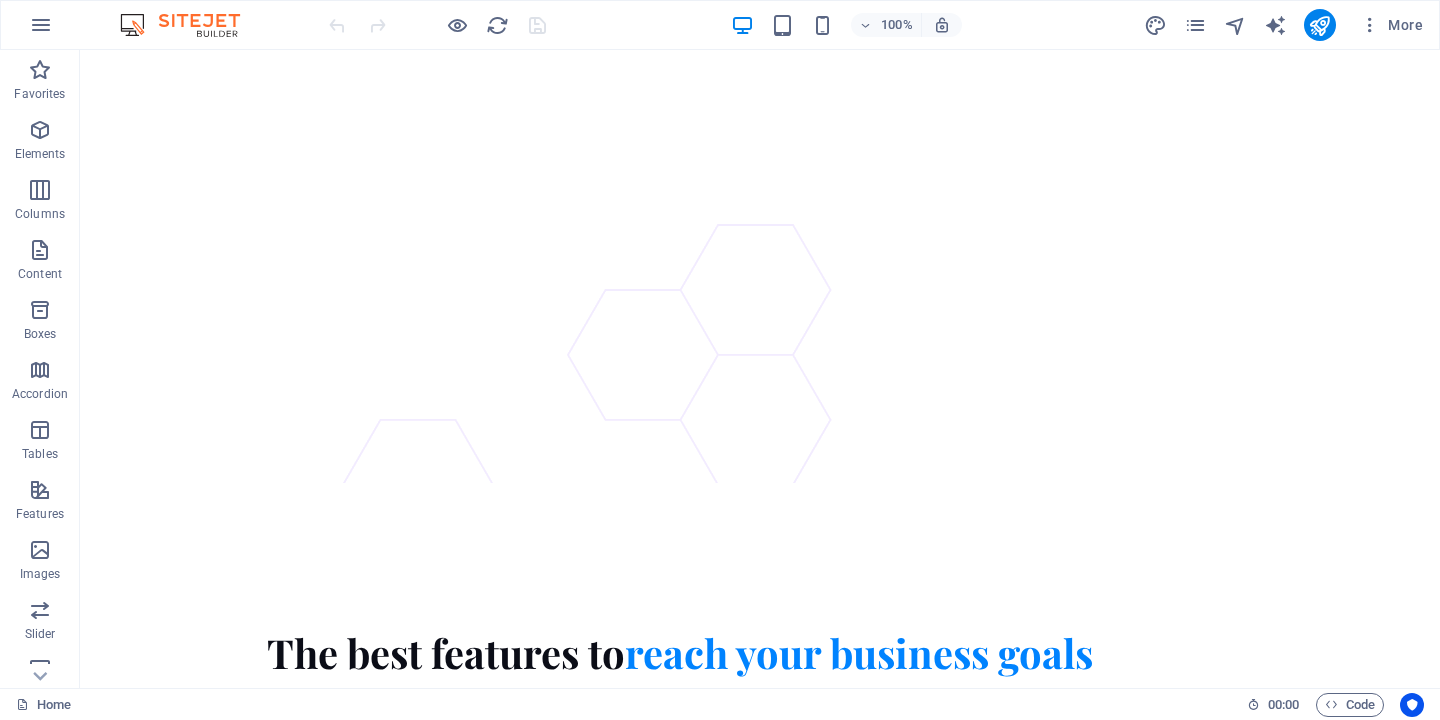 click at bounding box center [1155, 25] 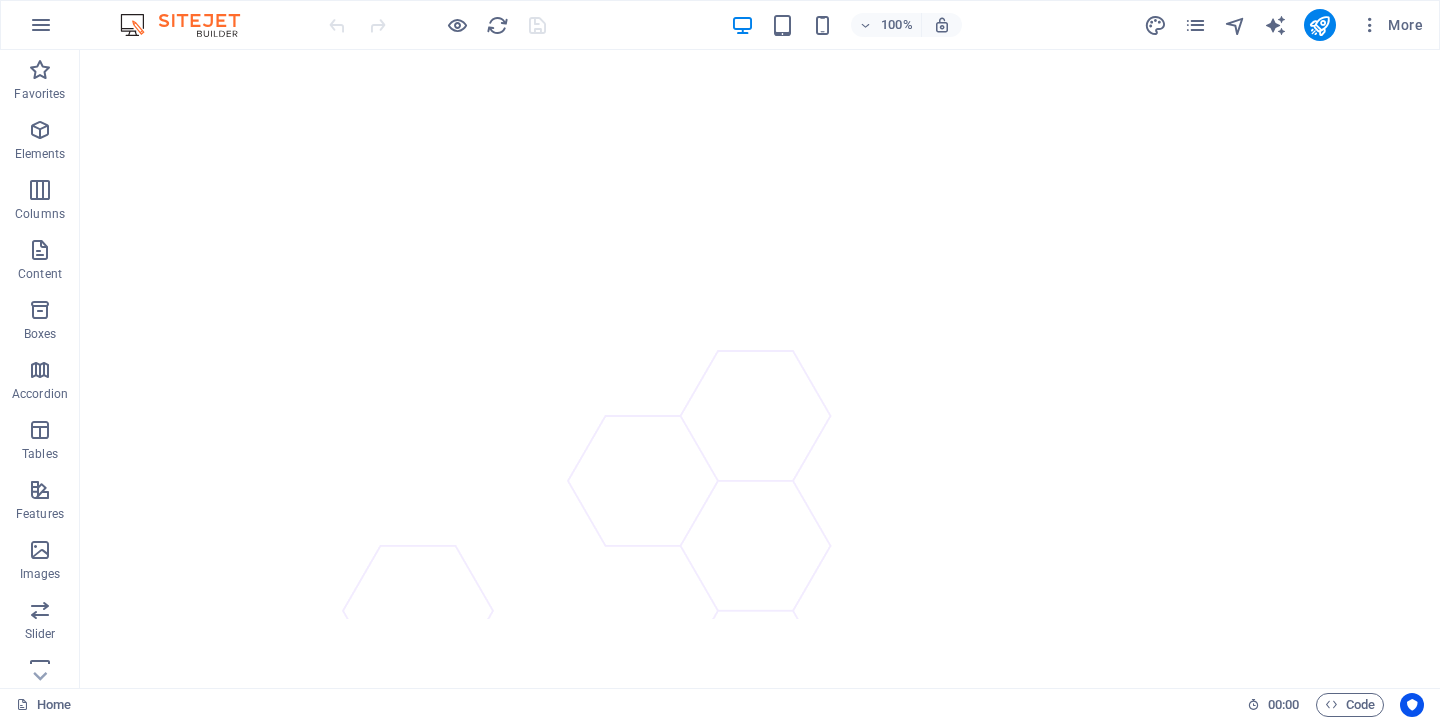 select on "px" 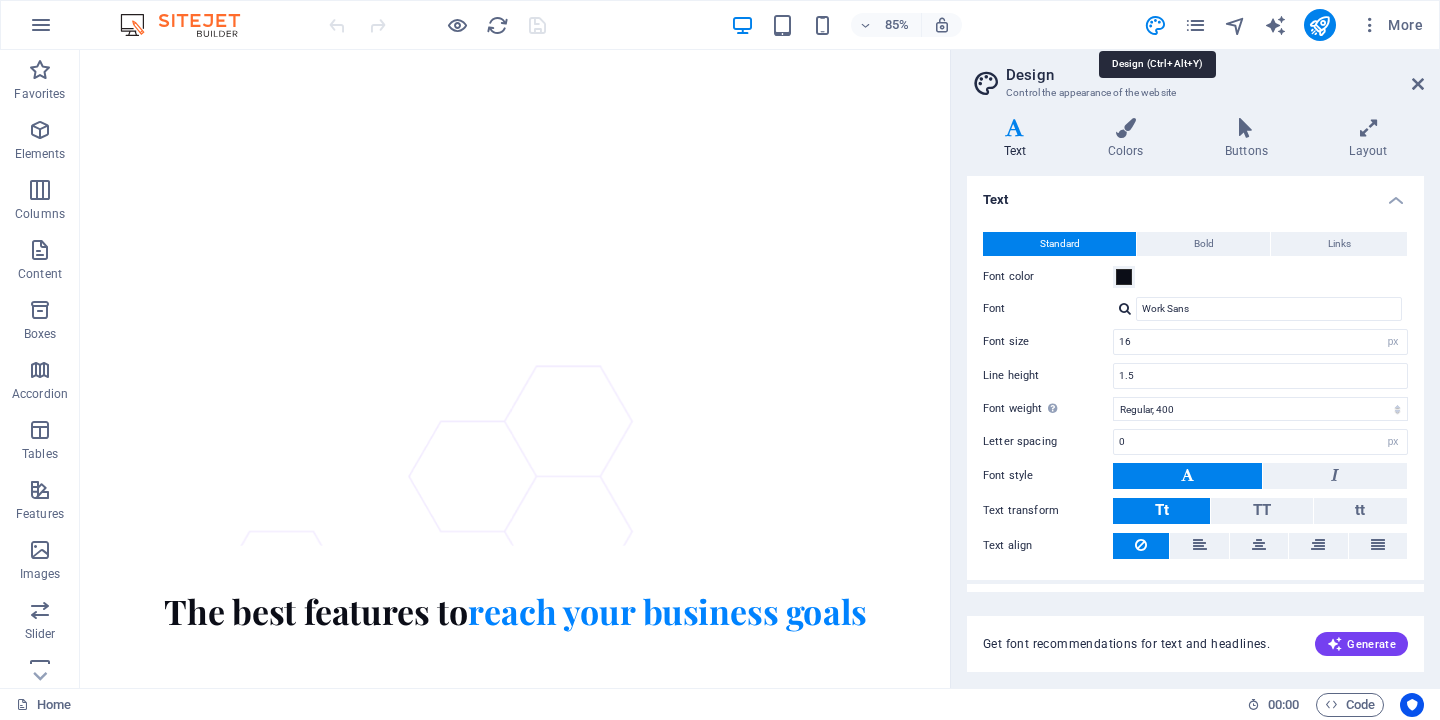 scroll, scrollTop: 7504, scrollLeft: 0, axis: vertical 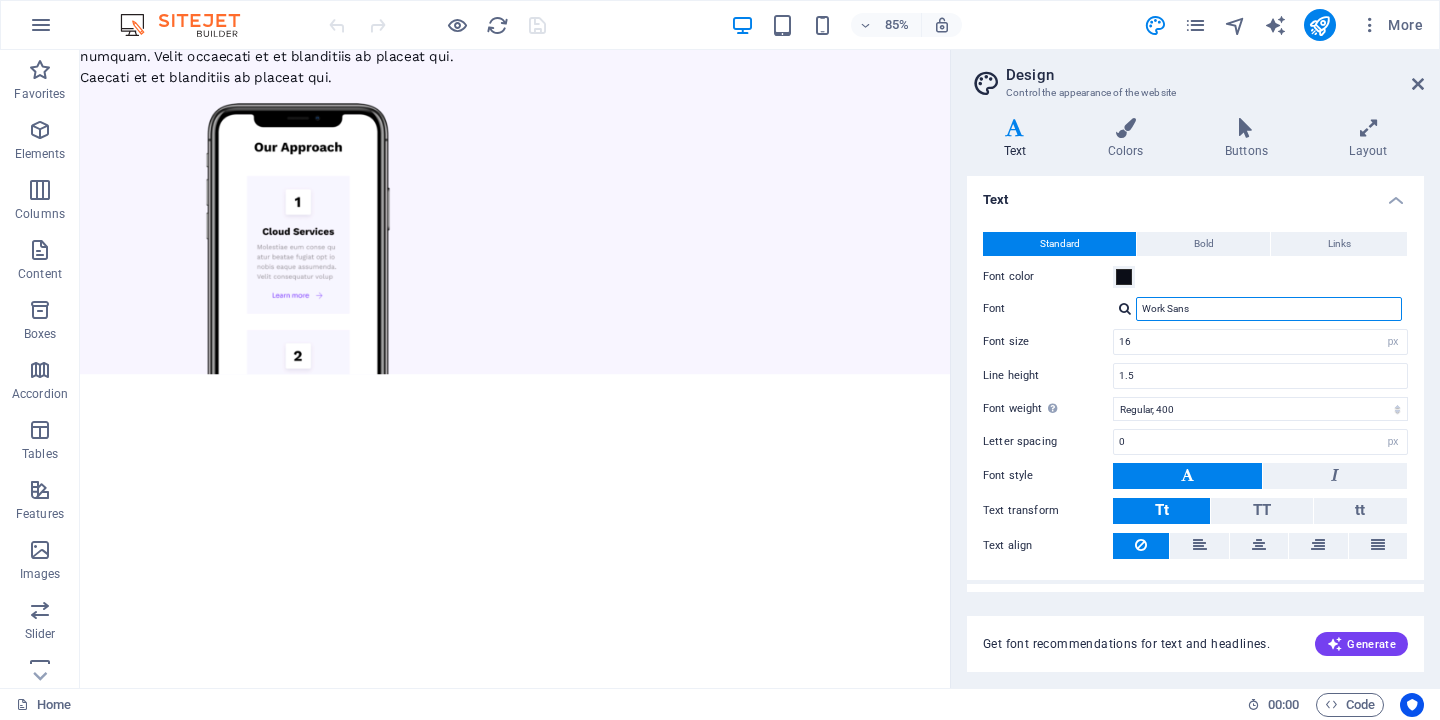 click on "Work Sans" at bounding box center (1269, 309) 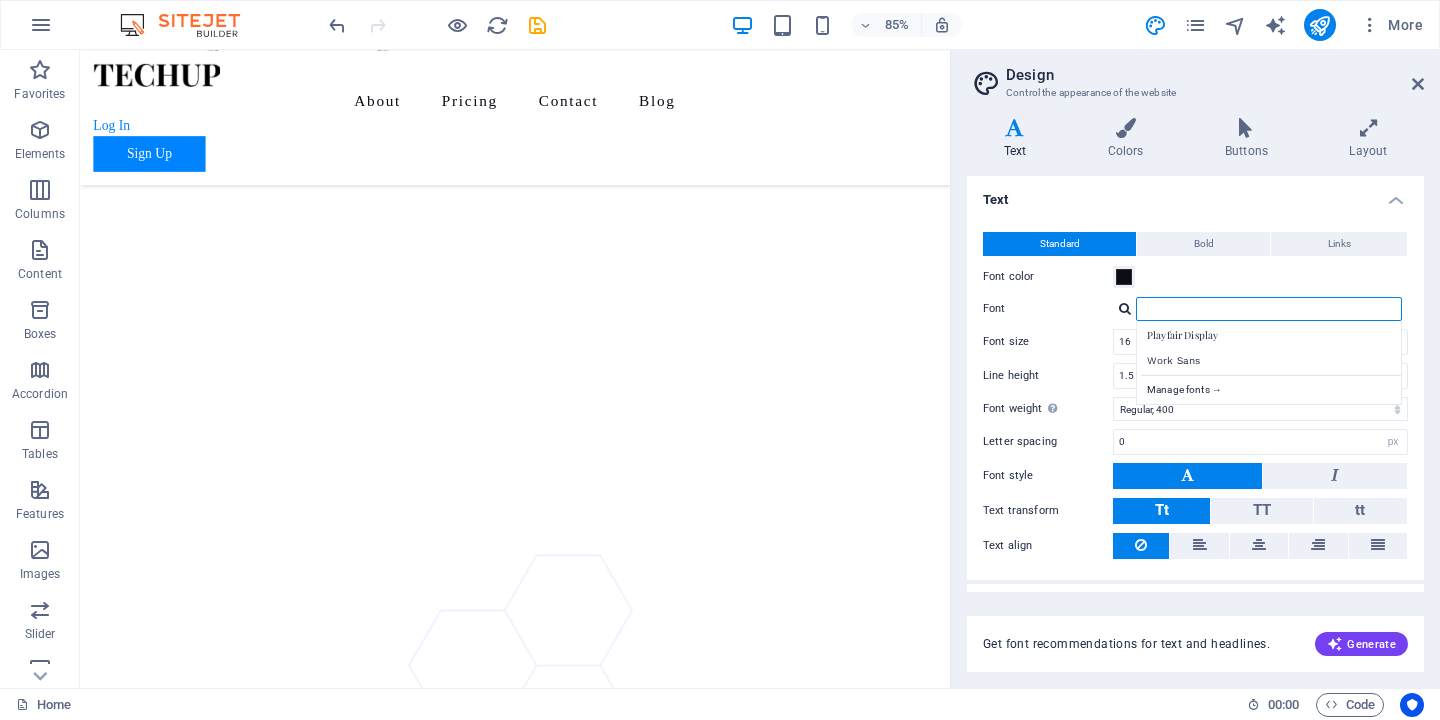 scroll, scrollTop: 7469, scrollLeft: 0, axis: vertical 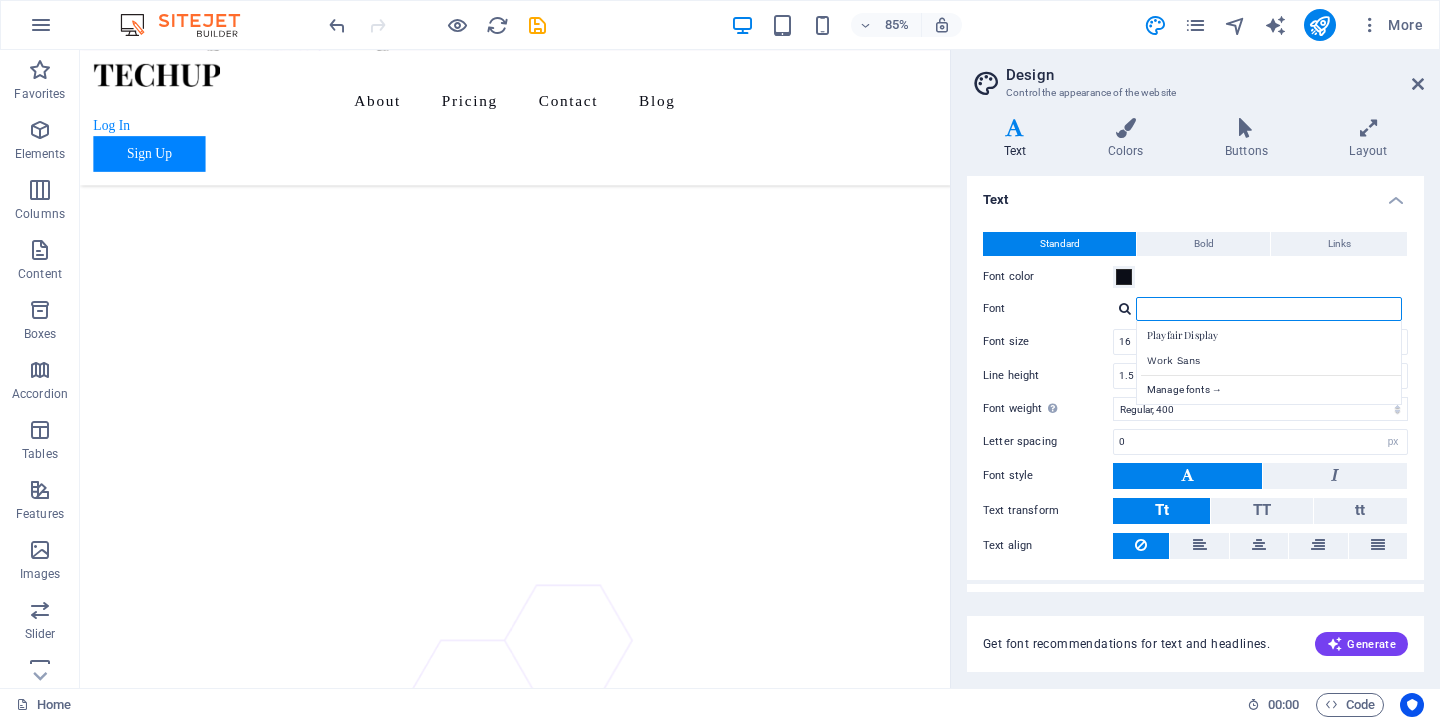 type 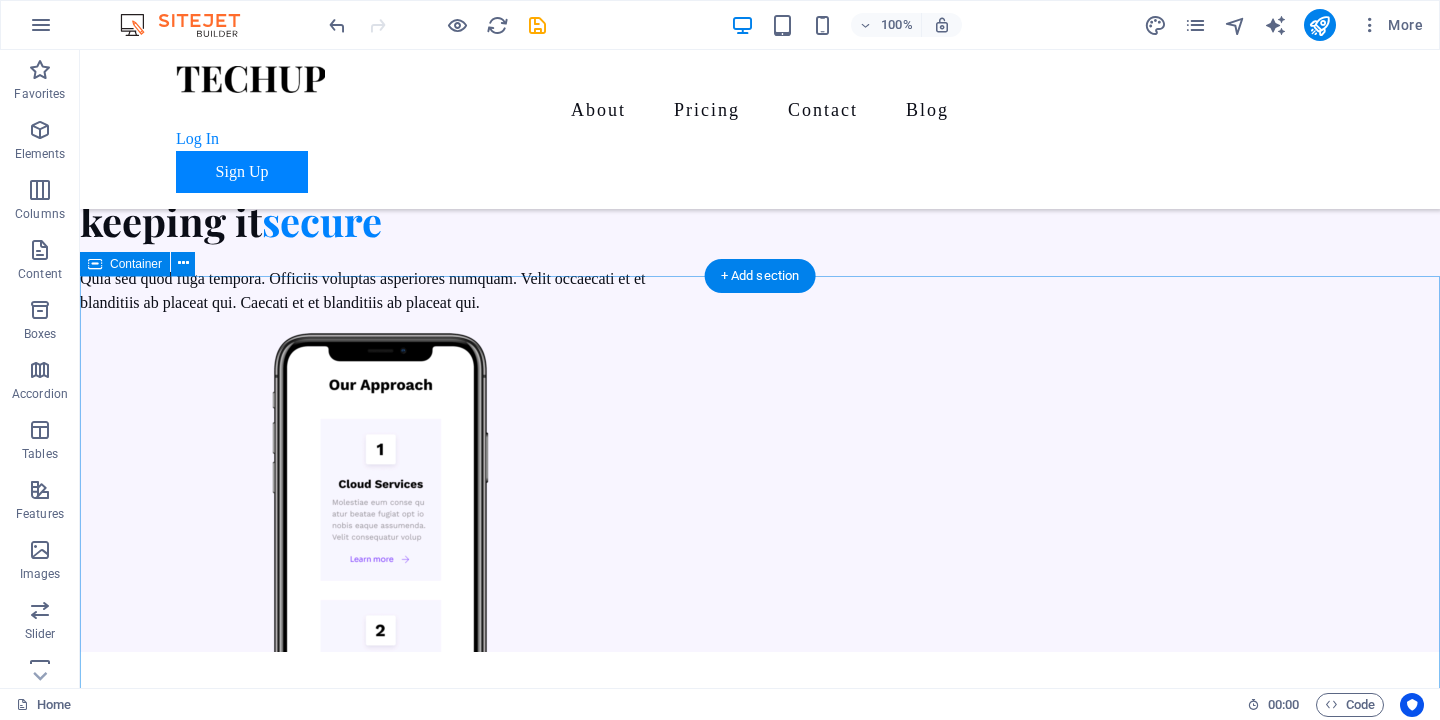 scroll, scrollTop: 6991, scrollLeft: 0, axis: vertical 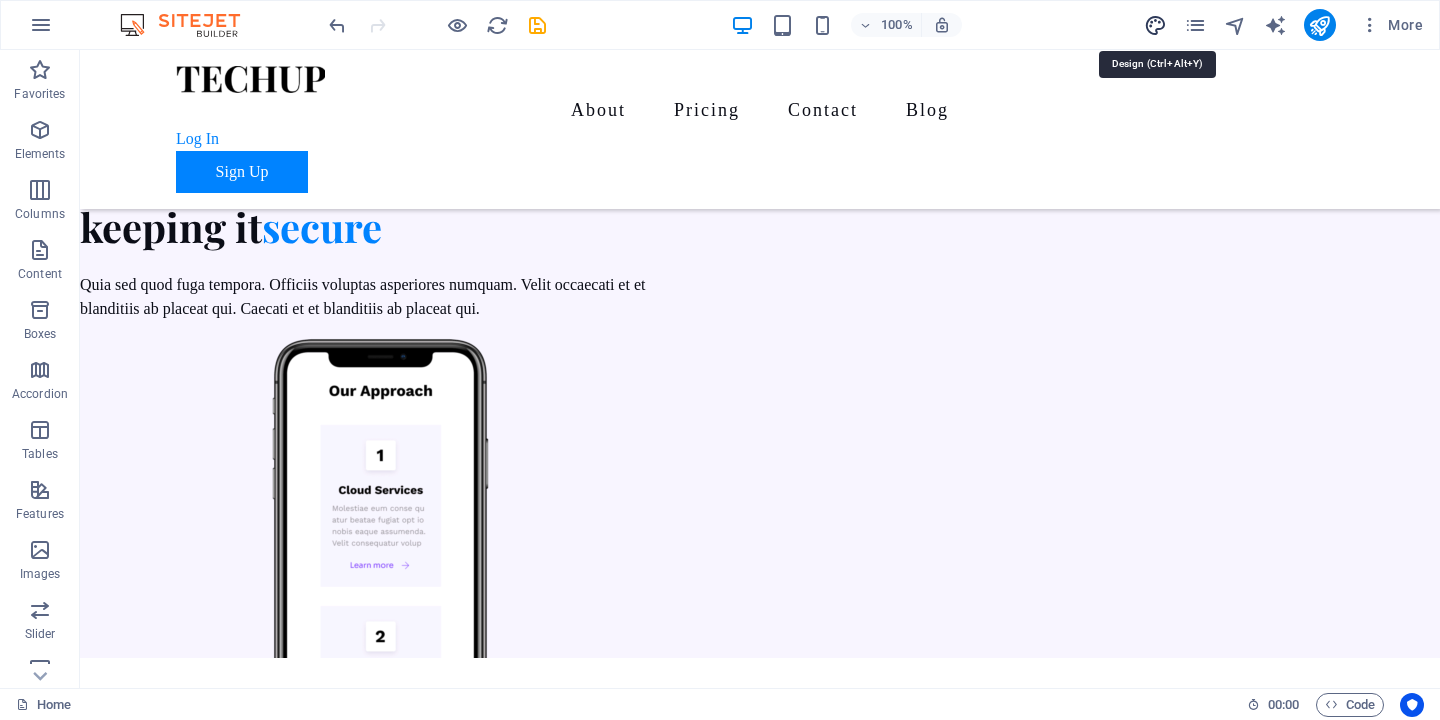 click at bounding box center [1155, 25] 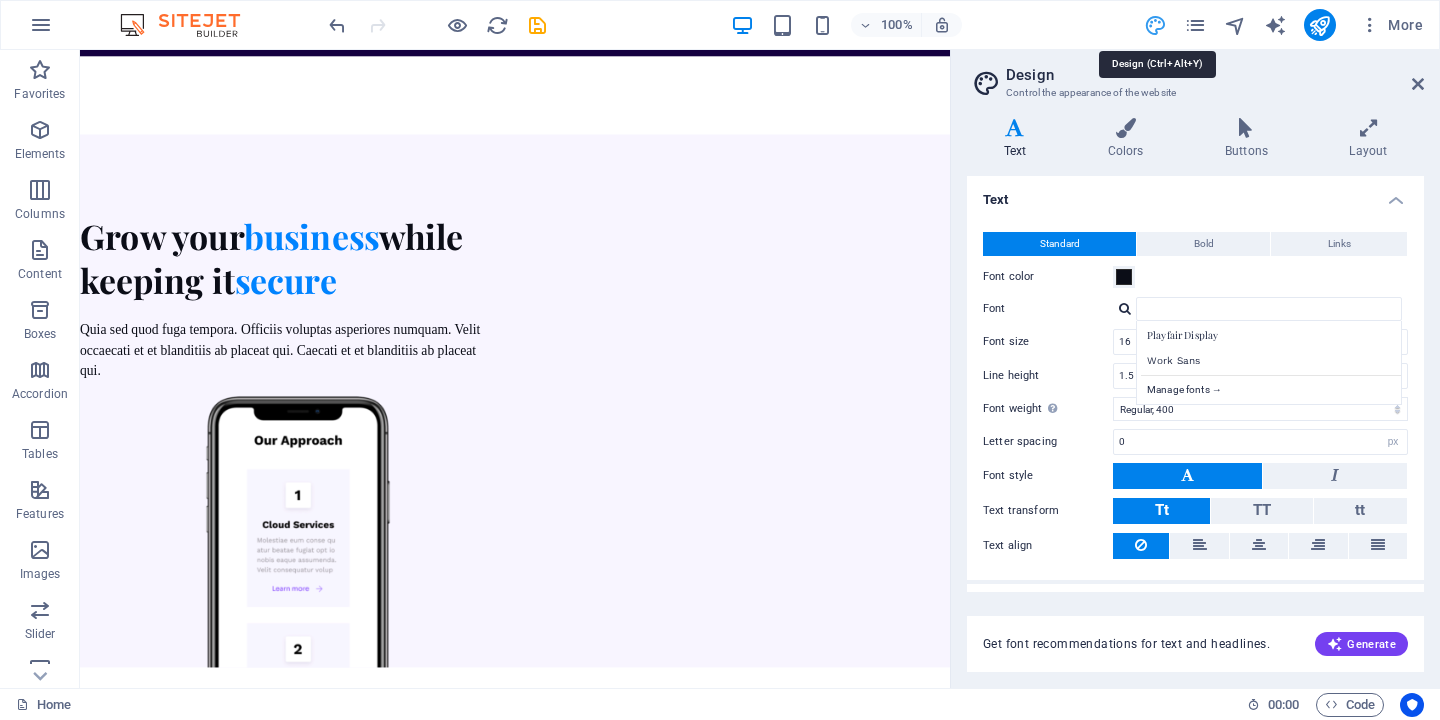 scroll, scrollTop: 6652, scrollLeft: 0, axis: vertical 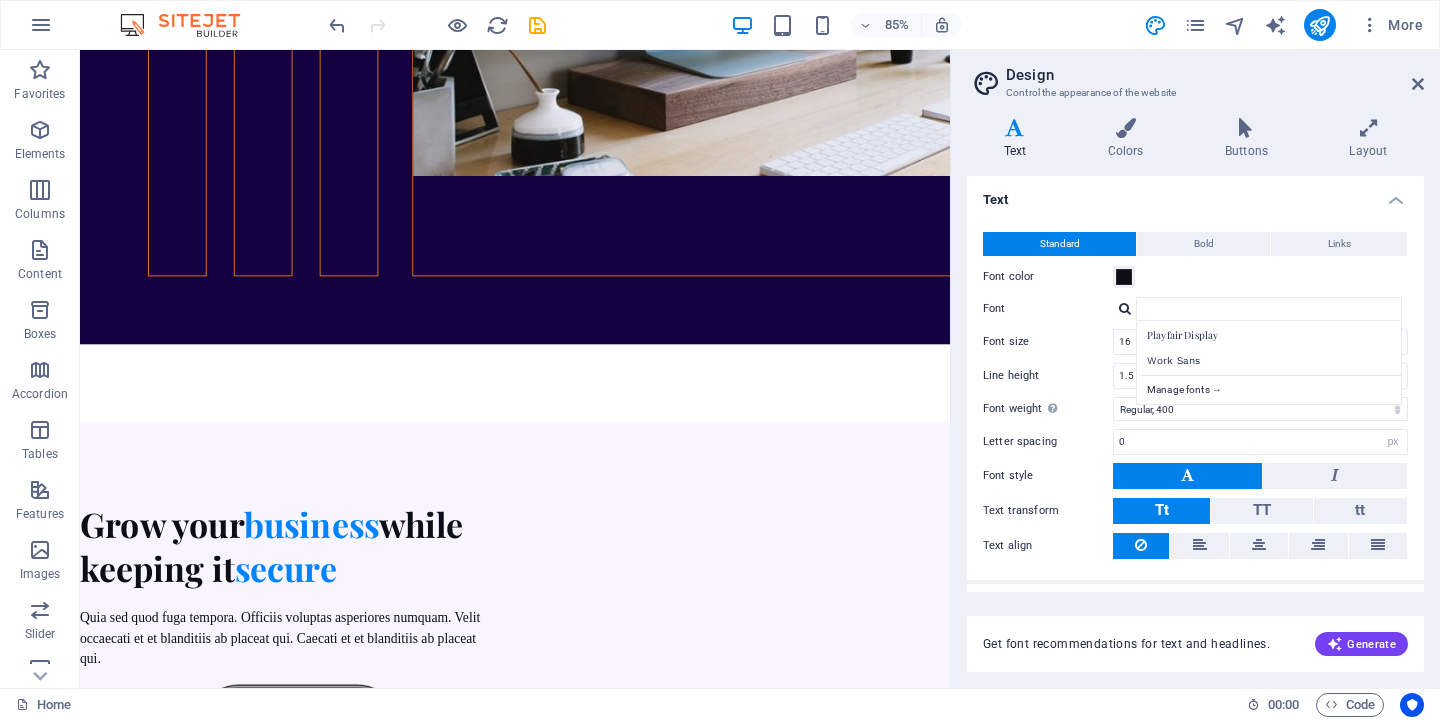 click on "Text" at bounding box center [1195, 194] 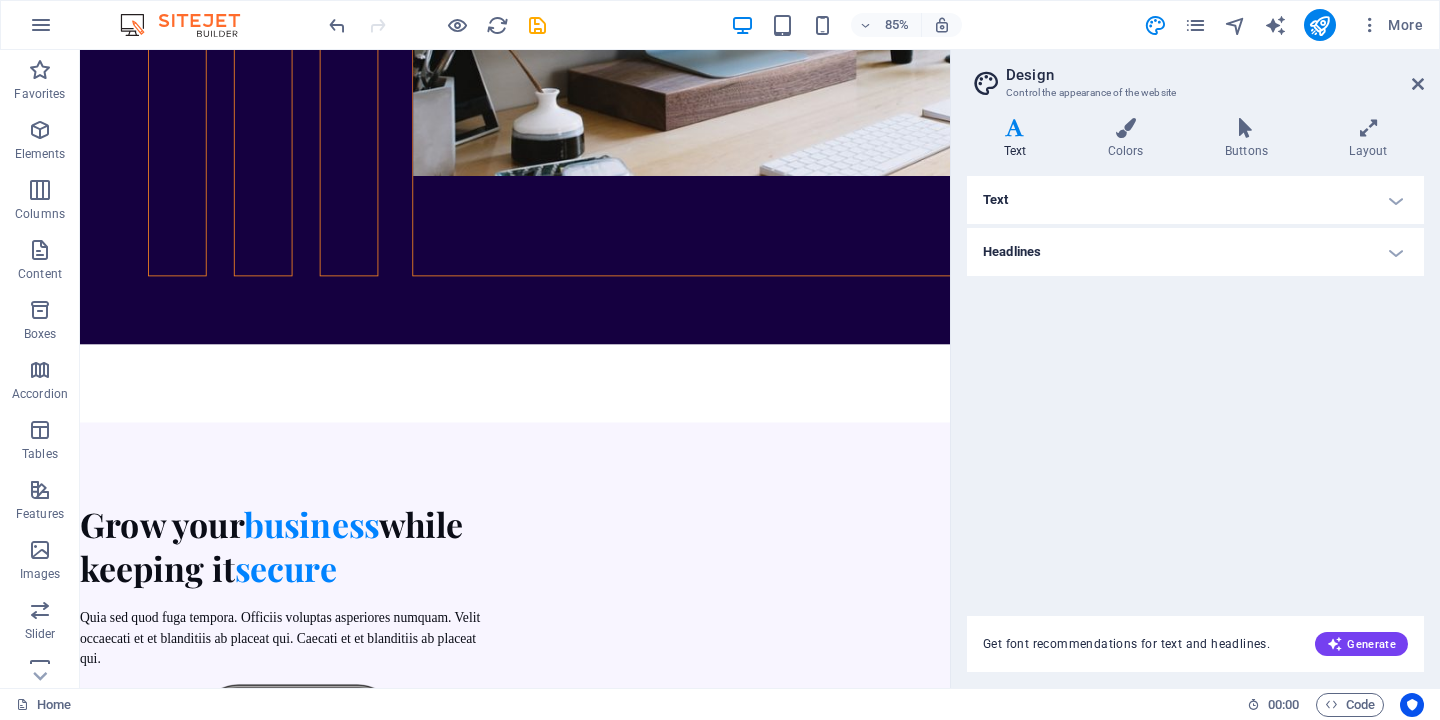 click on "Text" at bounding box center (1195, 200) 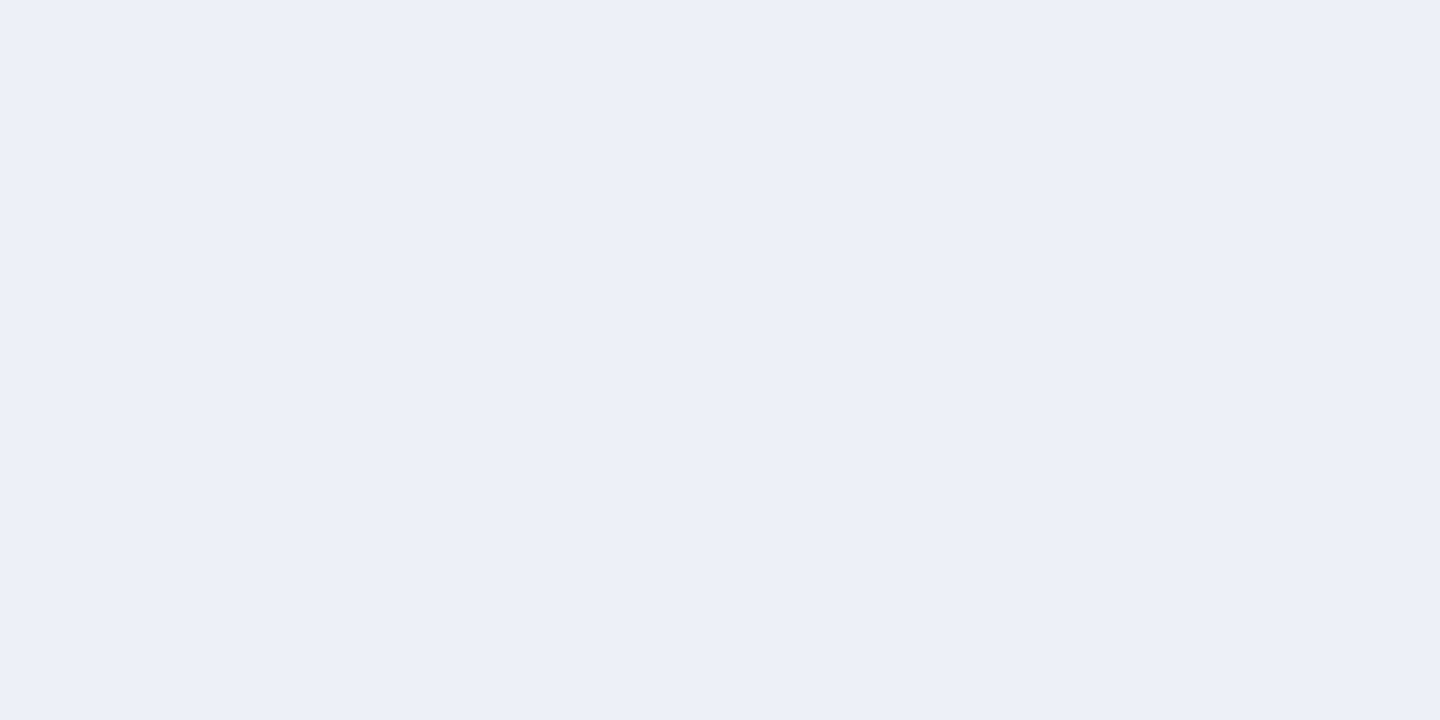 scroll, scrollTop: 0, scrollLeft: 0, axis: both 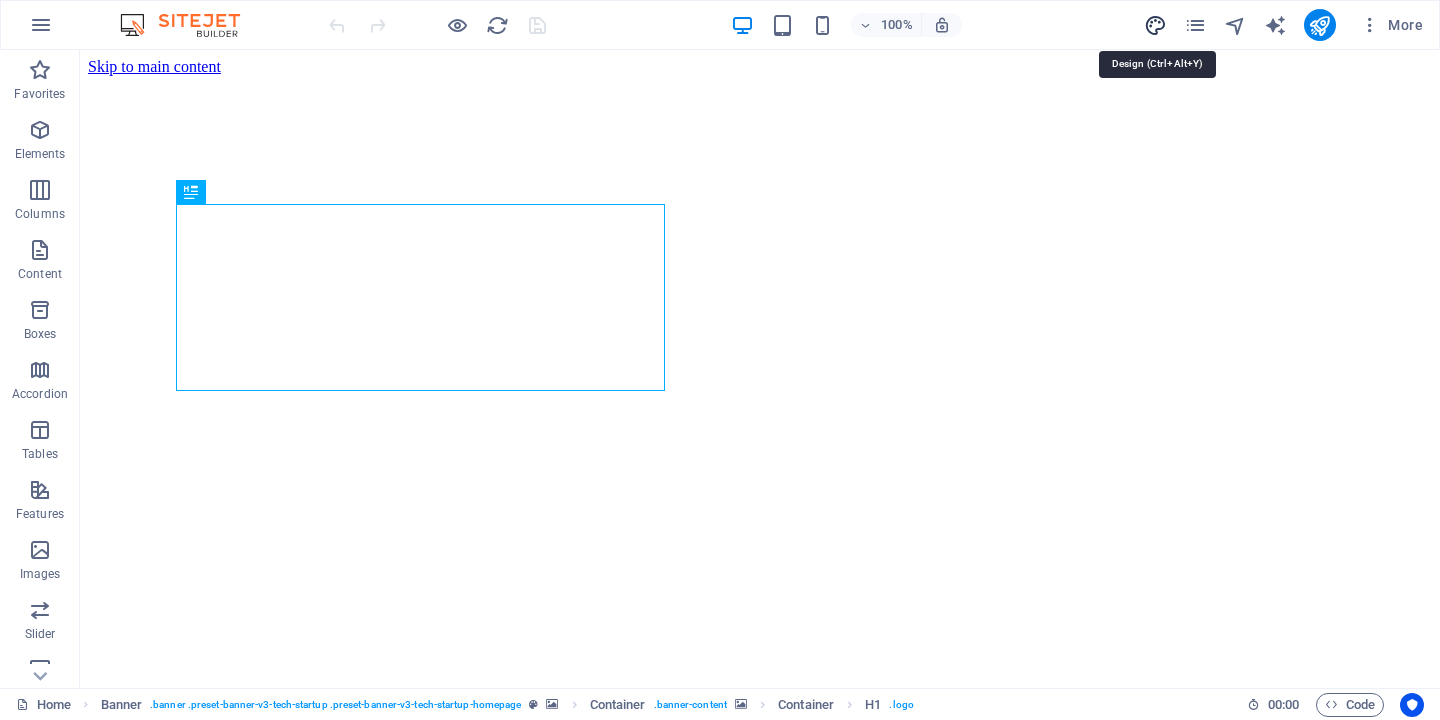 click at bounding box center [1155, 25] 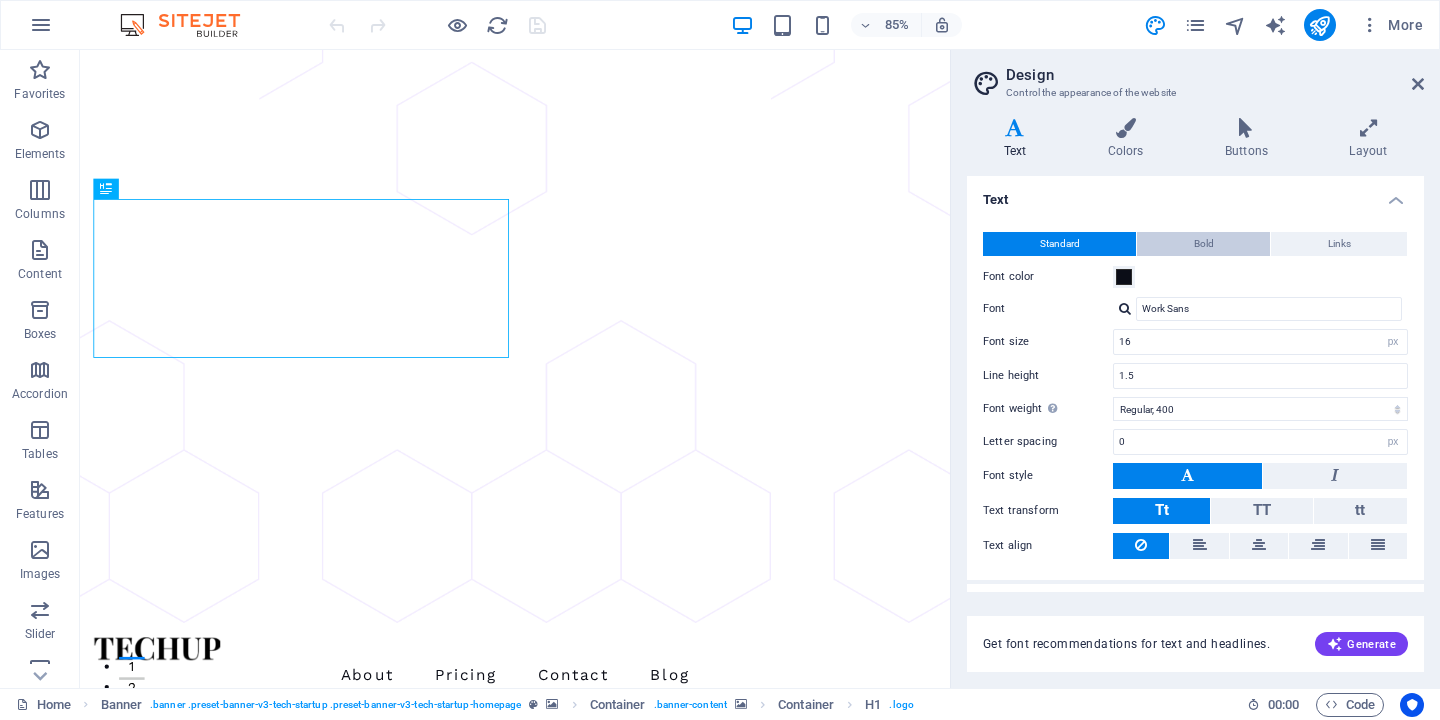 click on "Bold" at bounding box center (1204, 244) 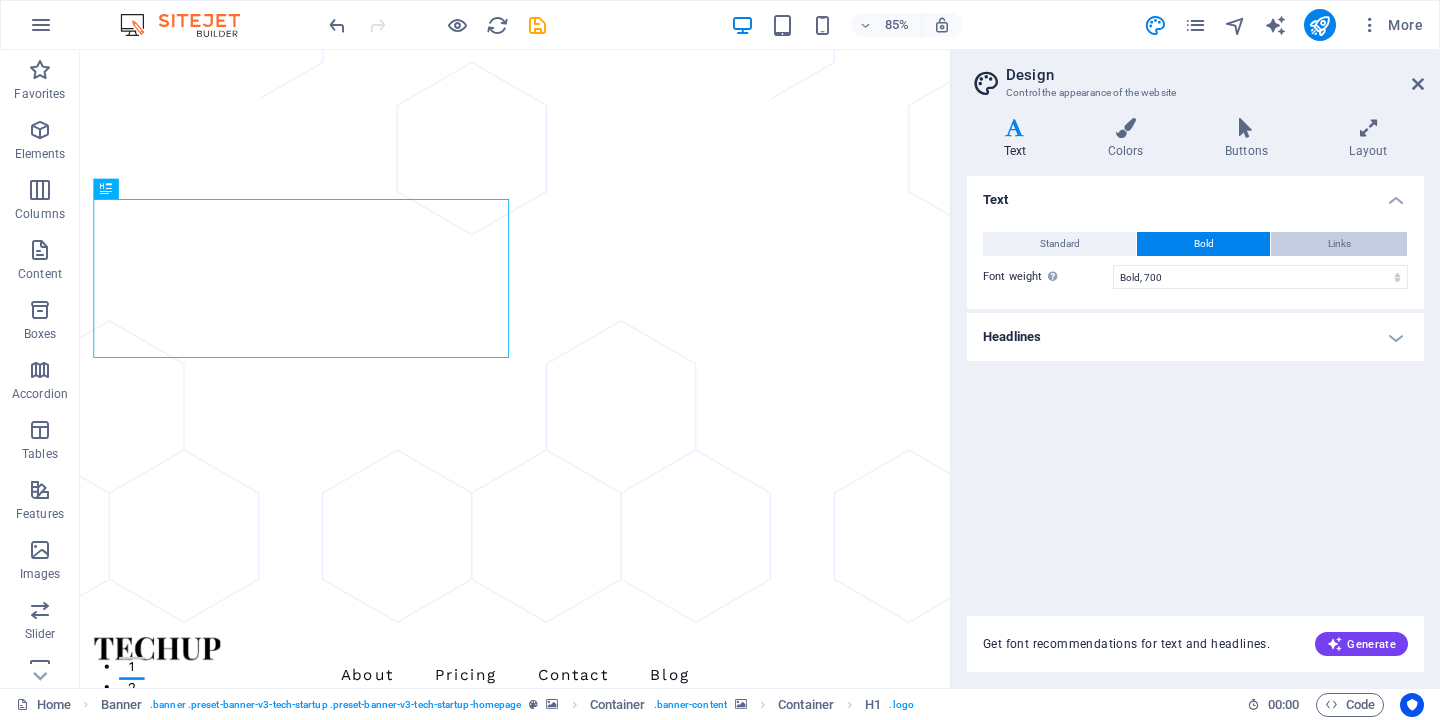 click on "Links" at bounding box center (1339, 244) 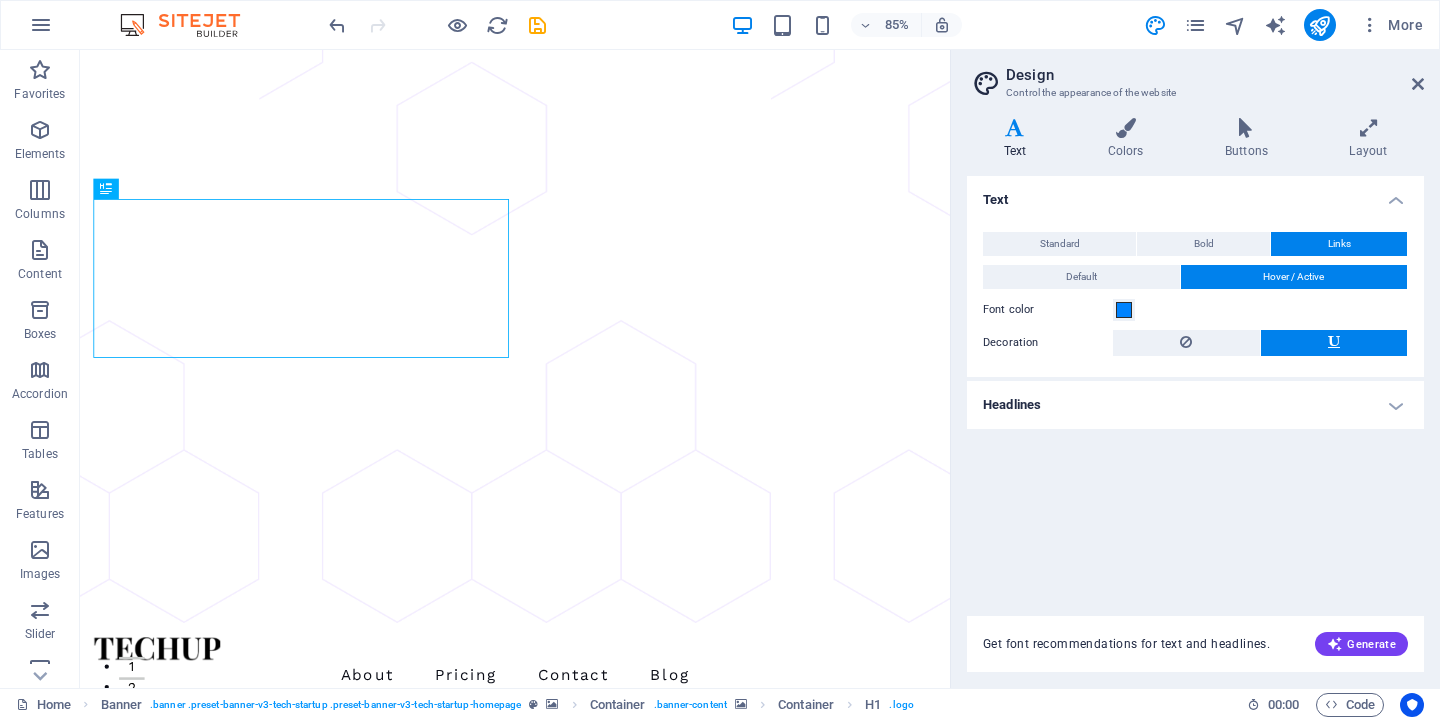 click on "Headlines" at bounding box center (1195, 405) 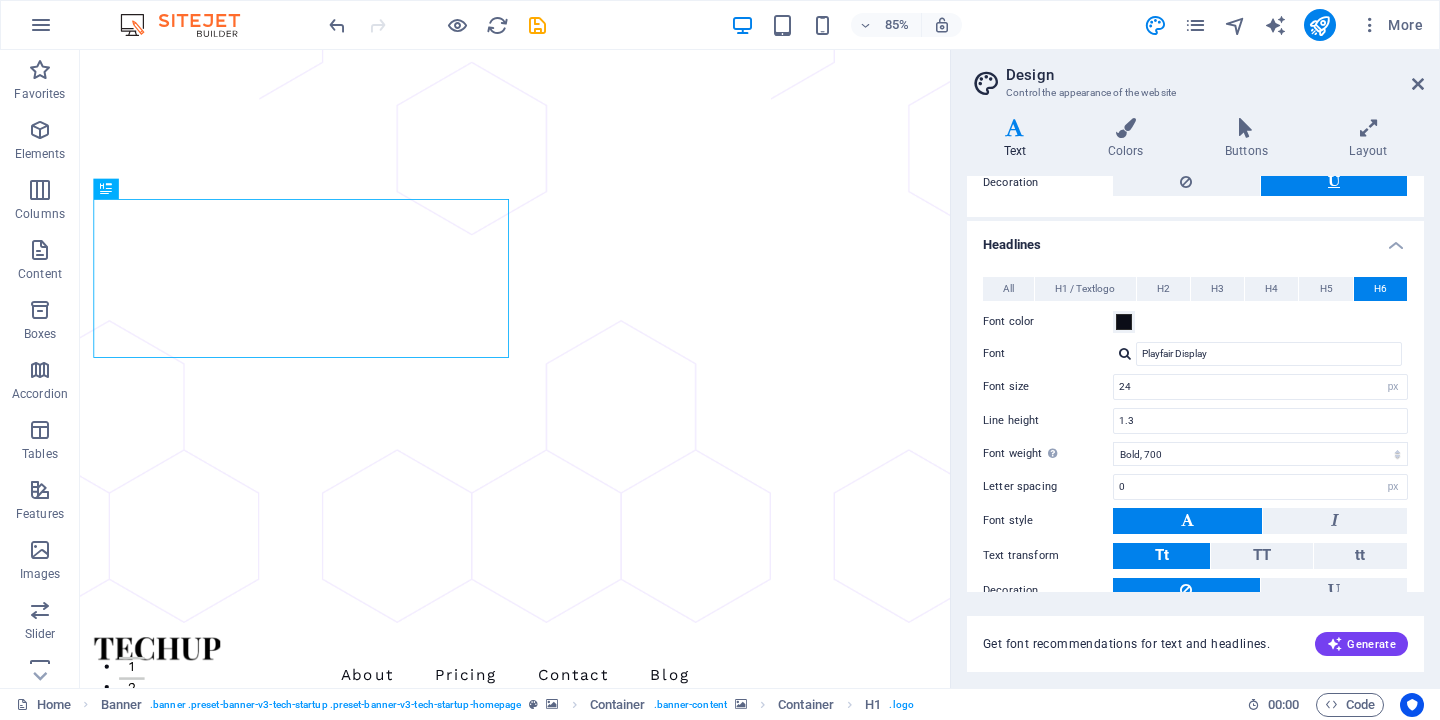scroll, scrollTop: 186, scrollLeft: 0, axis: vertical 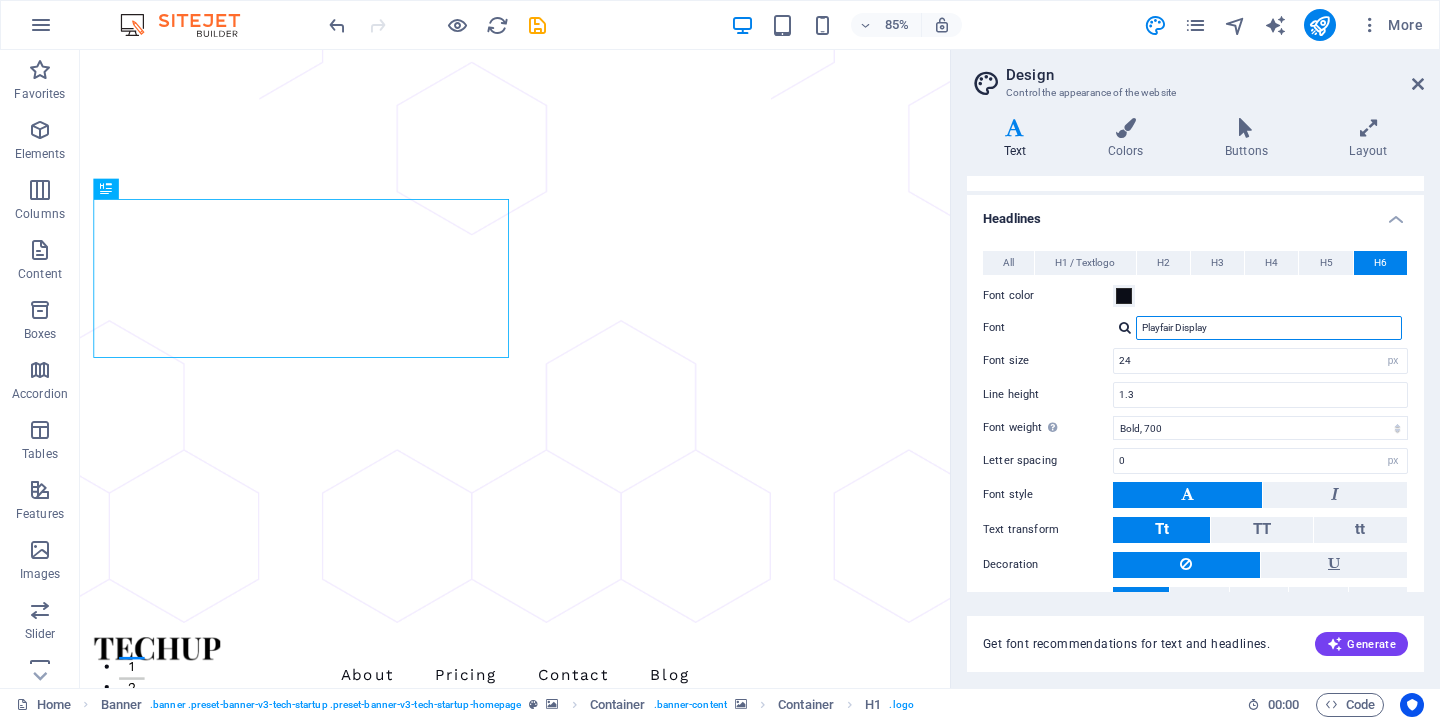 click on "Playfair Display" at bounding box center (1269, 328) 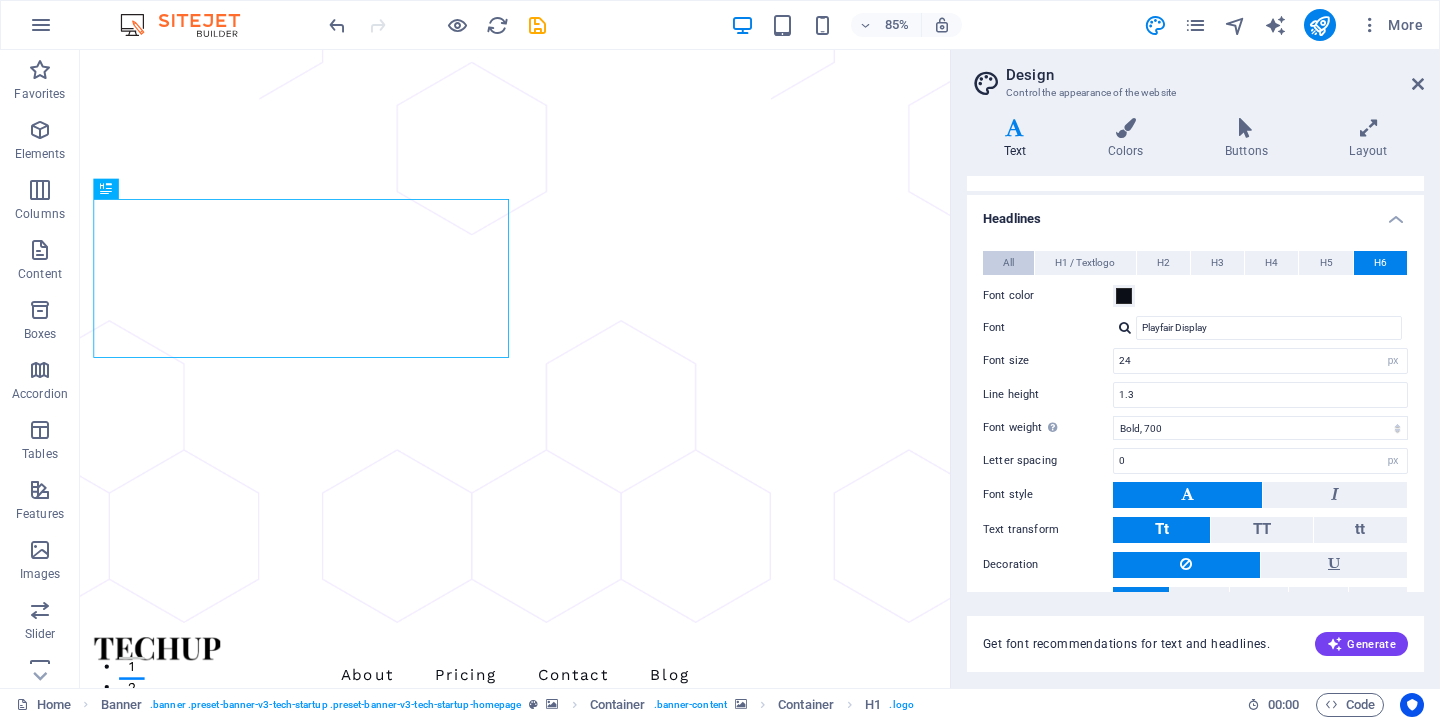 click on "All" at bounding box center (1008, 263) 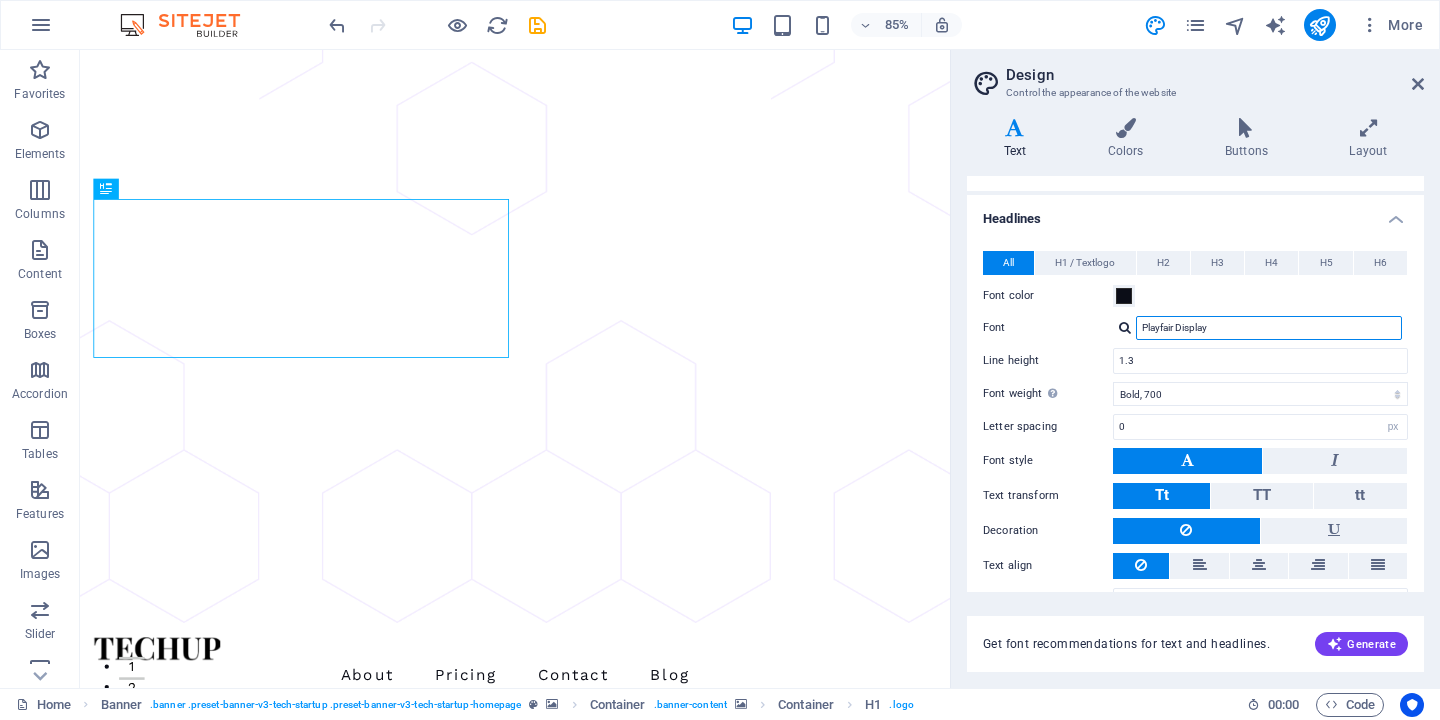 click on "Playfair Display" at bounding box center [1269, 328] 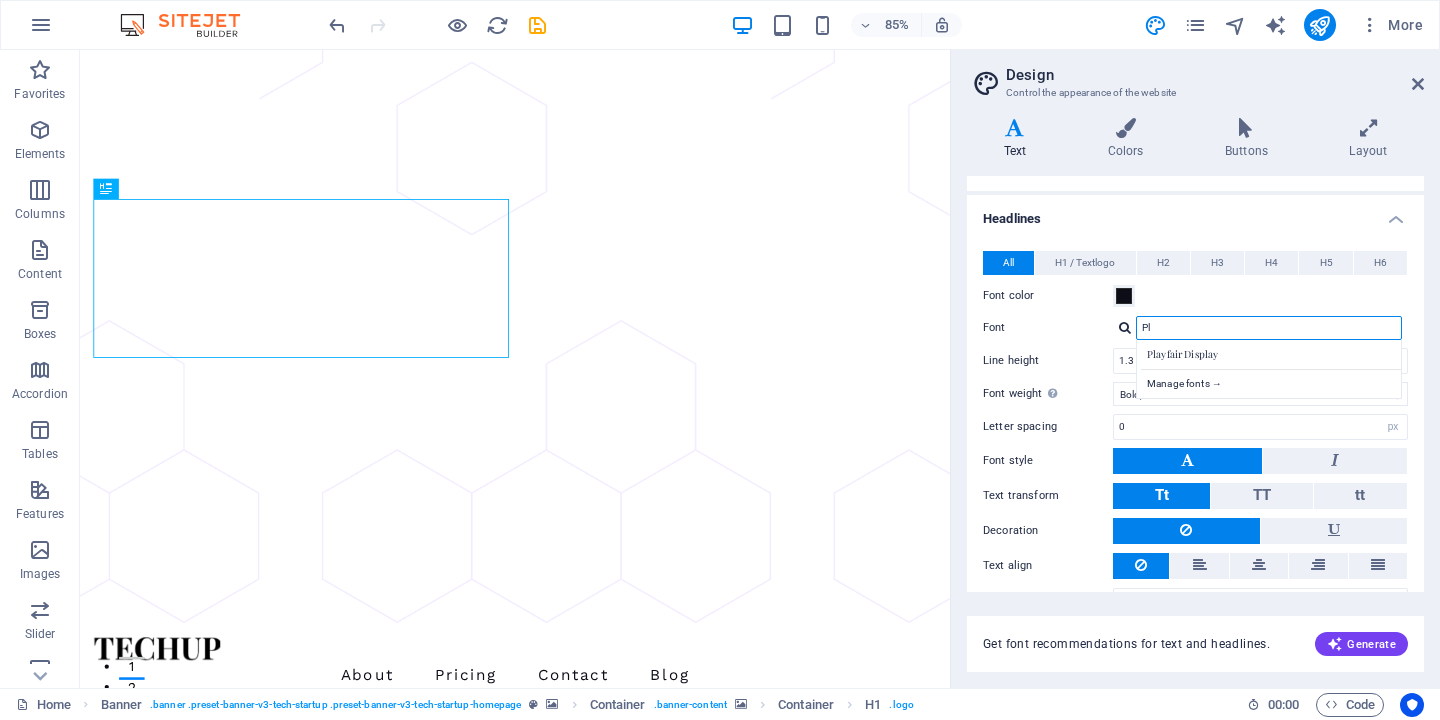 type on "P" 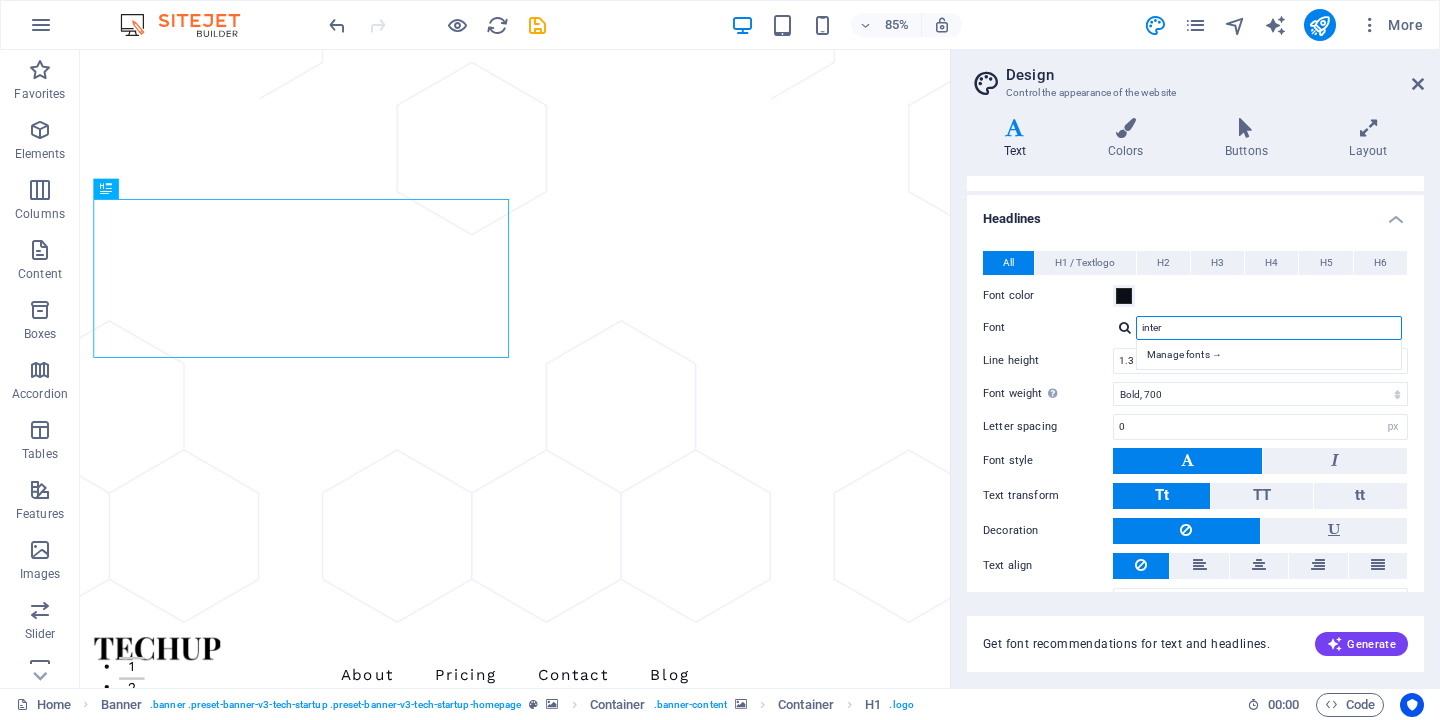 type on "inter" 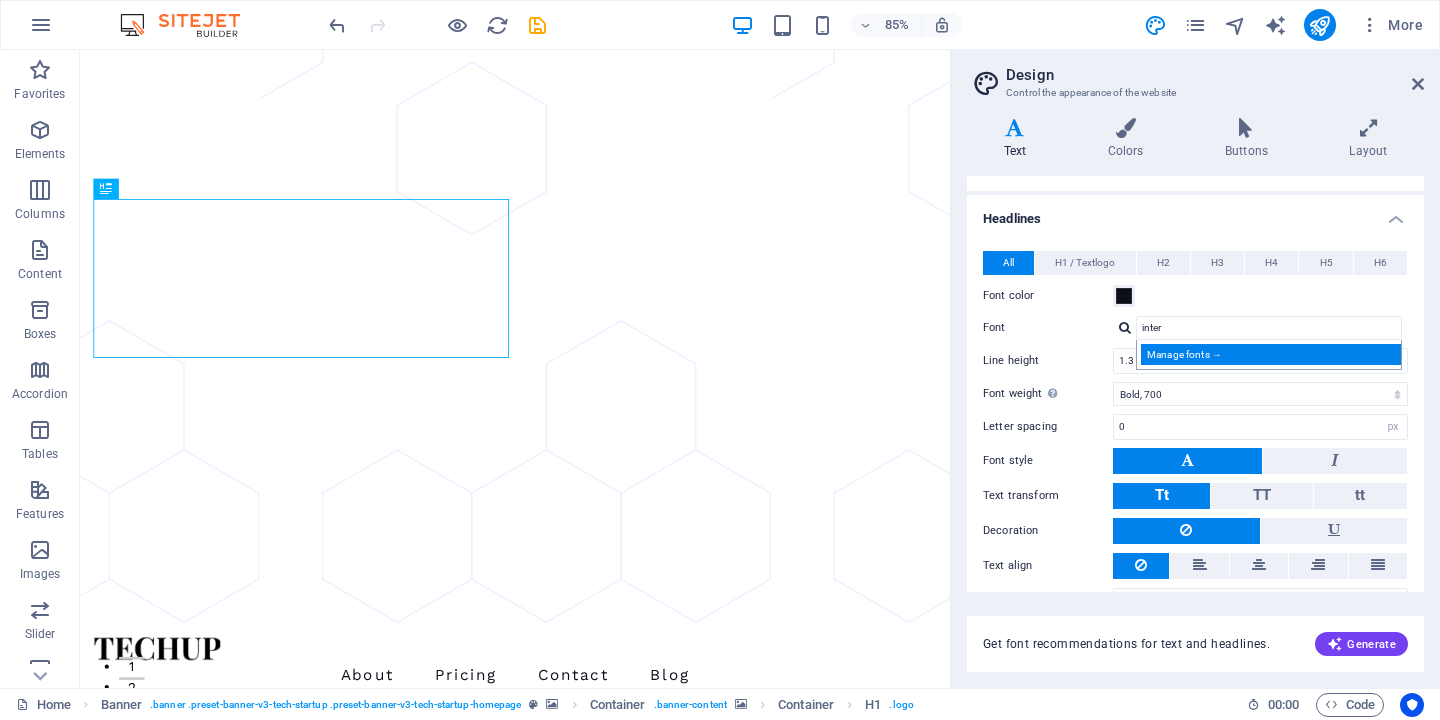 click on "Manage fonts →" at bounding box center (1273, 354) 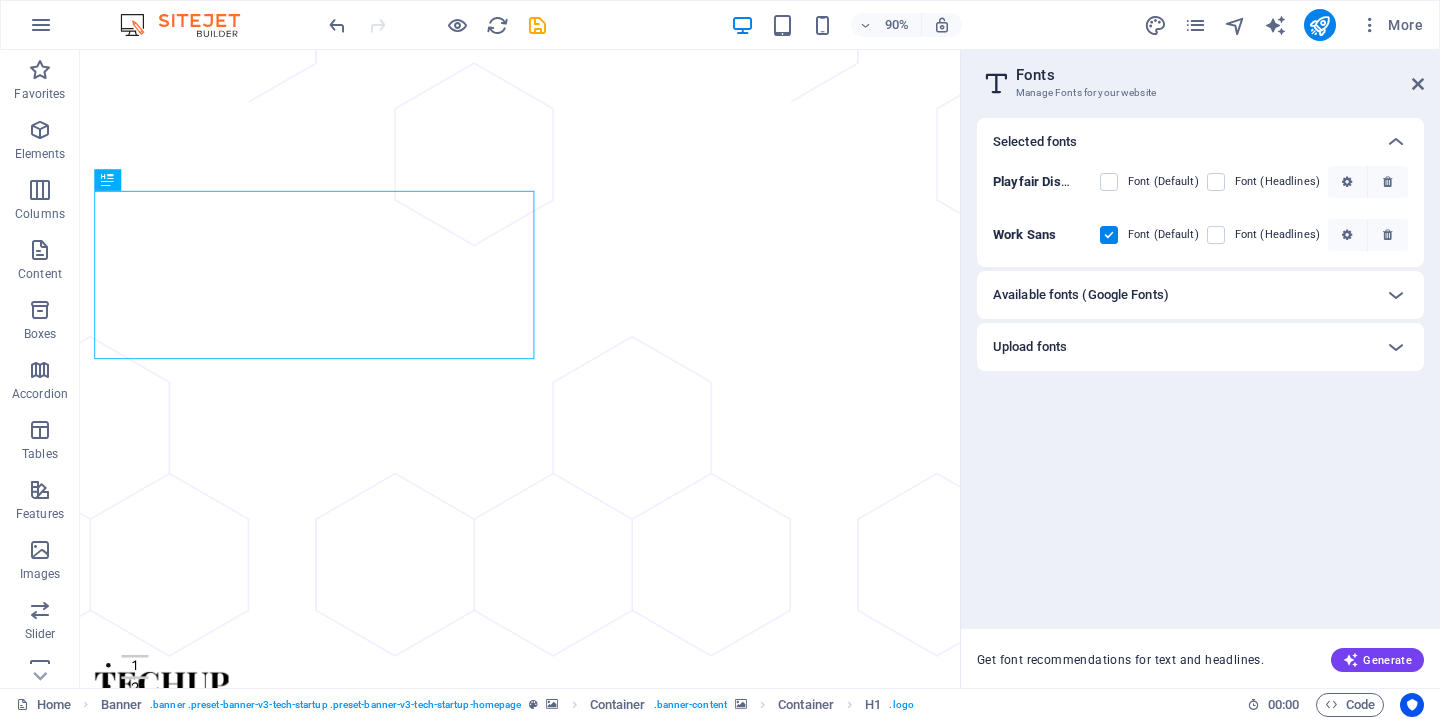 click on "Available fonts (Google Fonts)" at bounding box center (1182, 295) 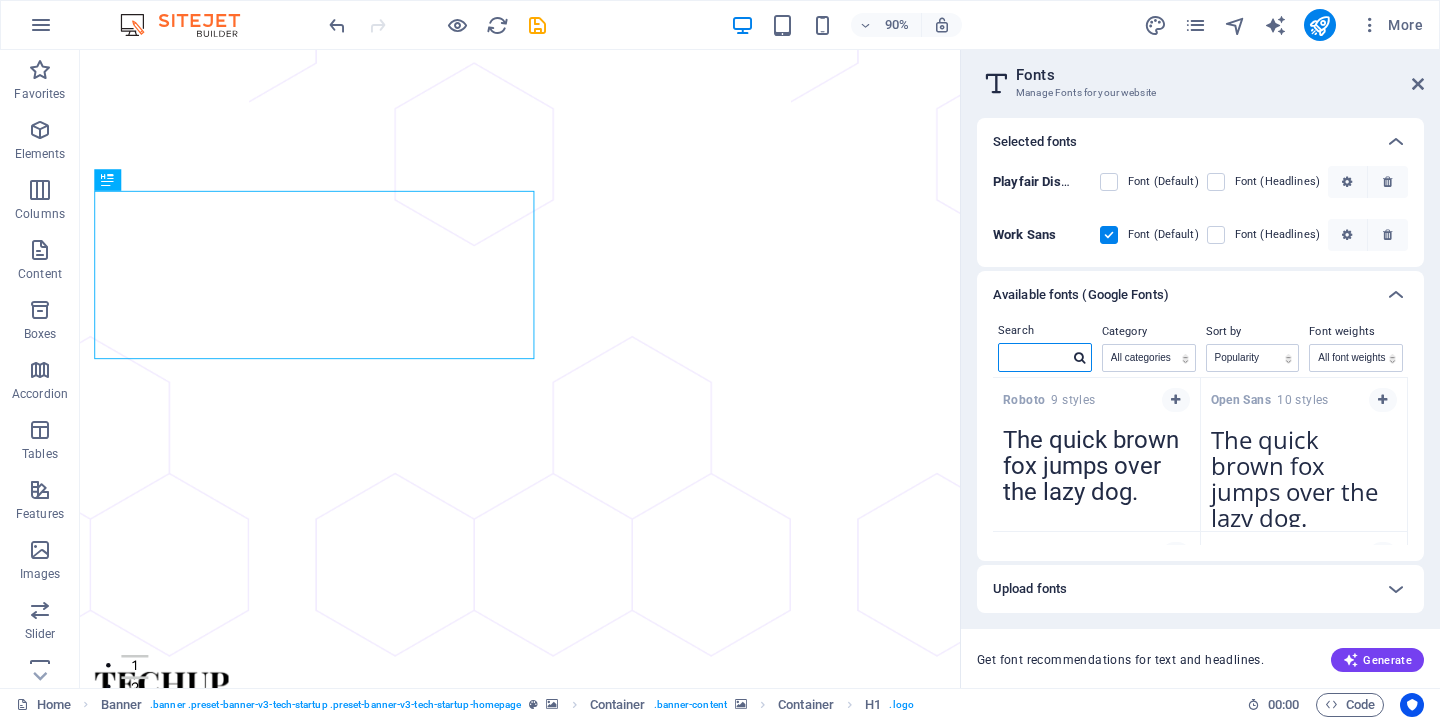 click at bounding box center [1034, 357] 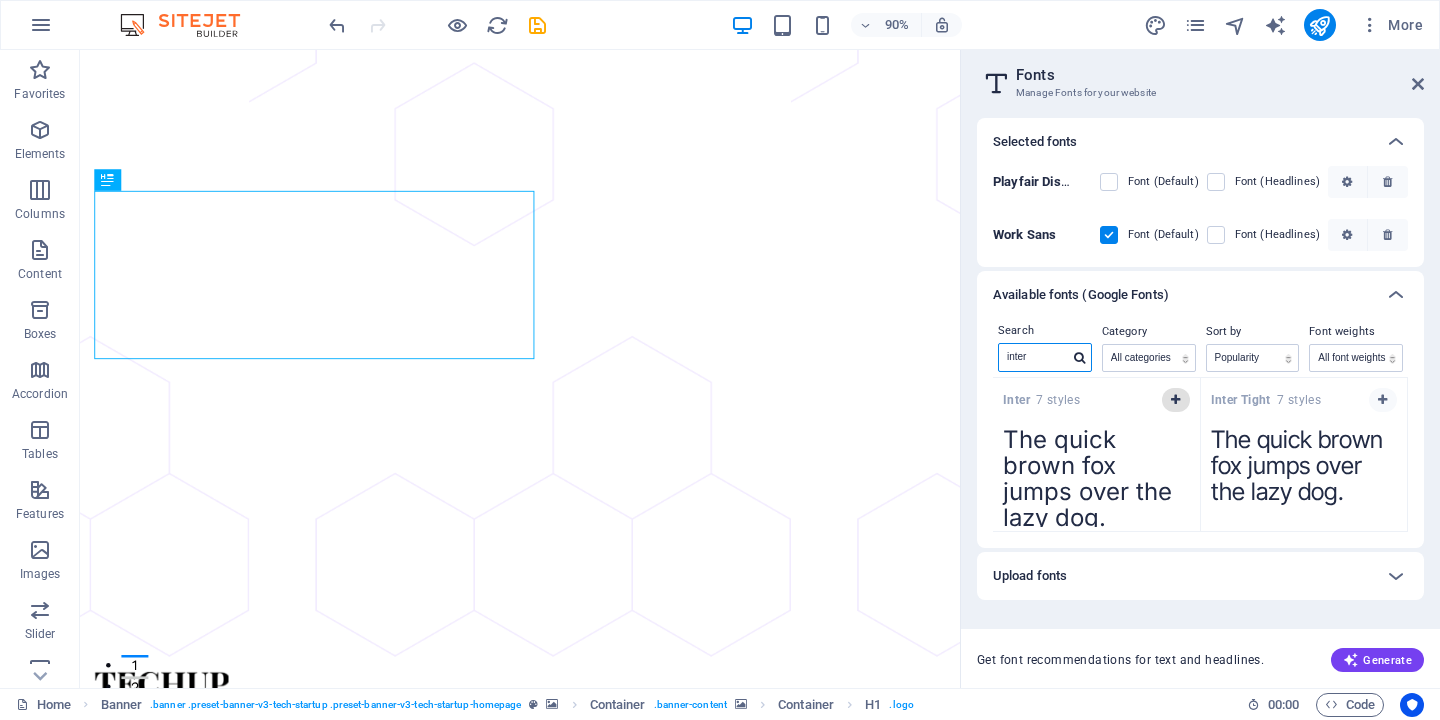 type on "inter" 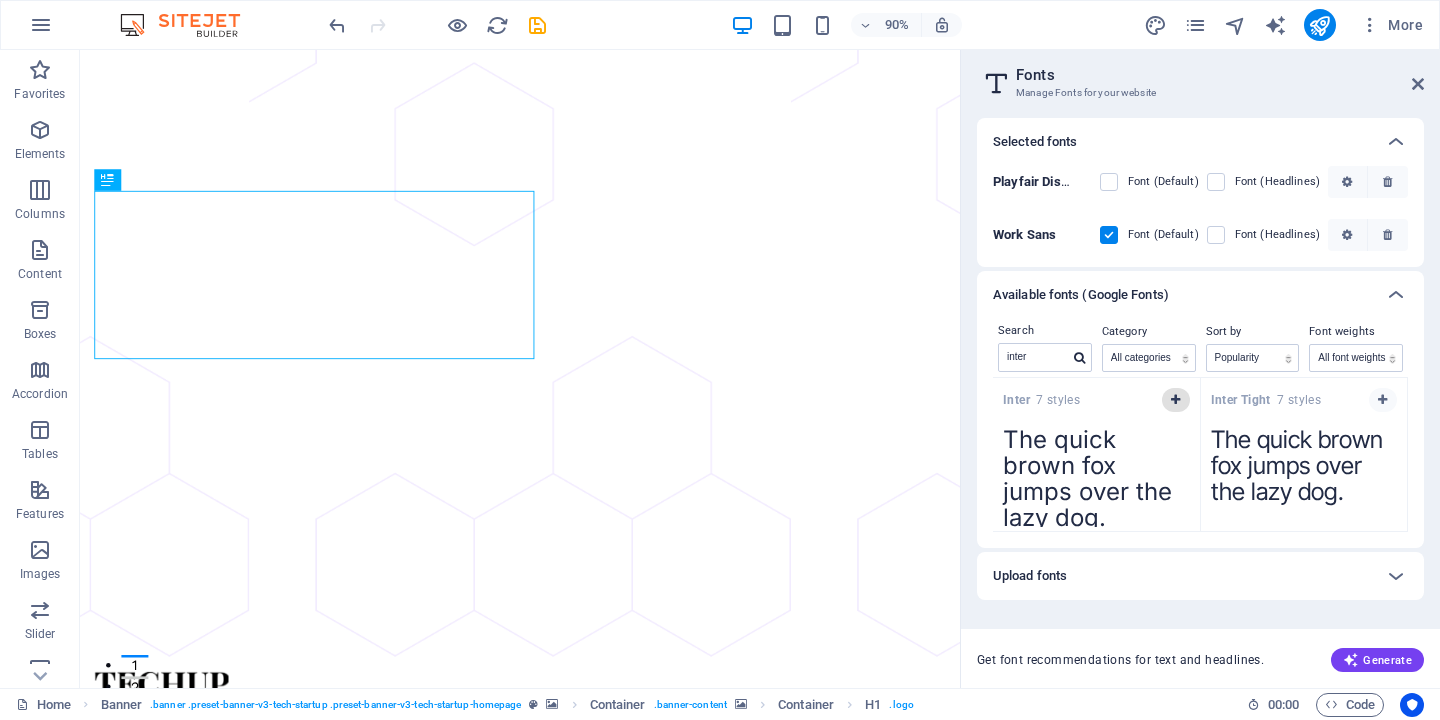 click at bounding box center (1176, 400) 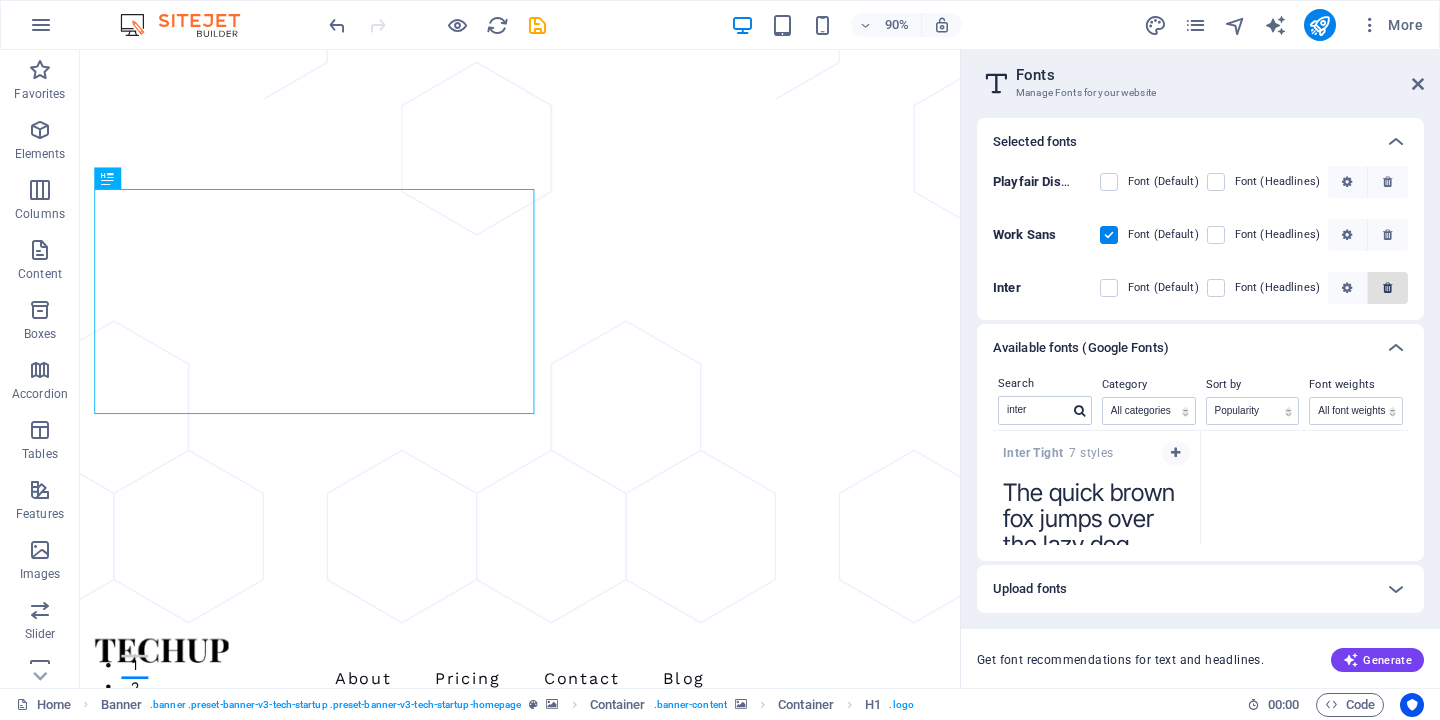 click at bounding box center (1387, 288) 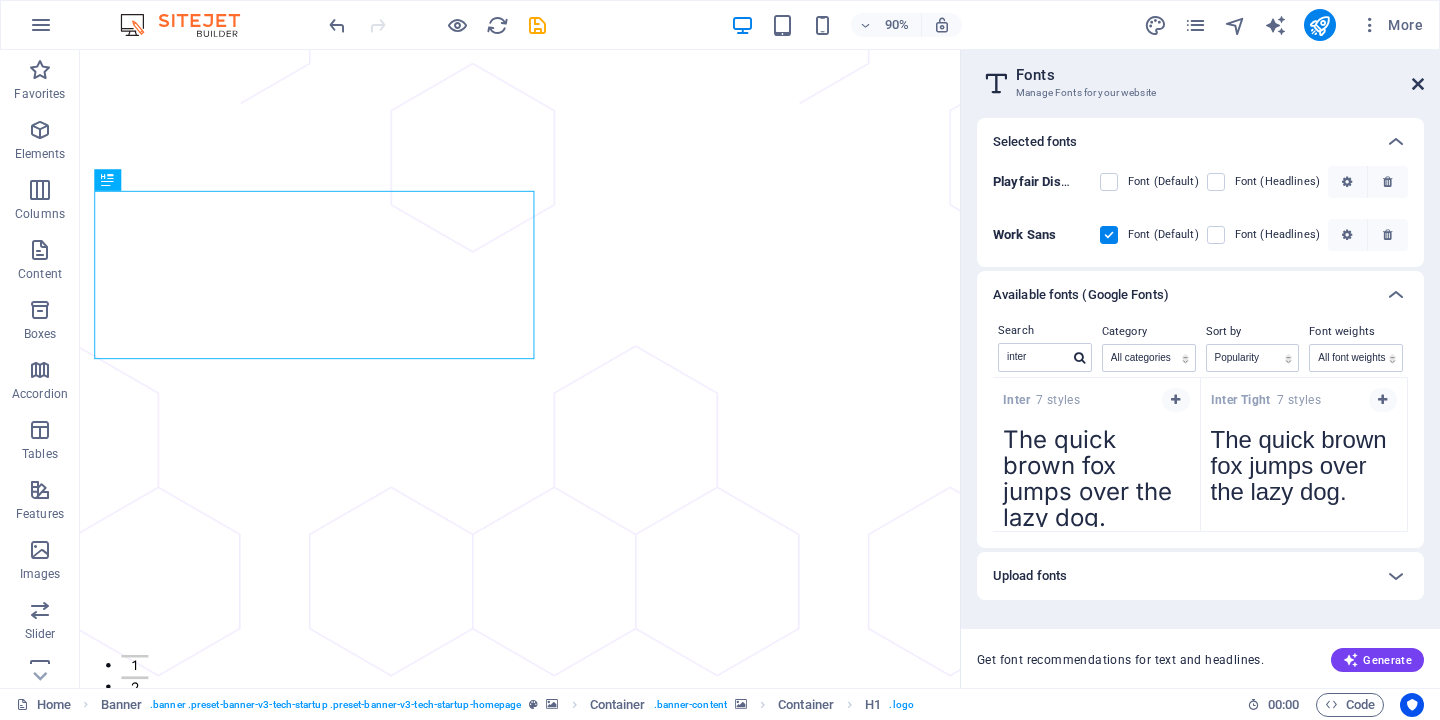 click at bounding box center (1418, 84) 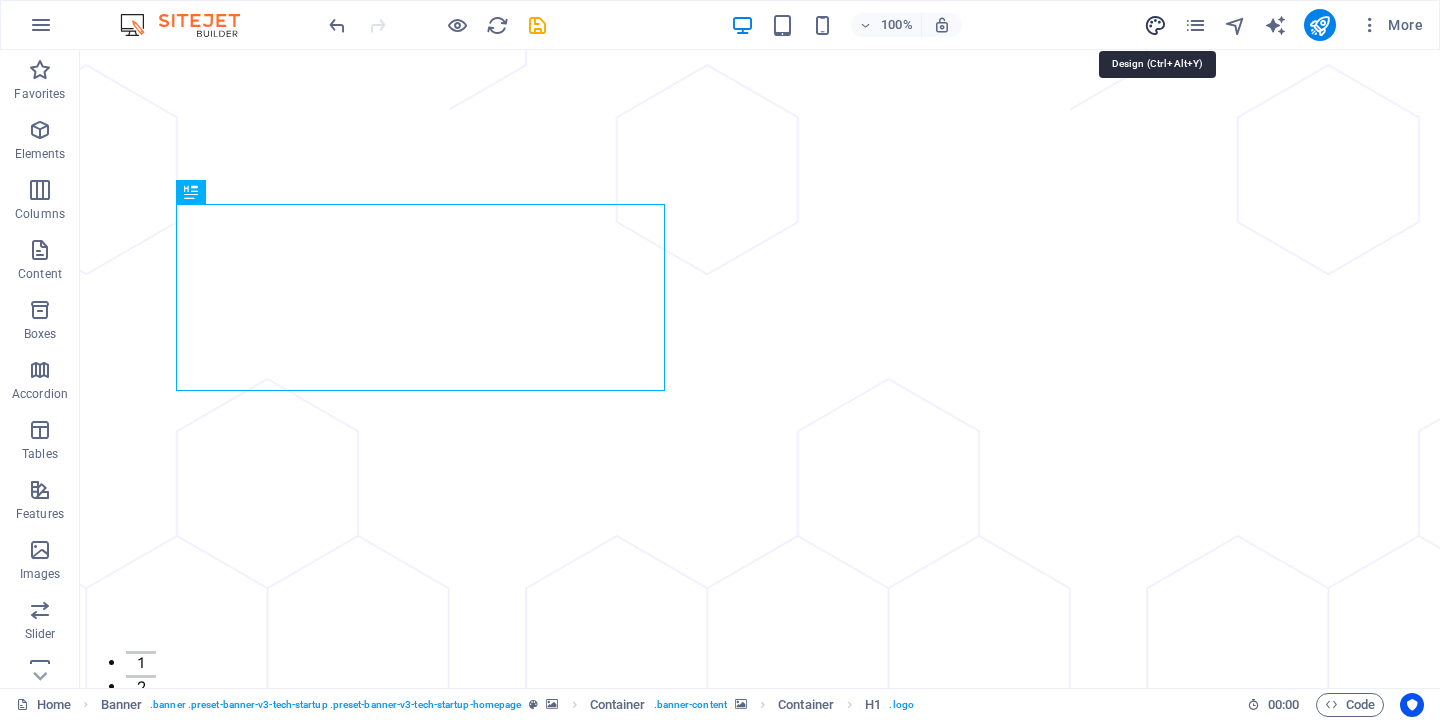 click at bounding box center (1155, 25) 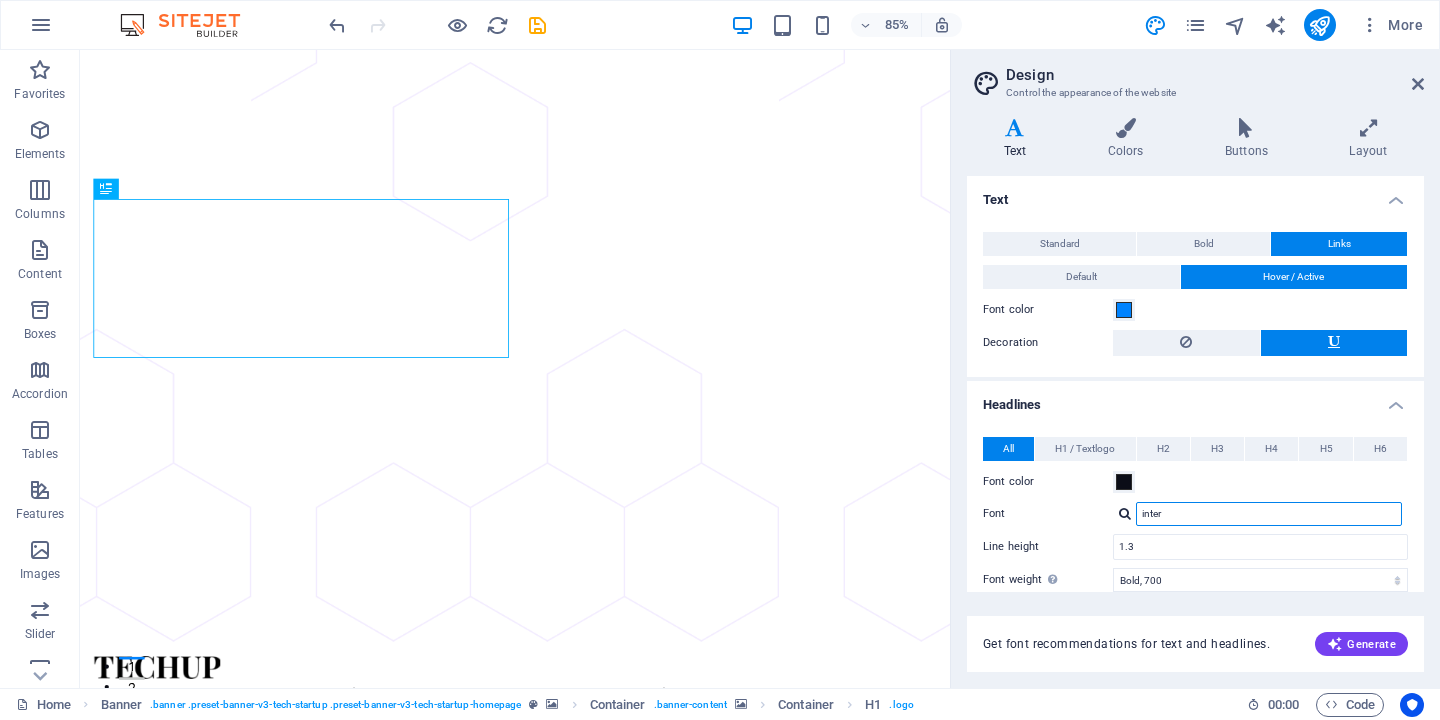 click on "inter" at bounding box center (1269, 514) 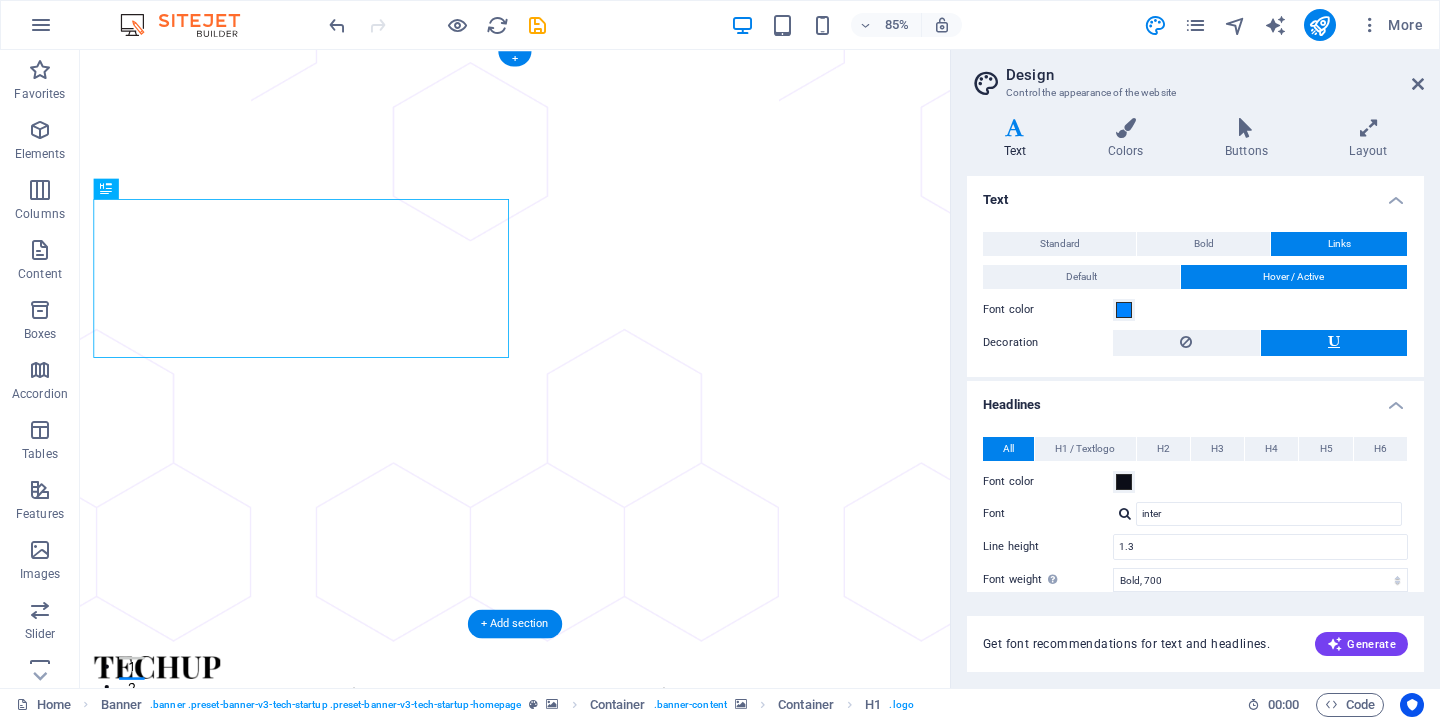 click at bounding box center [592, 1217] 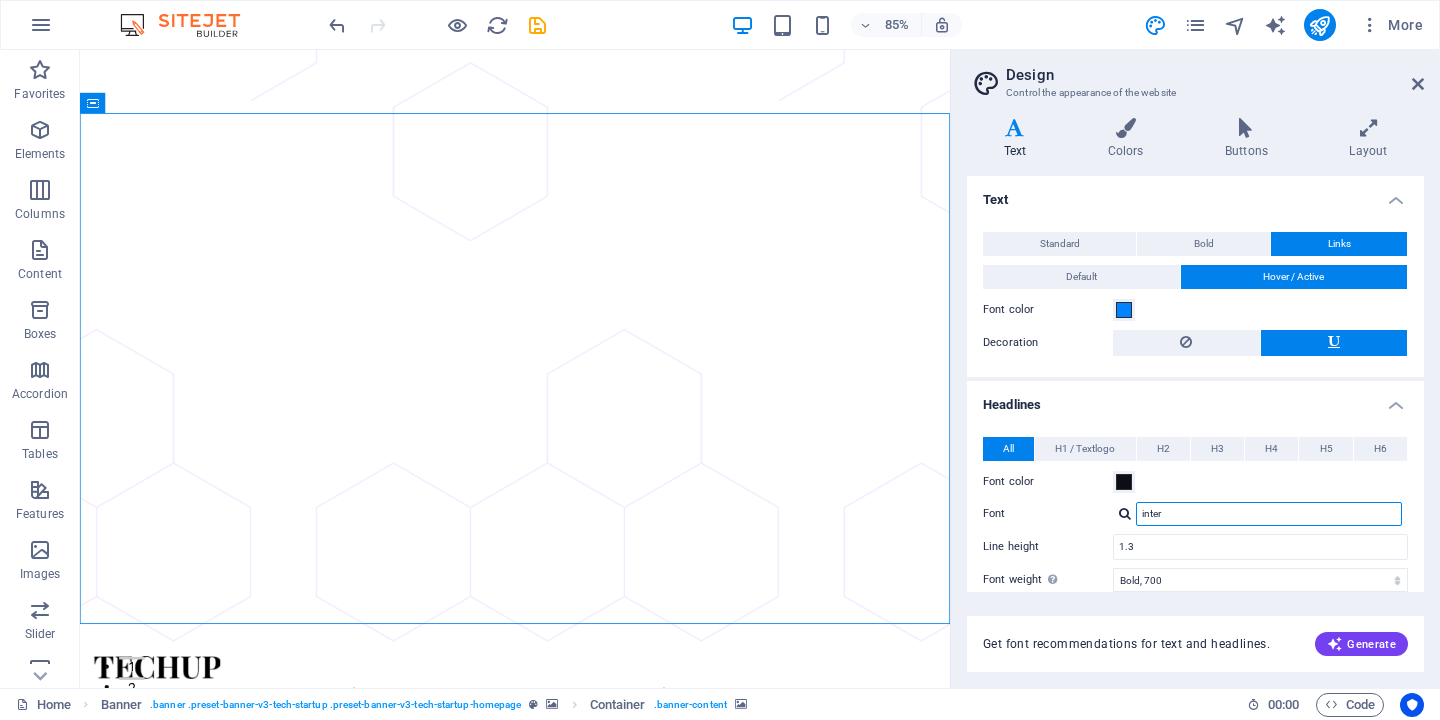 click on "inter" at bounding box center [1269, 514] 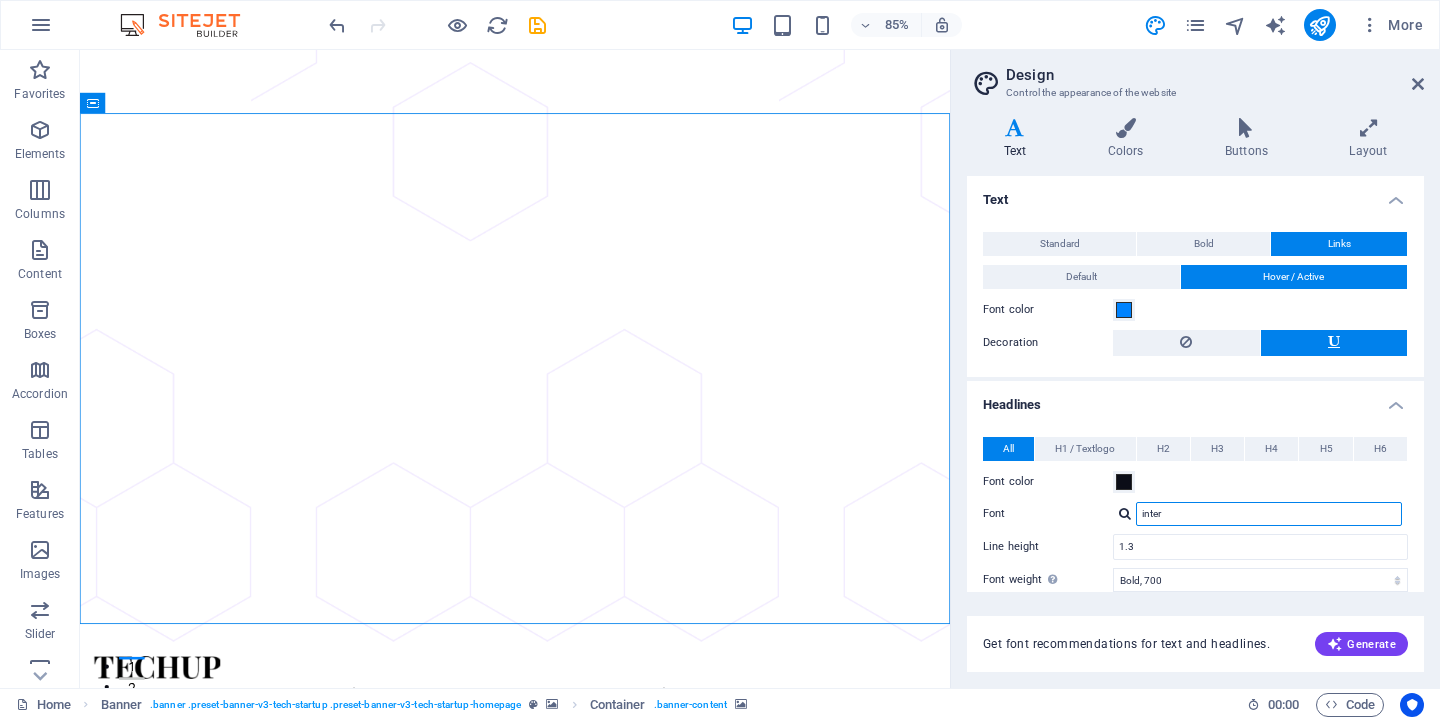 type 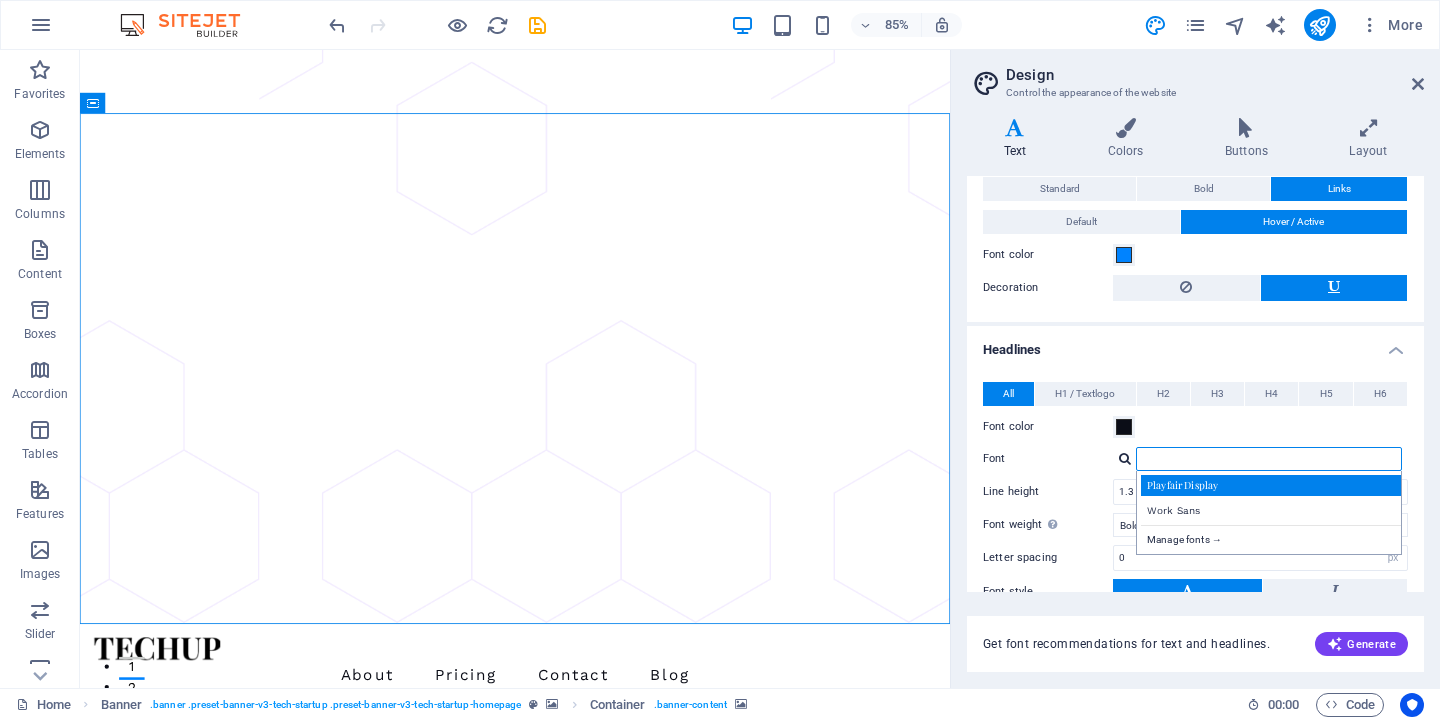 scroll, scrollTop: 57, scrollLeft: 0, axis: vertical 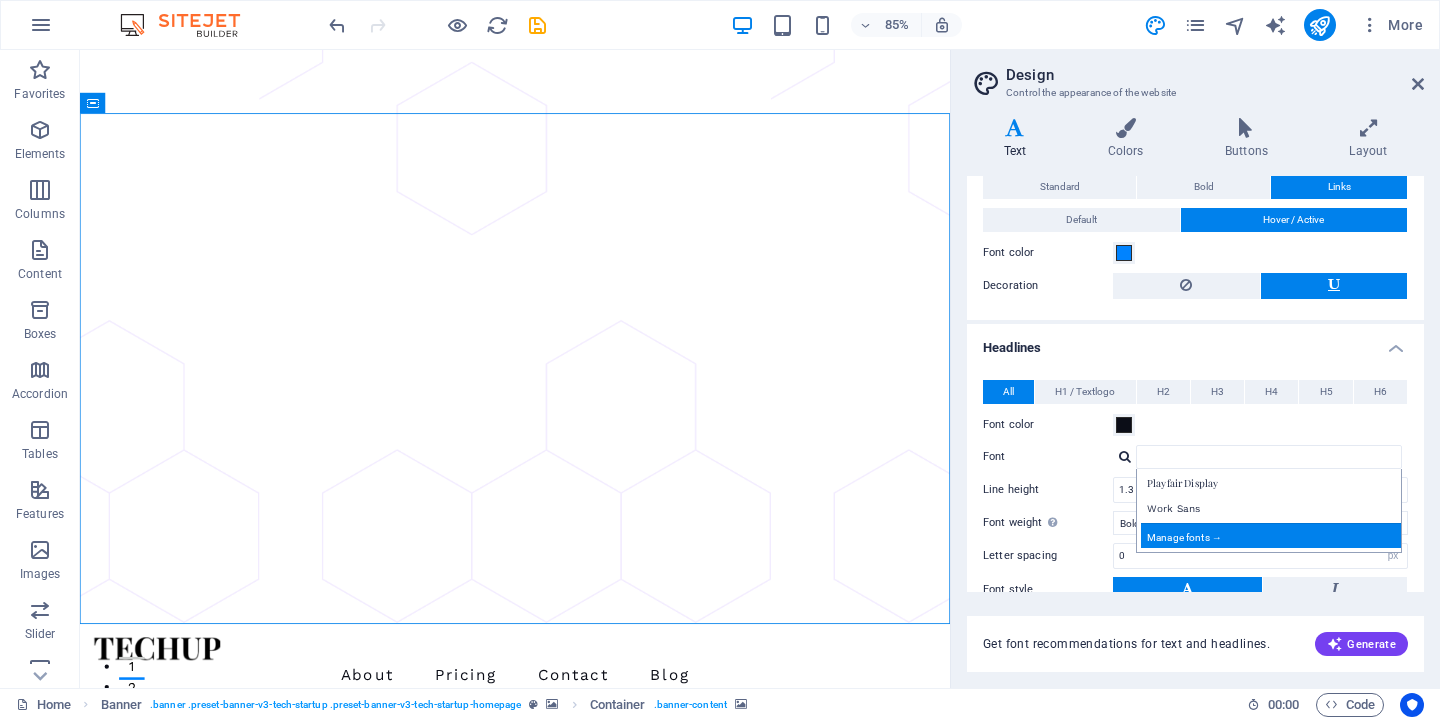 click on "Manage fonts →" at bounding box center (1273, 535) 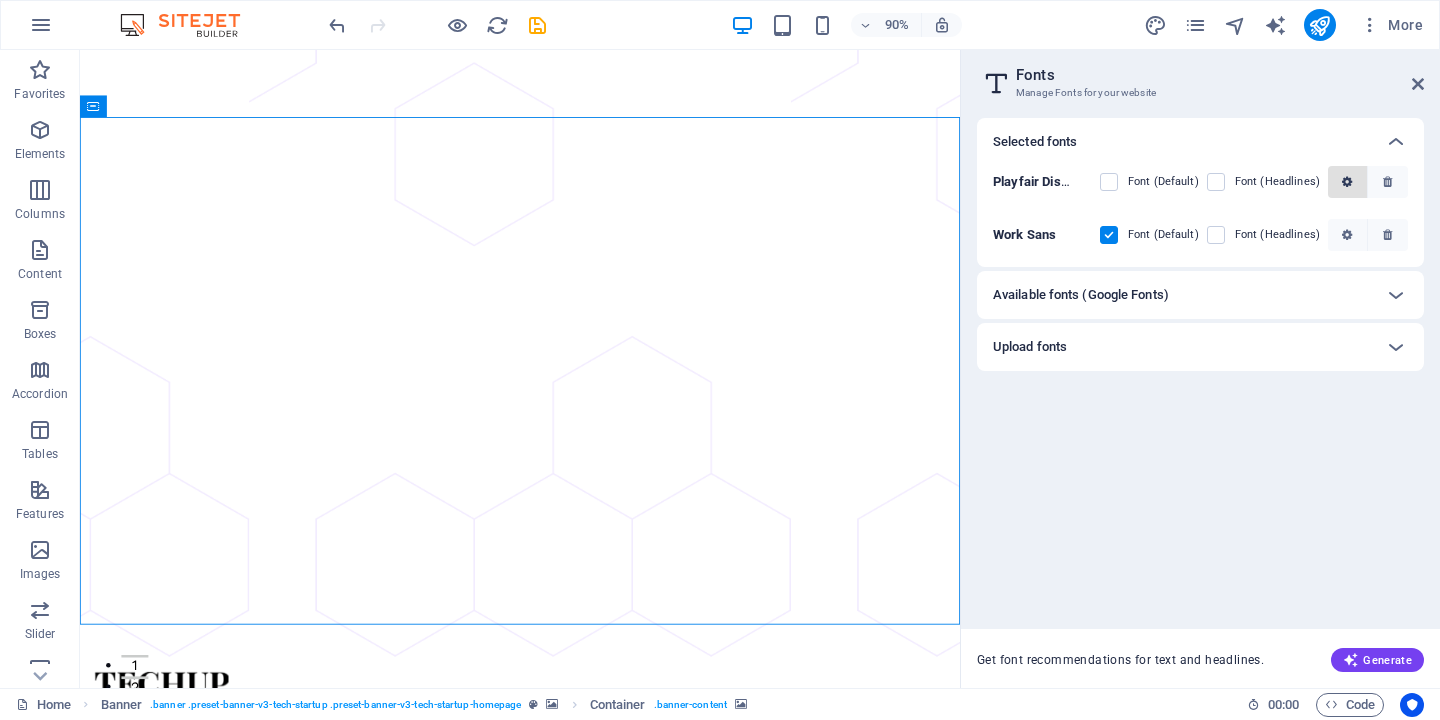 click at bounding box center [1347, 182] 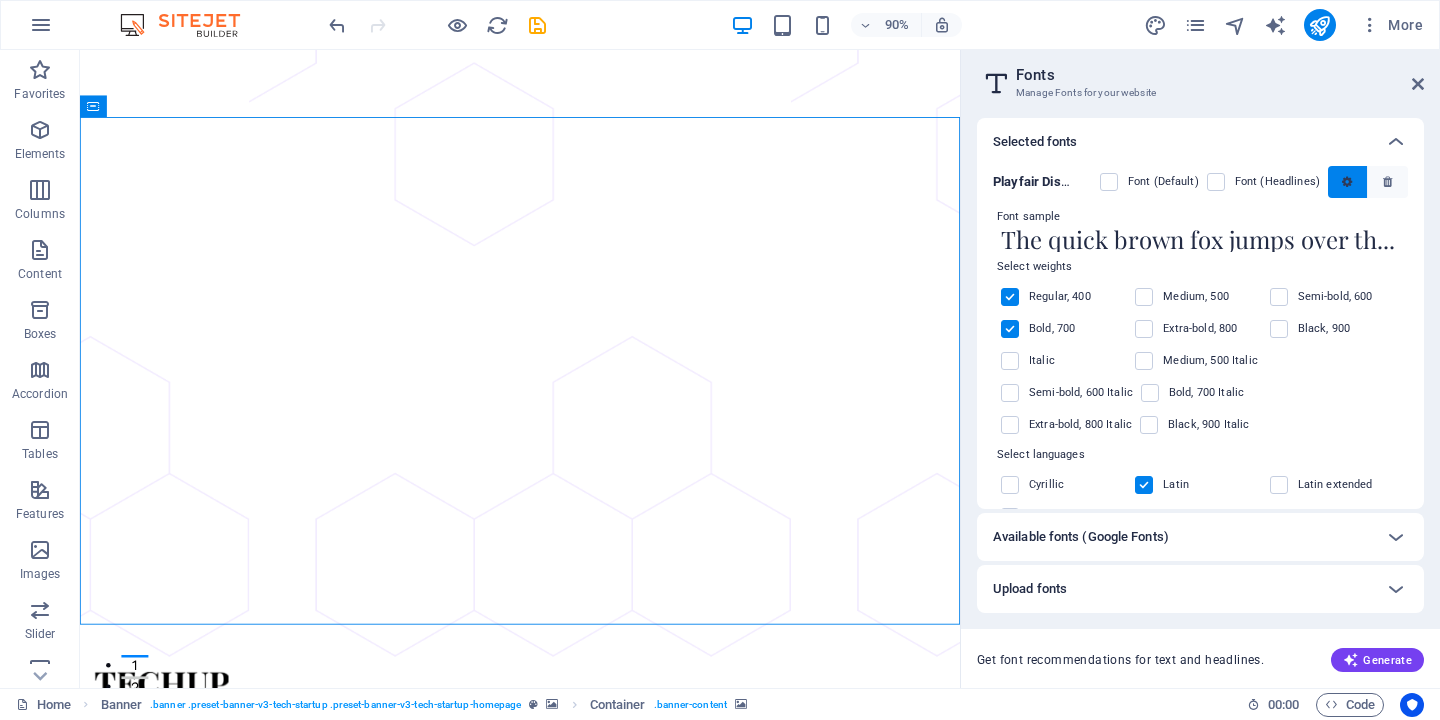 click at bounding box center (1347, 182) 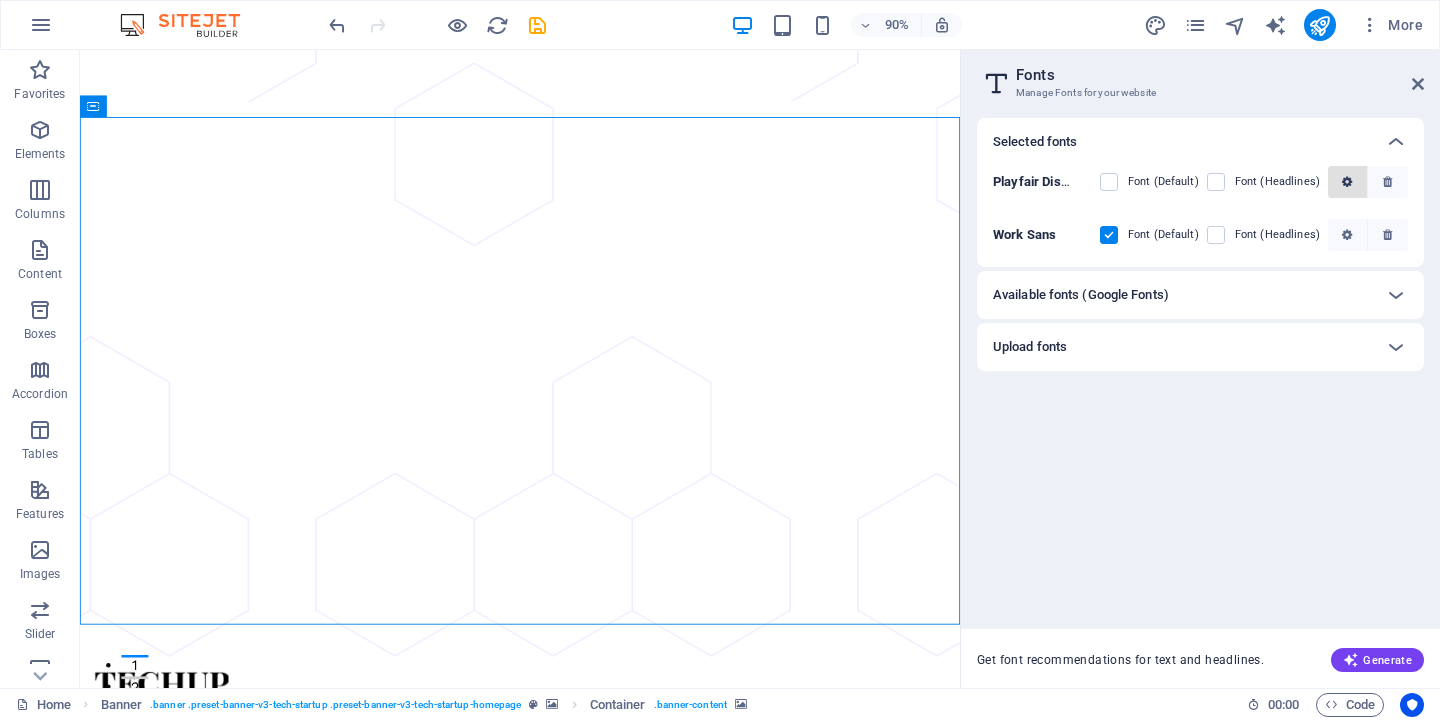click at bounding box center (1347, 182) 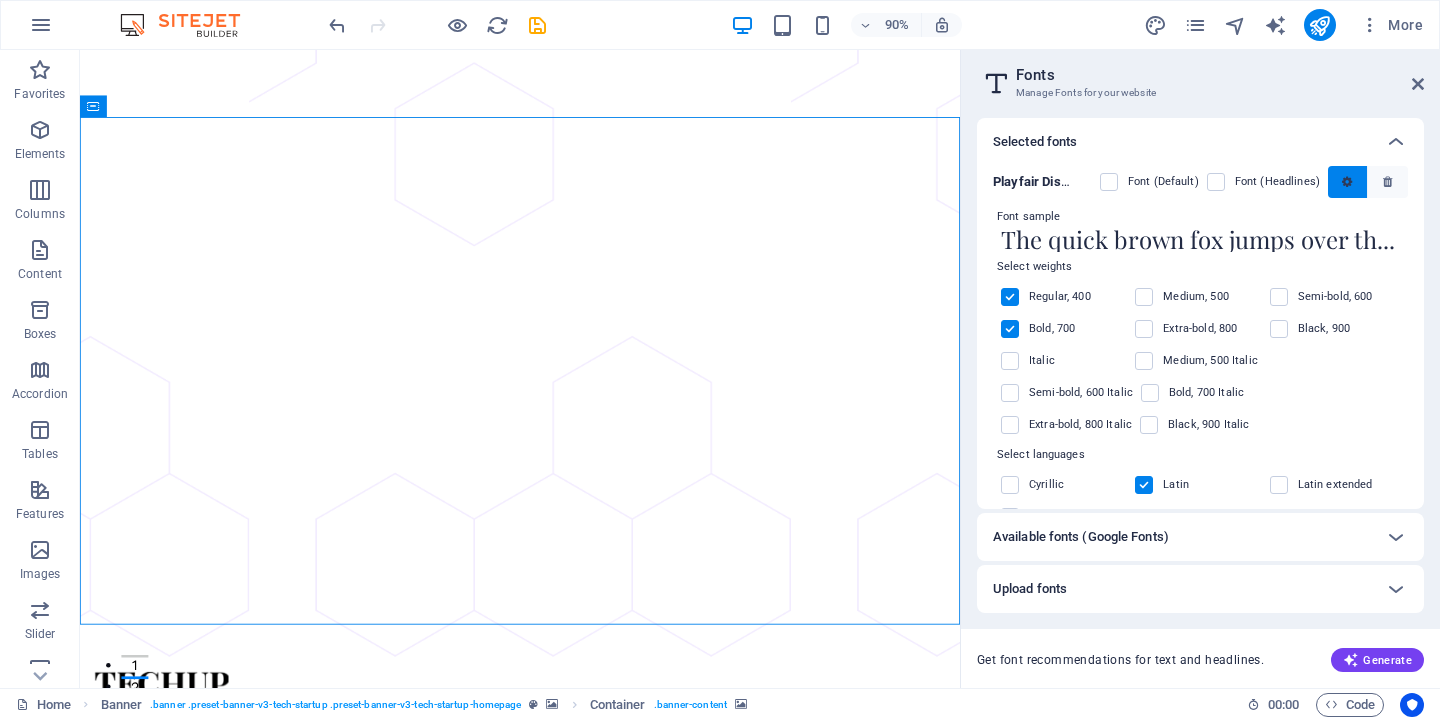 click at bounding box center (1347, 182) 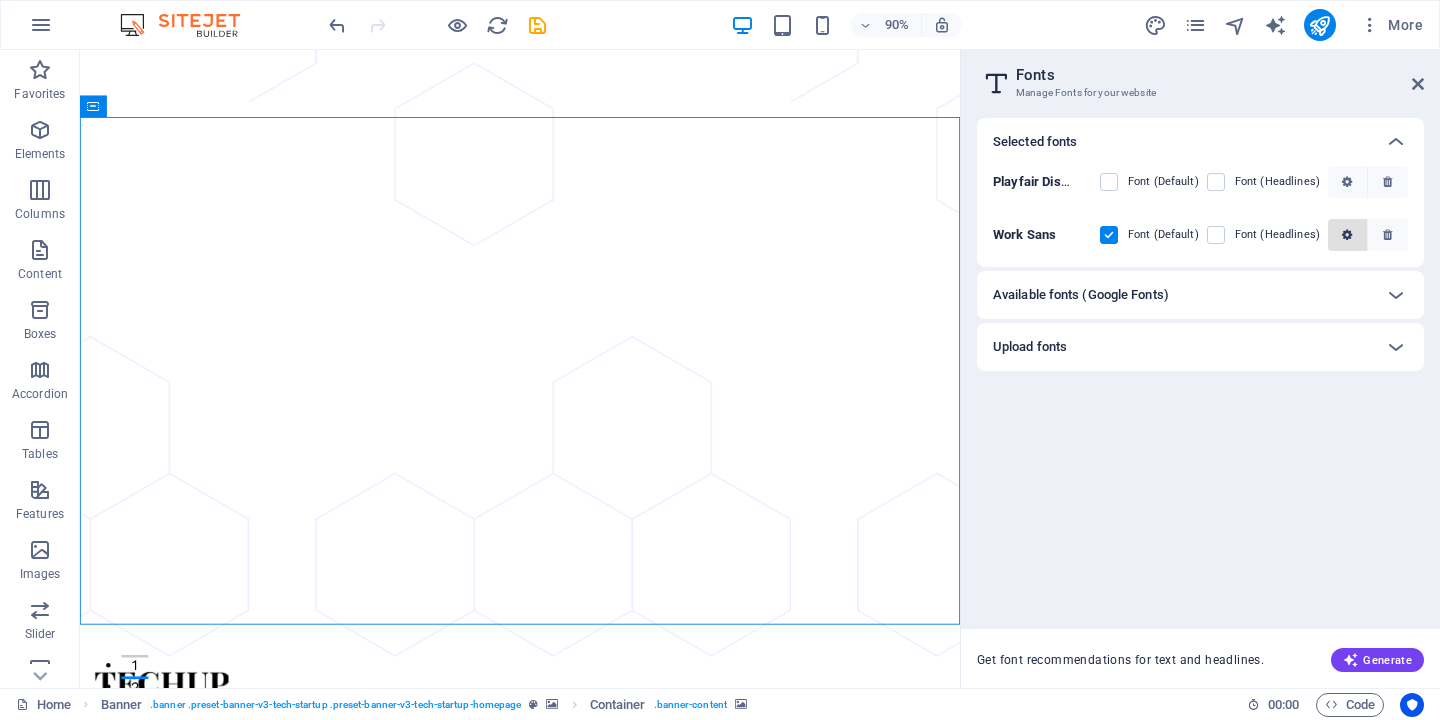 click at bounding box center (1347, 235) 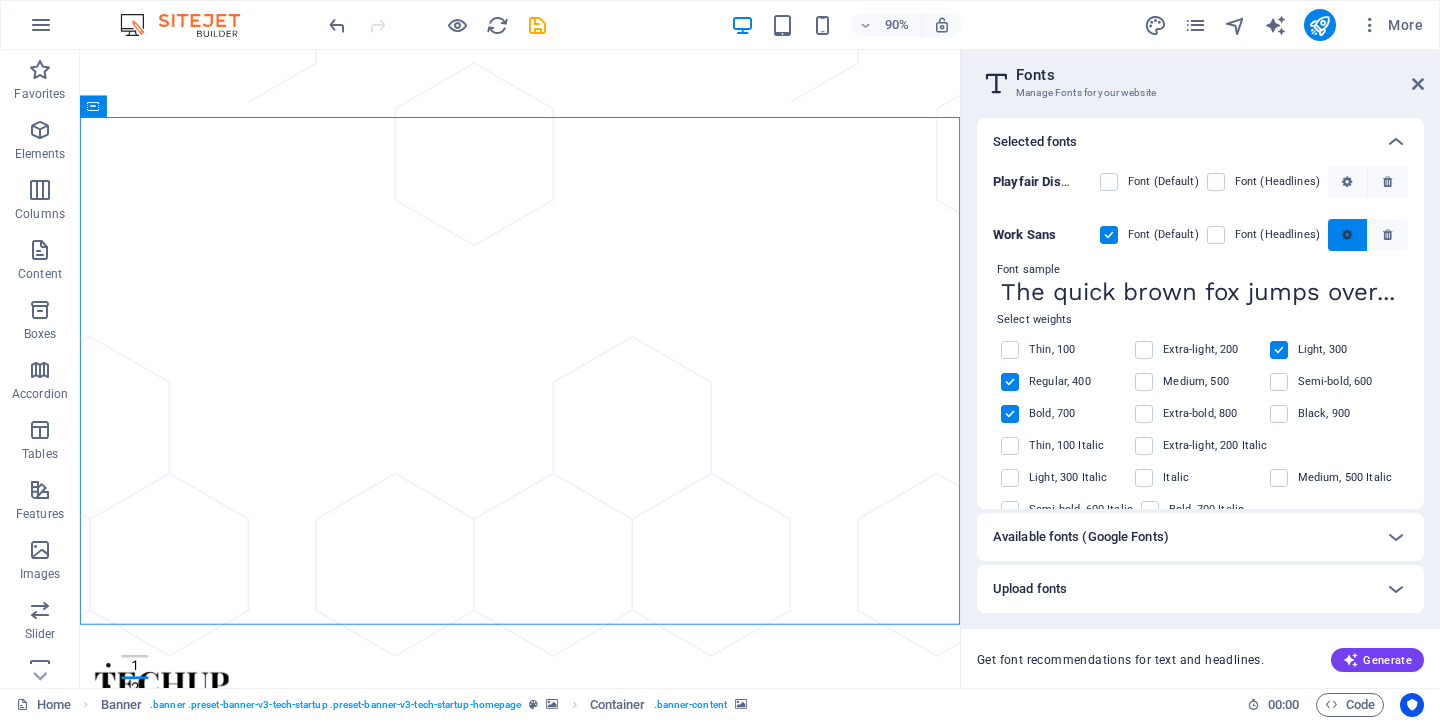 click at bounding box center [1347, 235] 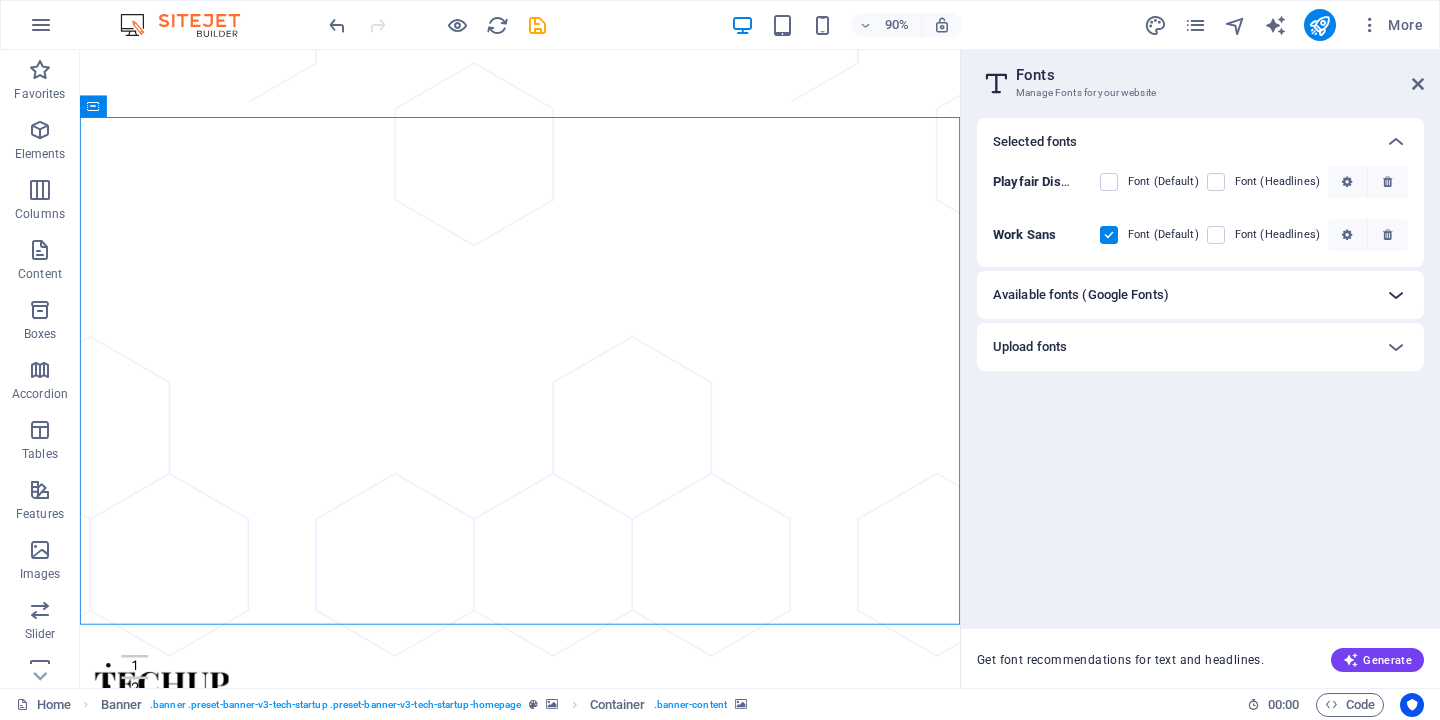 click at bounding box center [1396, 295] 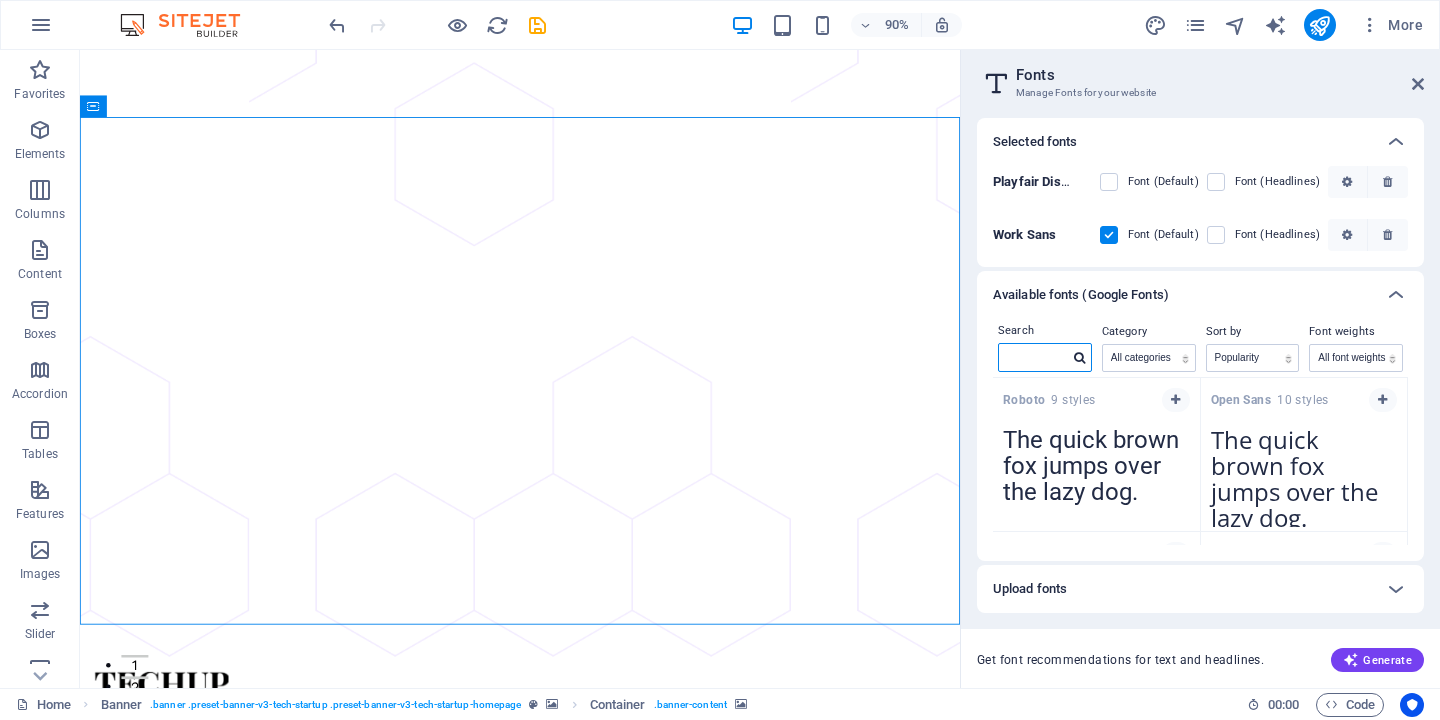 click at bounding box center [1034, 357] 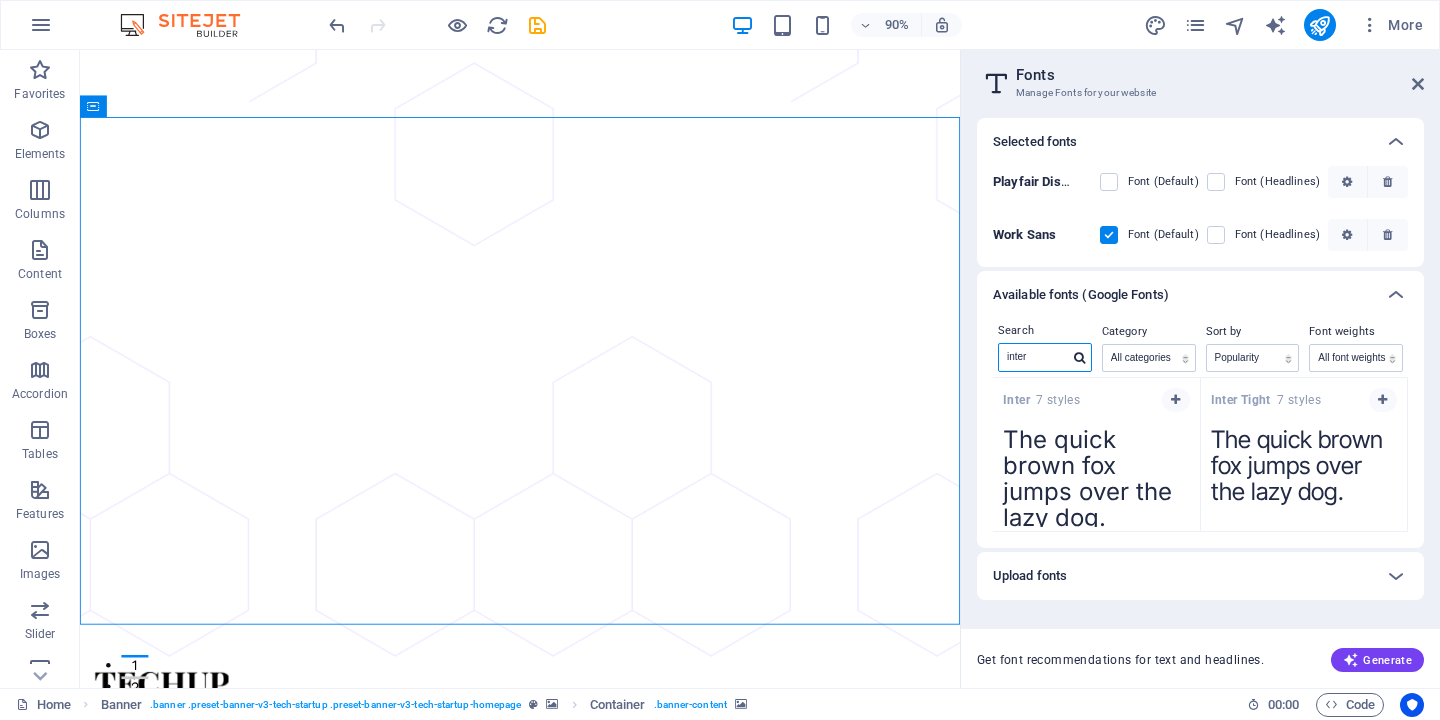 type on "inter" 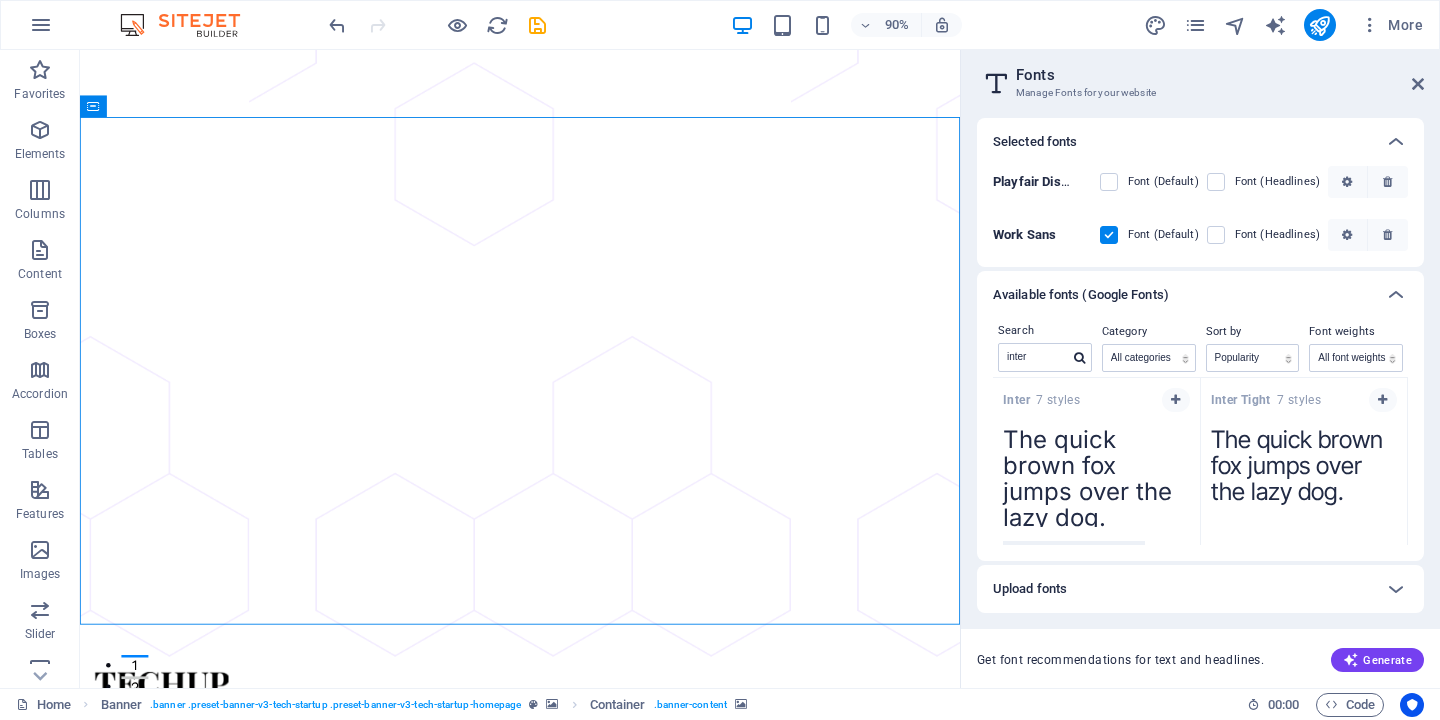 scroll, scrollTop: 14, scrollLeft: 0, axis: vertical 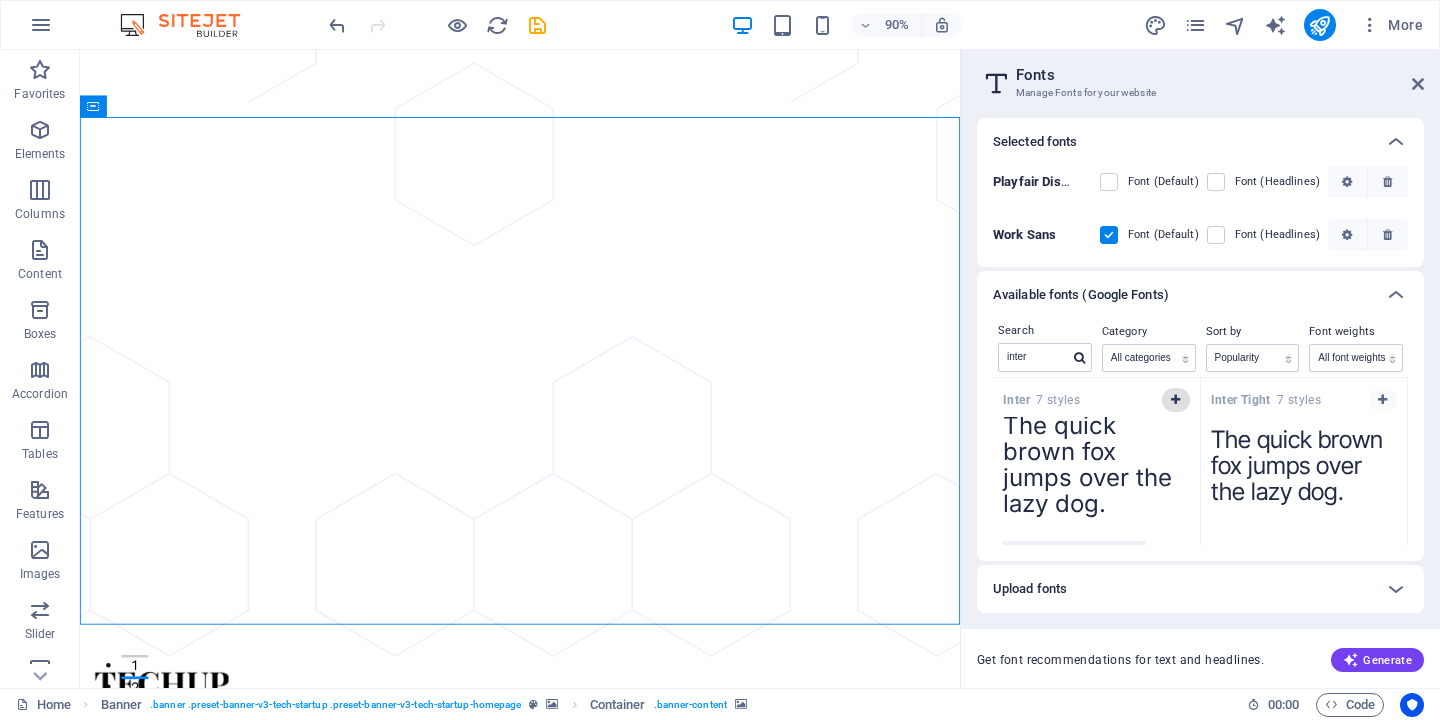 click at bounding box center (1175, 400) 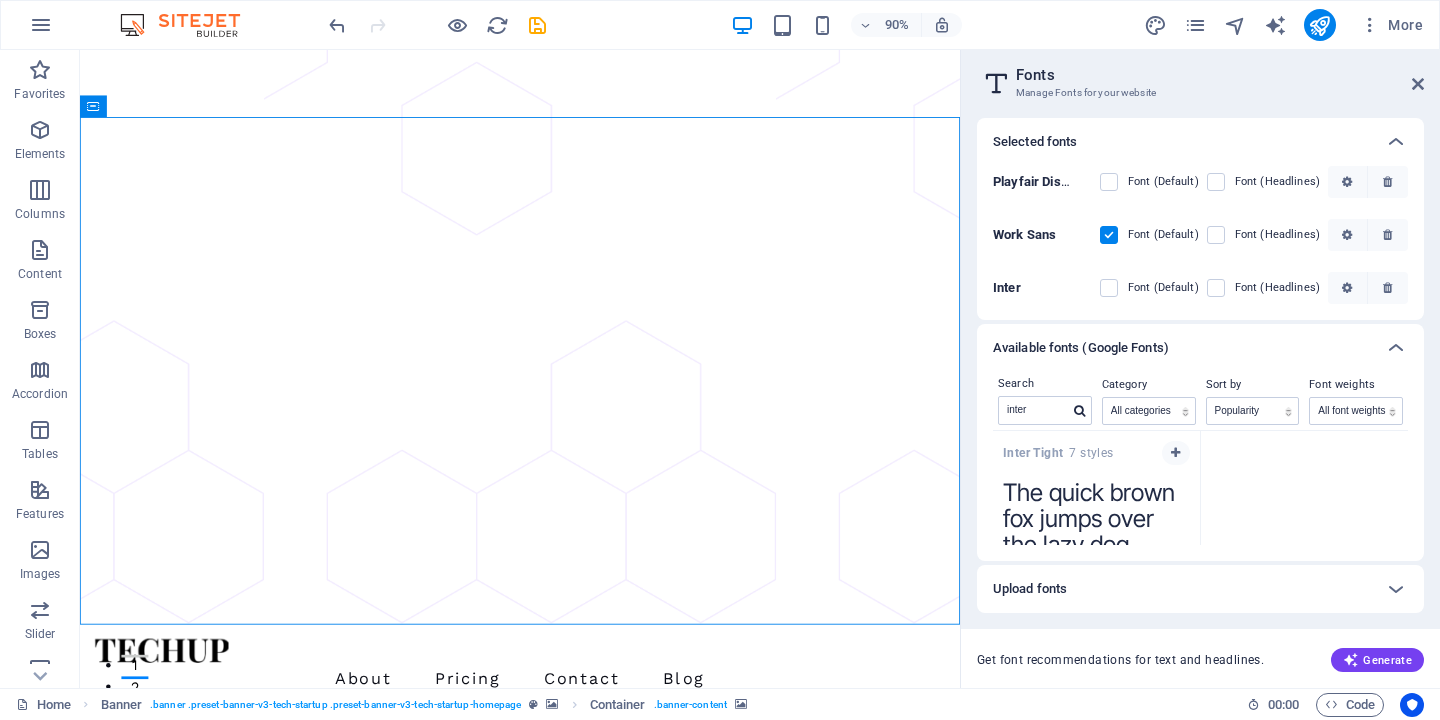 click on "Inter Font (Default) Font (Headlines)" at bounding box center (1200, 282) 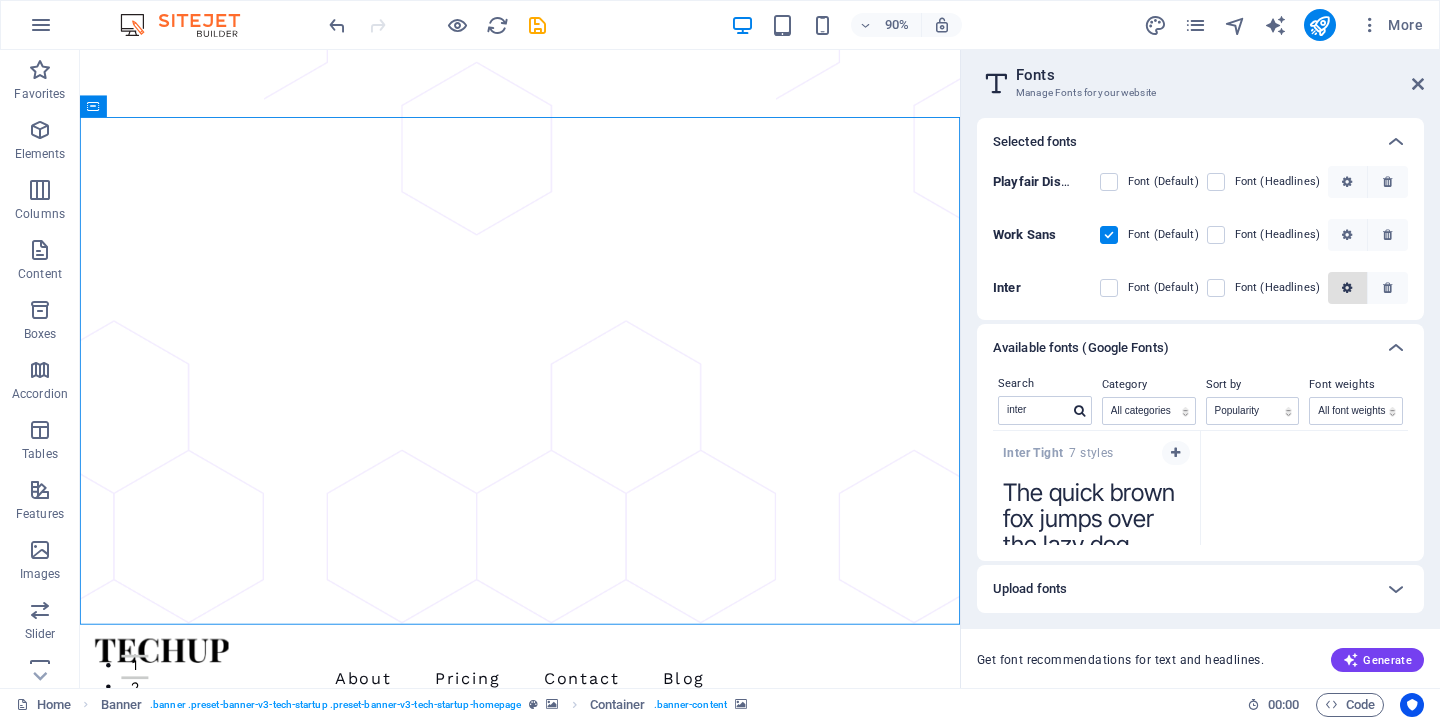 click at bounding box center [1348, 288] 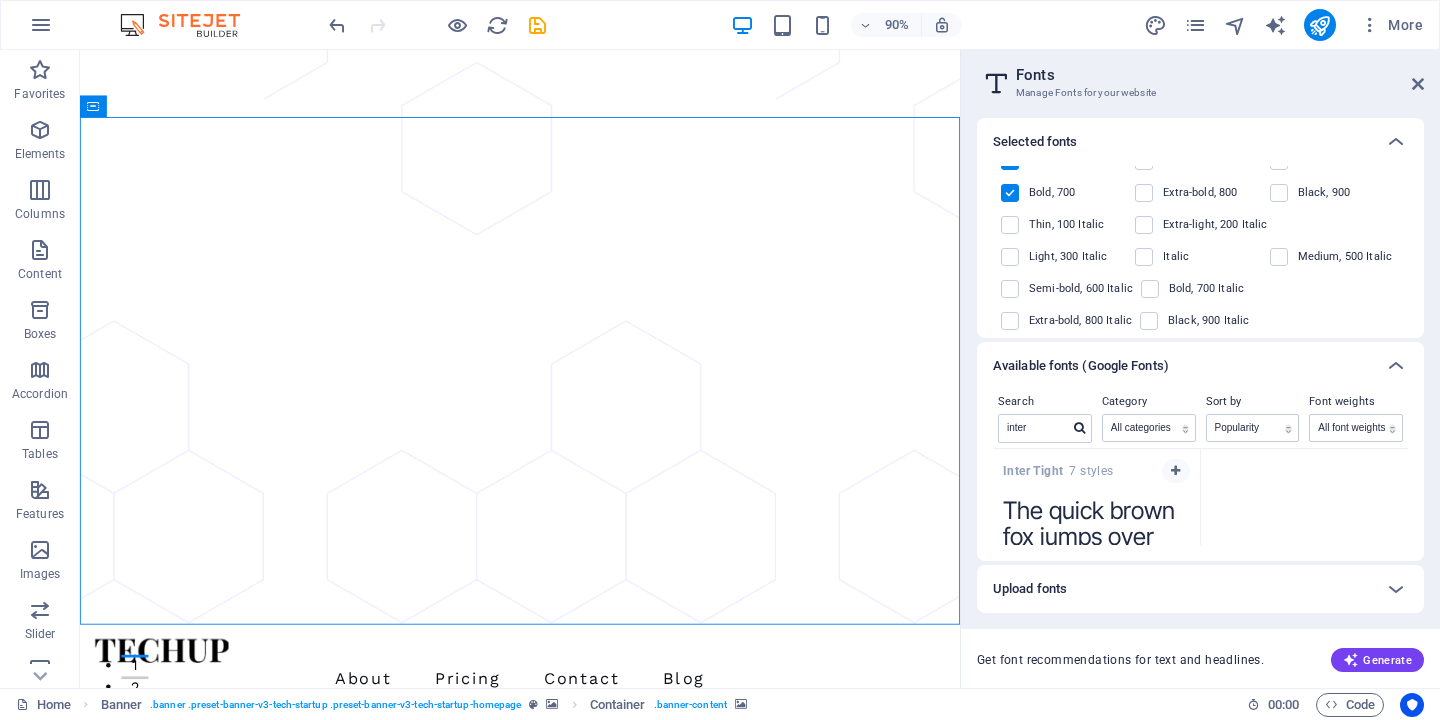 scroll, scrollTop: 267, scrollLeft: 0, axis: vertical 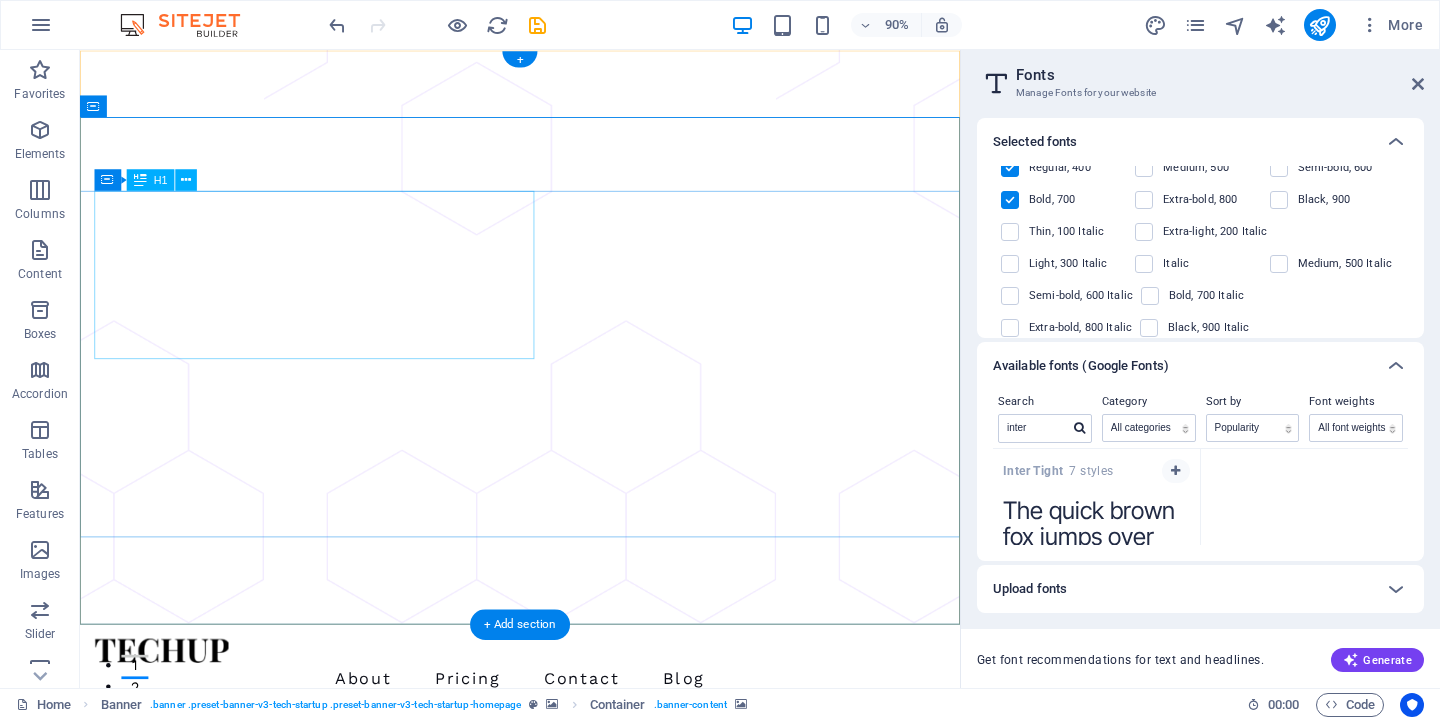 click on "Let your  business grow super fast  and secure, with Techup." at bounding box center (569, 1553) 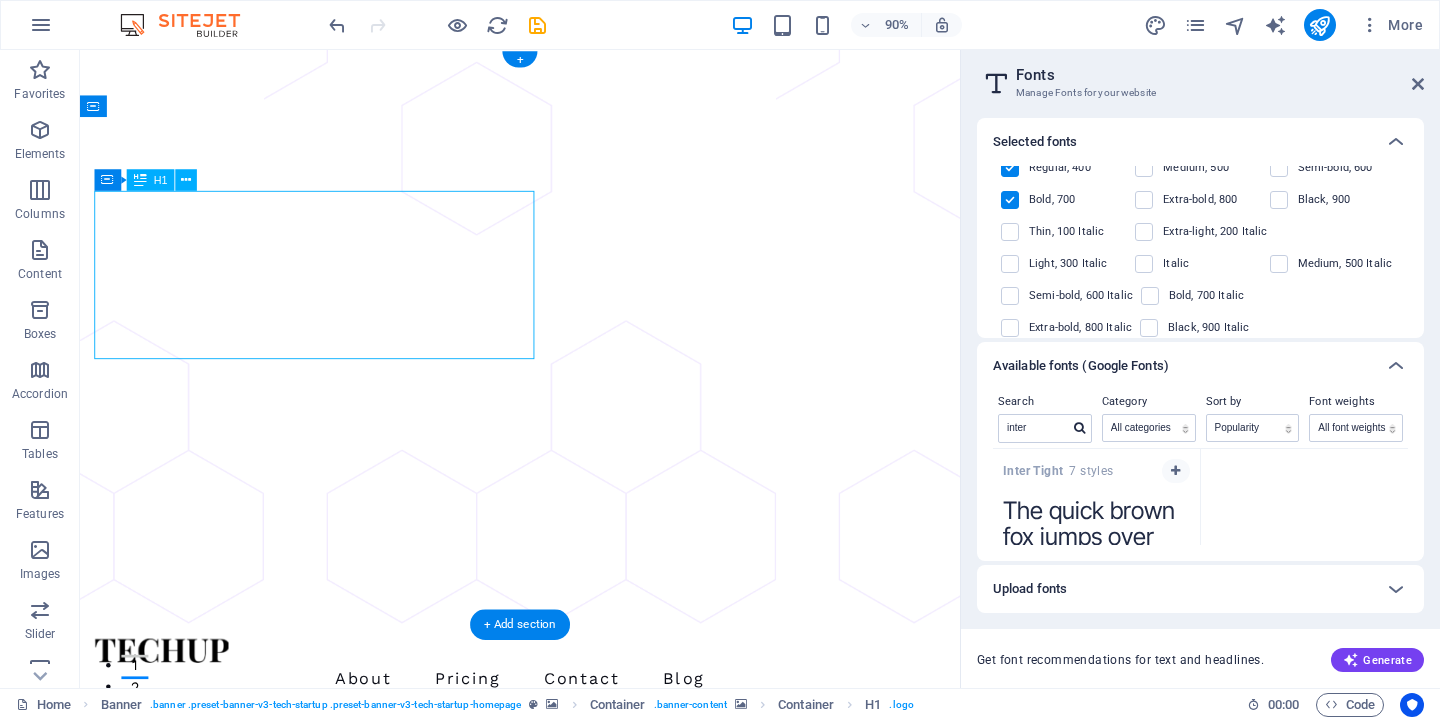 click on "Let your  business grow super fast  and secure, with Techup." at bounding box center (569, 1553) 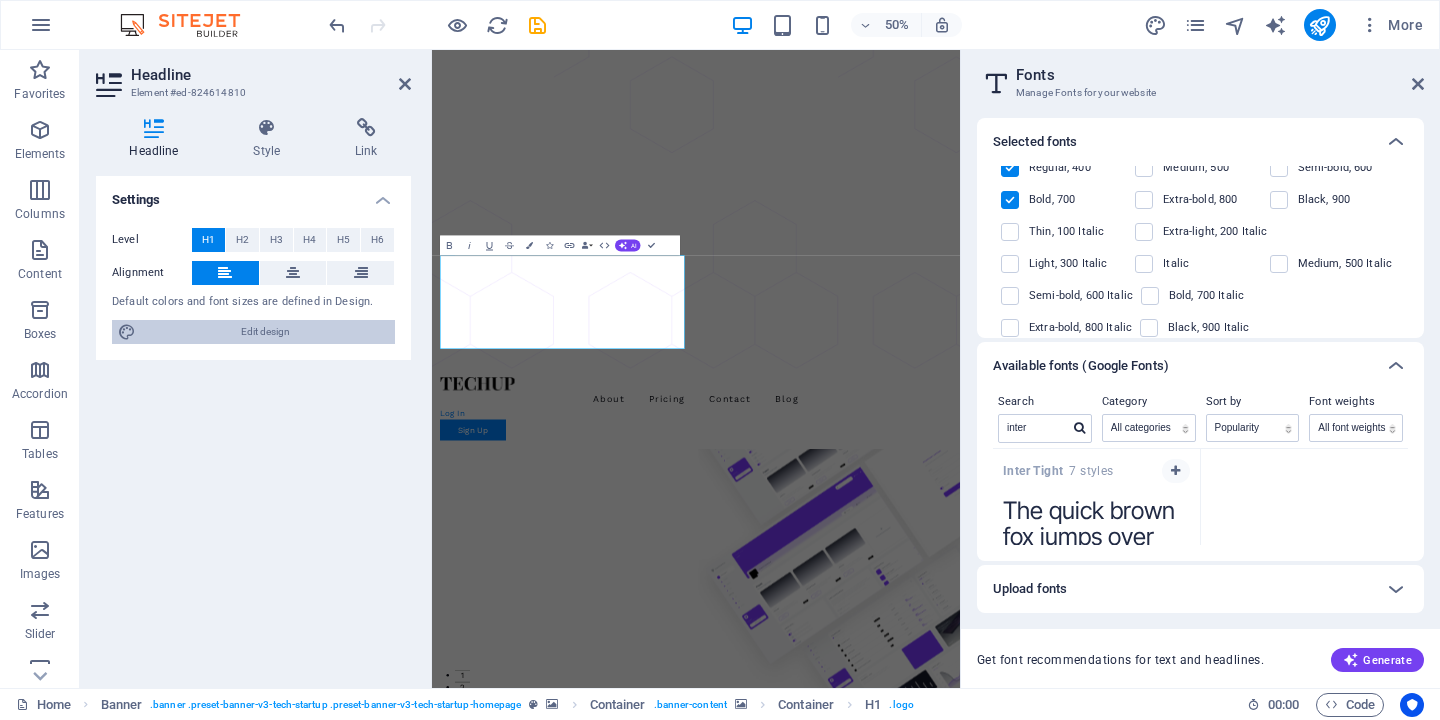 click on "Edit design" at bounding box center [265, 332] 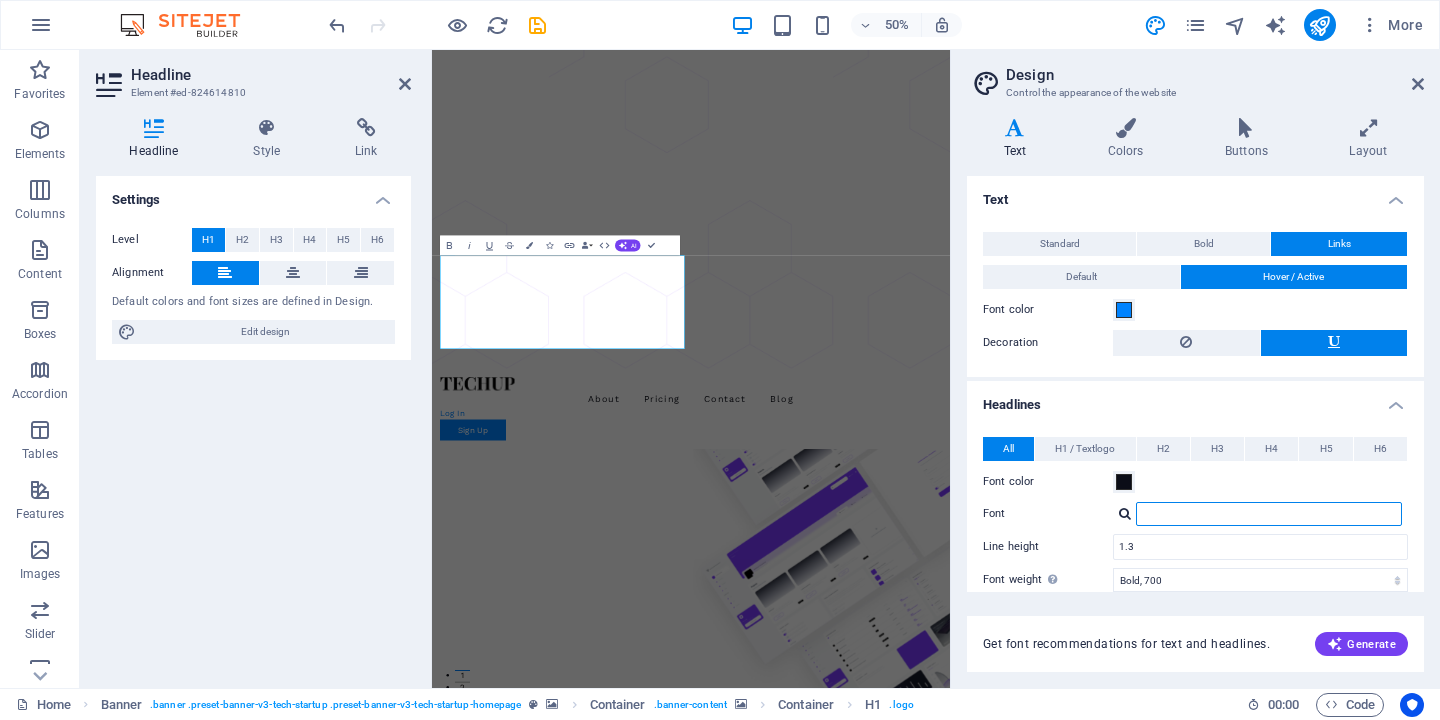 click on "Font" at bounding box center [1269, 514] 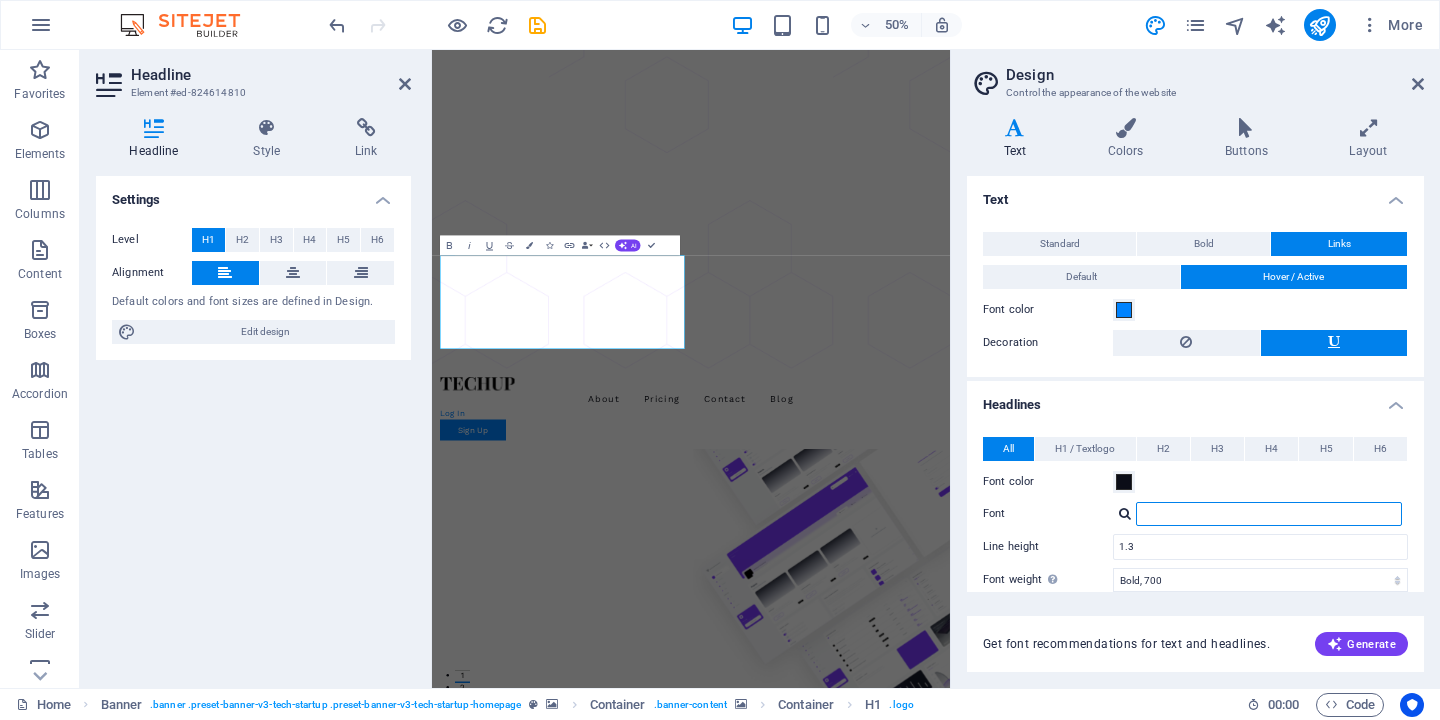 click on "Font" at bounding box center [1269, 514] 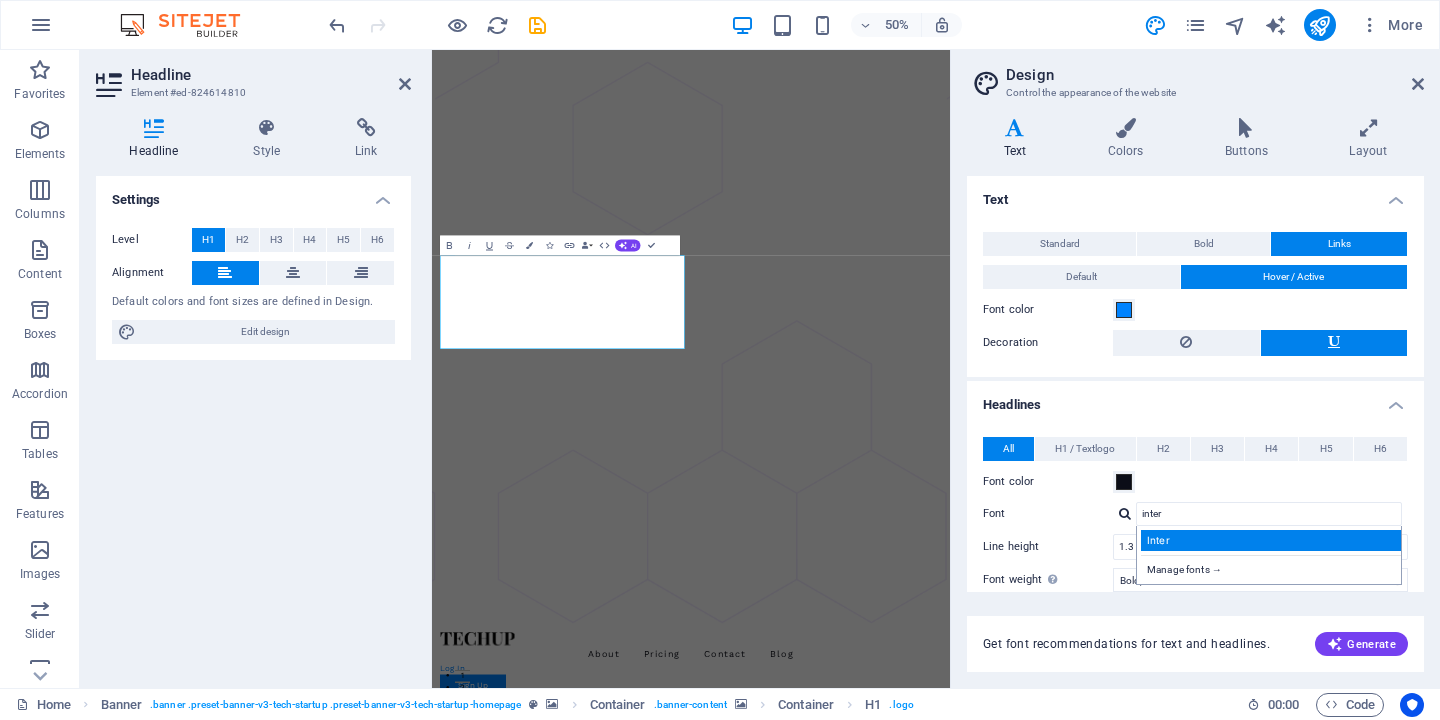 click on "Inter" at bounding box center [1273, 540] 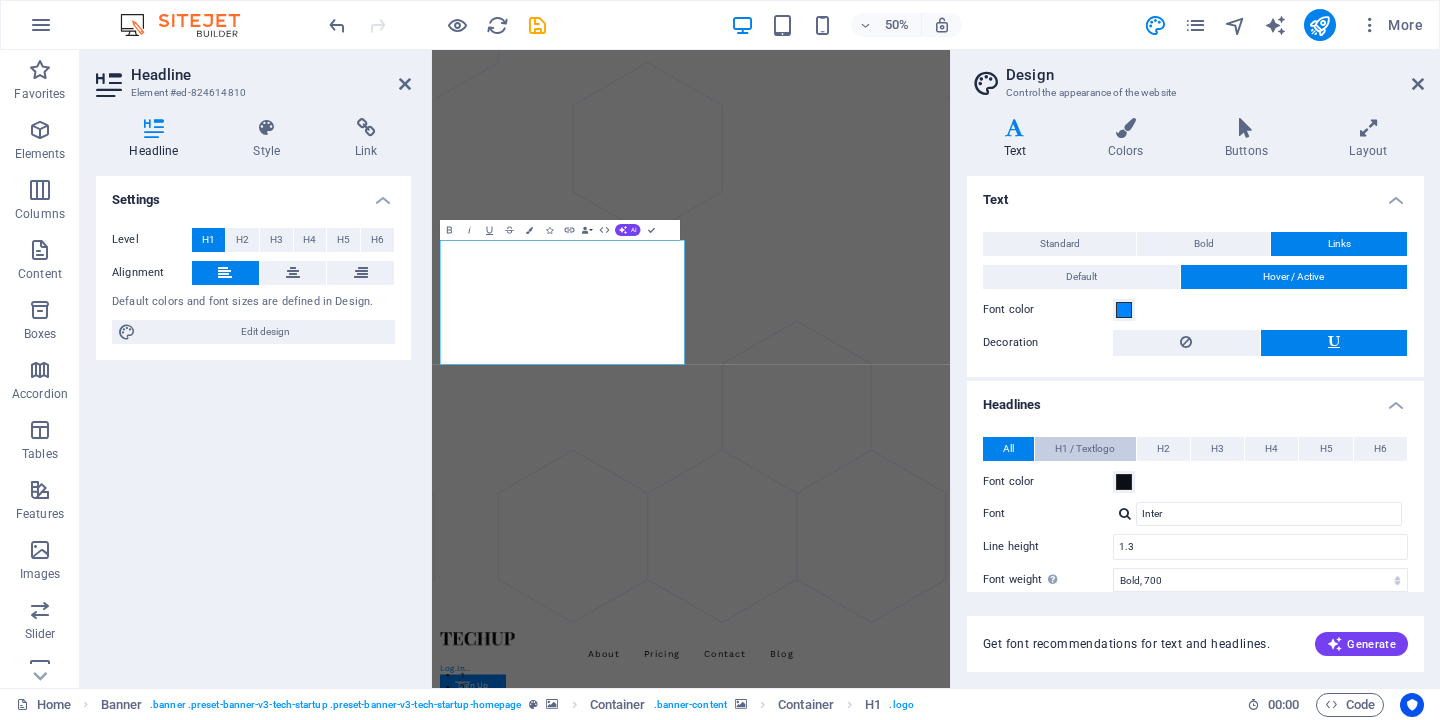 click on "H1 / Textlogo" at bounding box center (1085, 449) 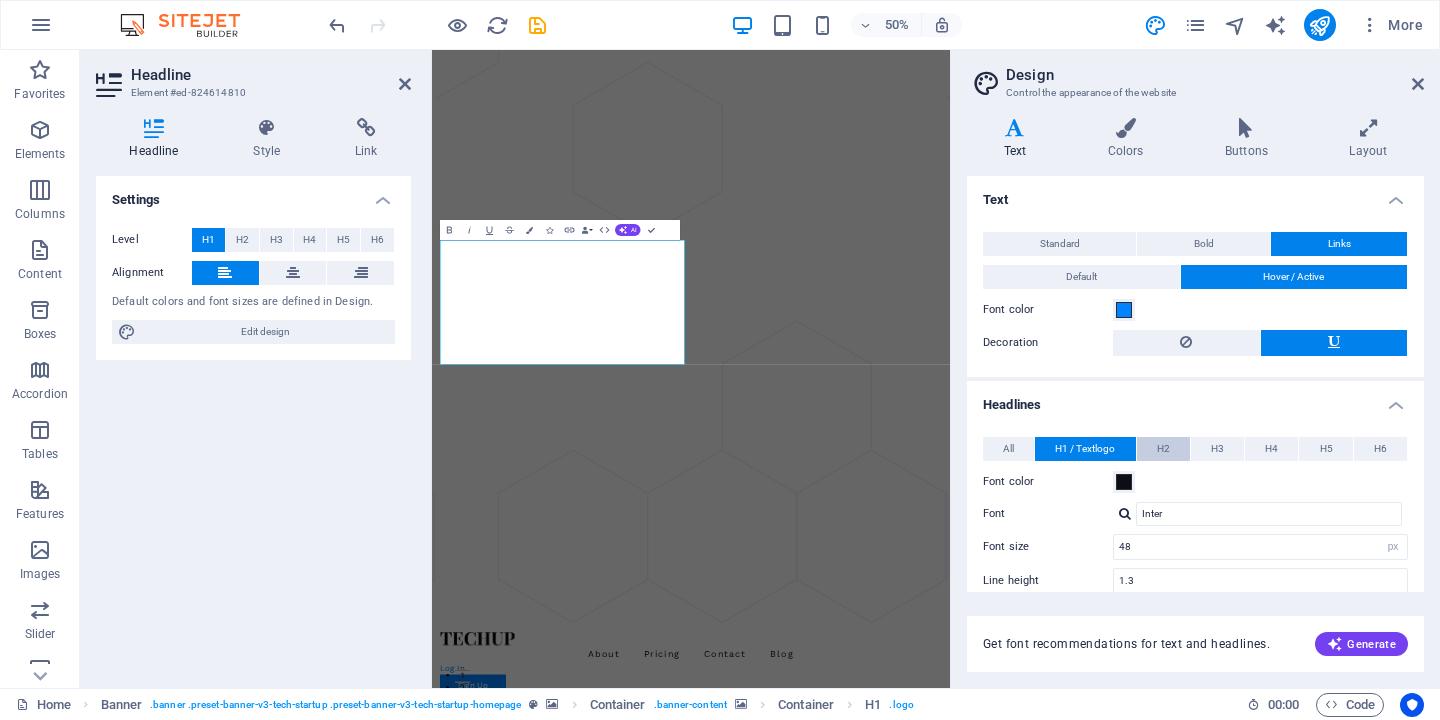 click on "H2" at bounding box center [1163, 449] 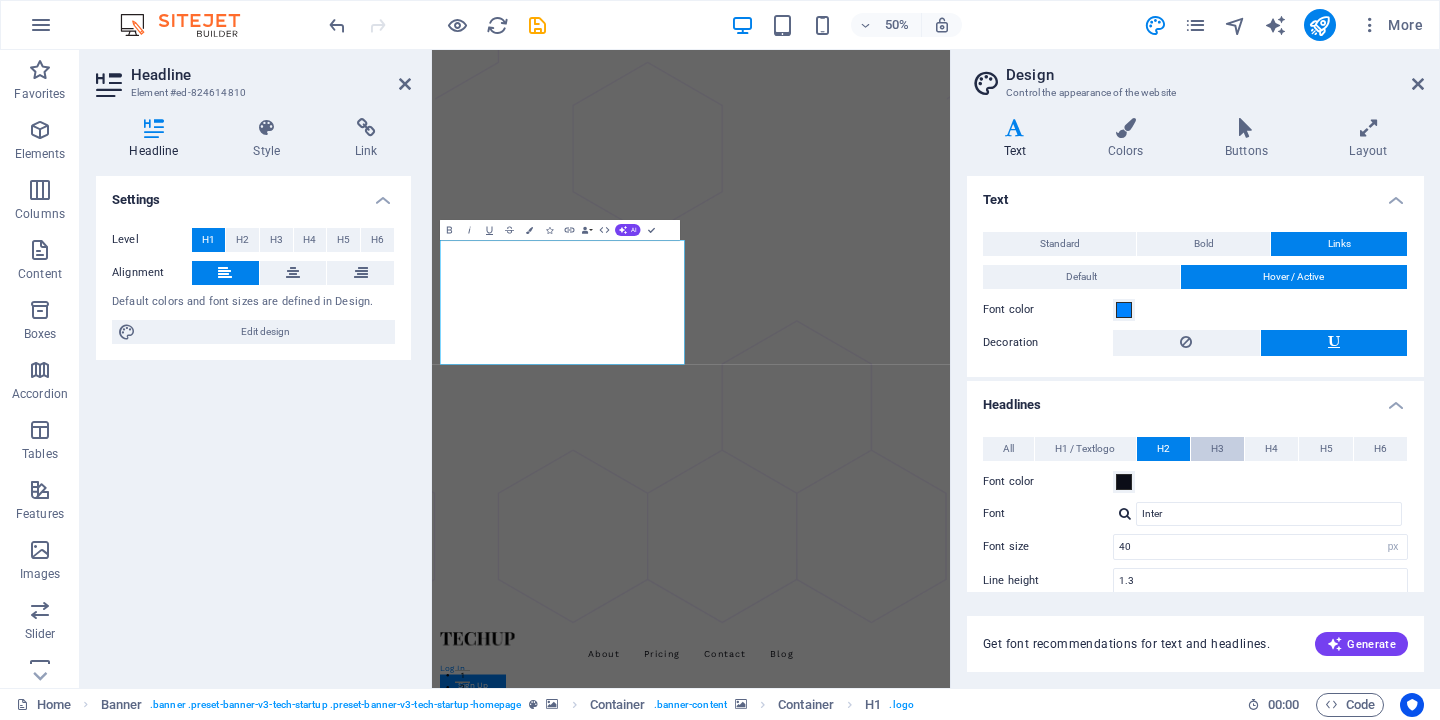 click on "H3" at bounding box center [1217, 449] 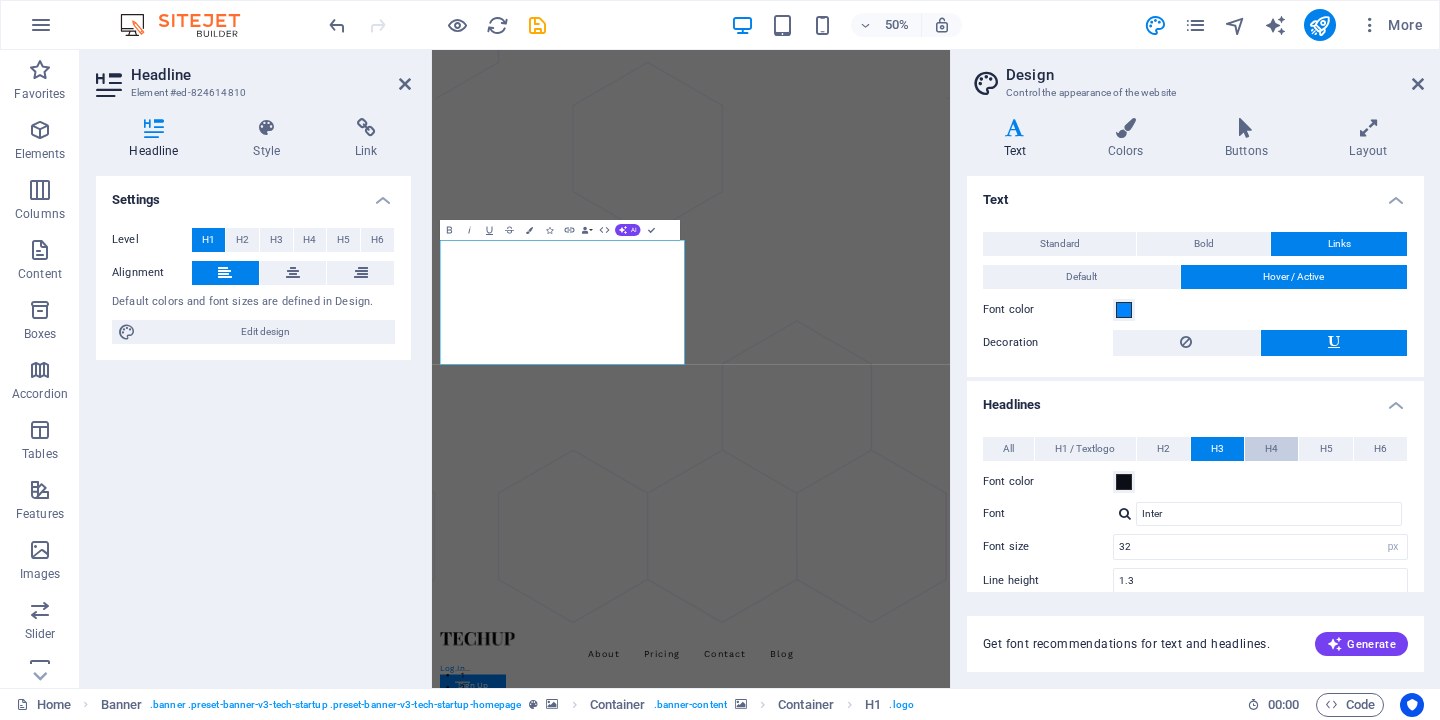 click on "H4" at bounding box center (1271, 449) 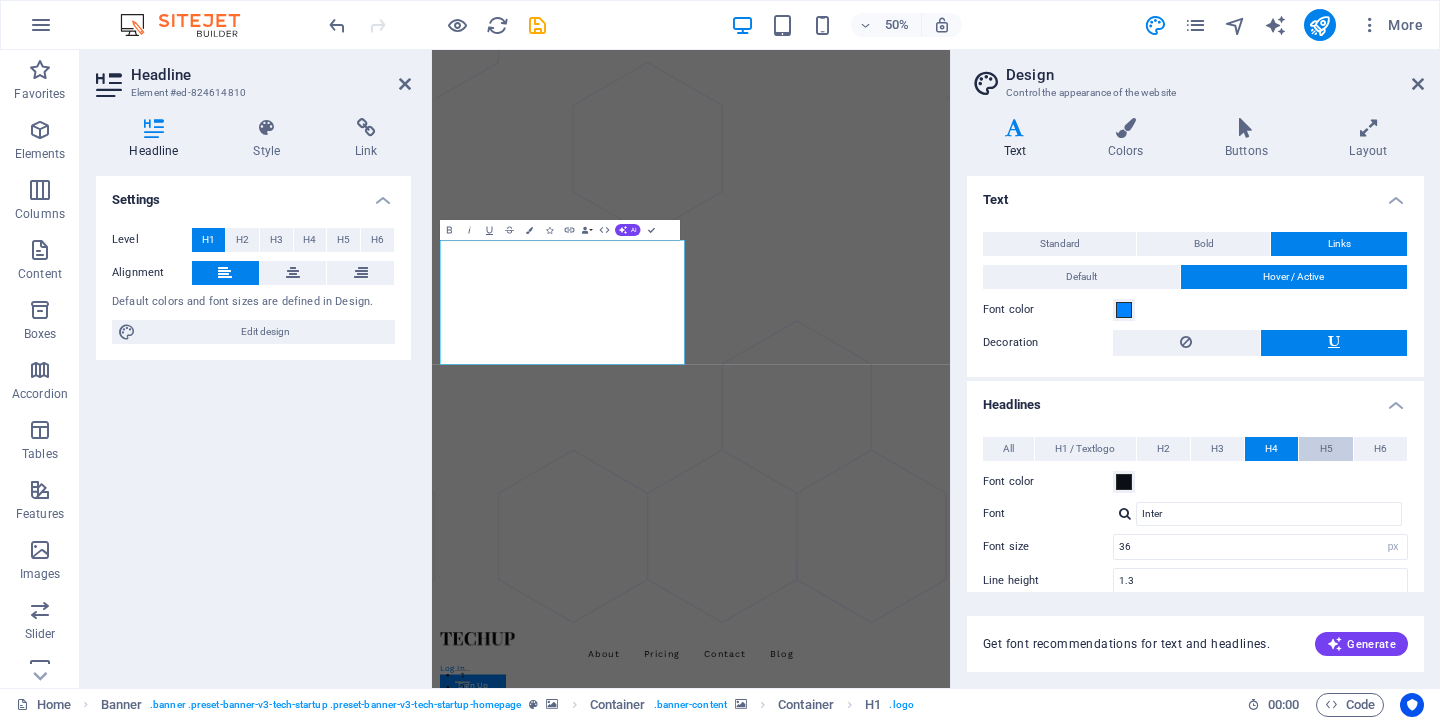 click on "H5" at bounding box center [1326, 449] 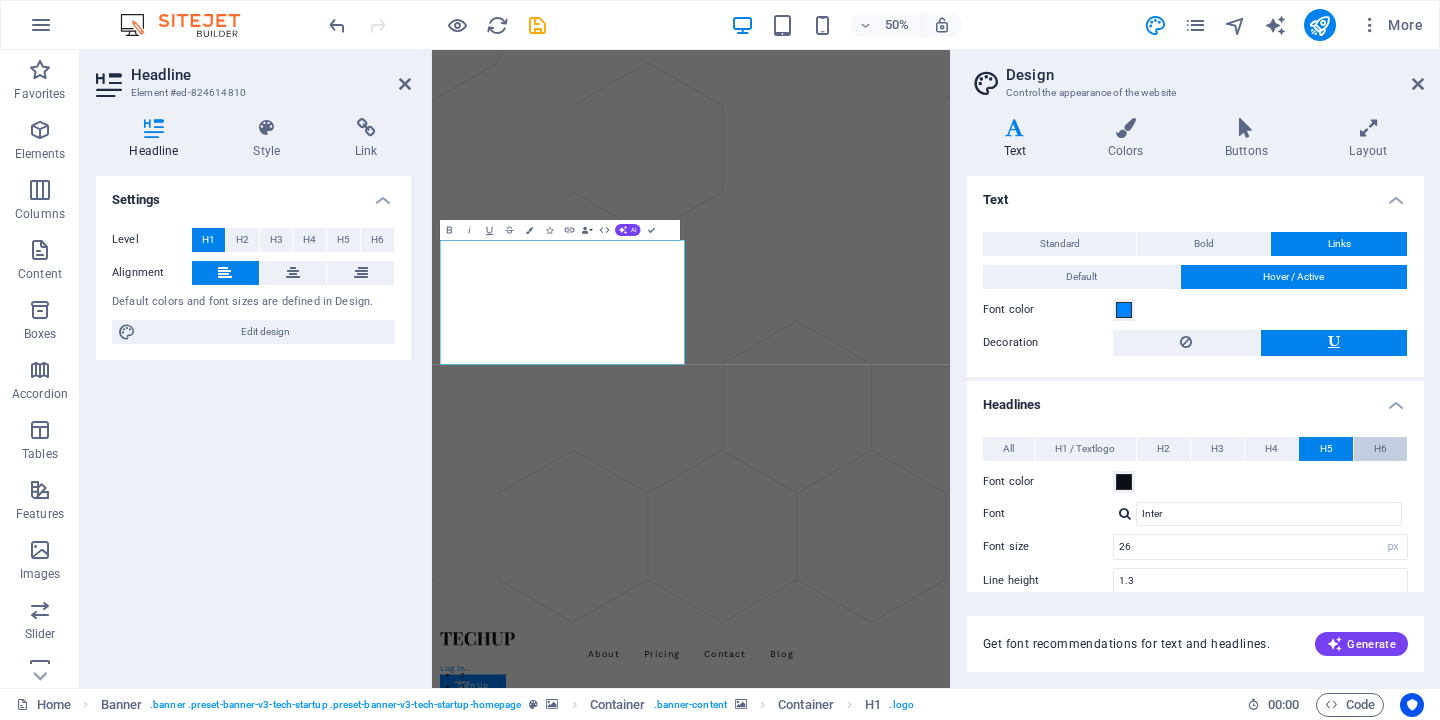 click on "H6" at bounding box center [1380, 449] 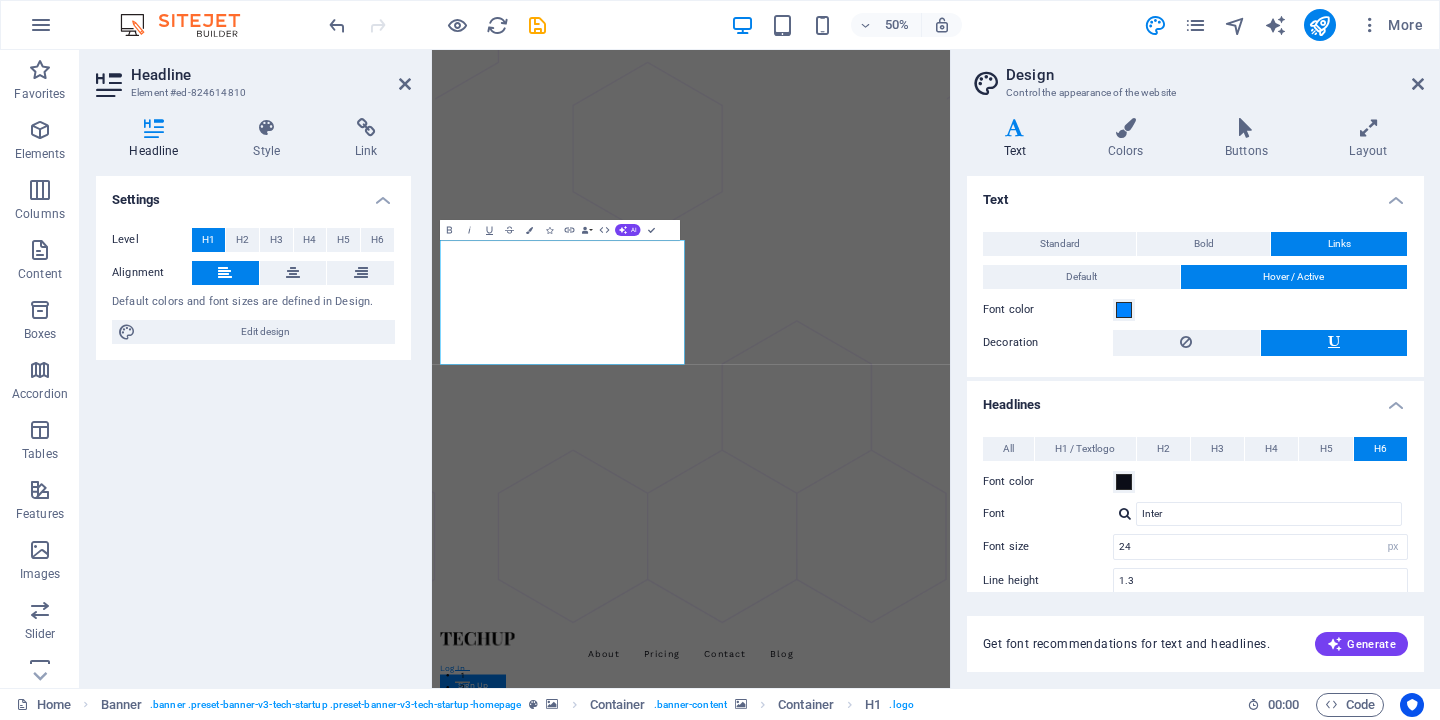 click at bounding box center (950, 1894) 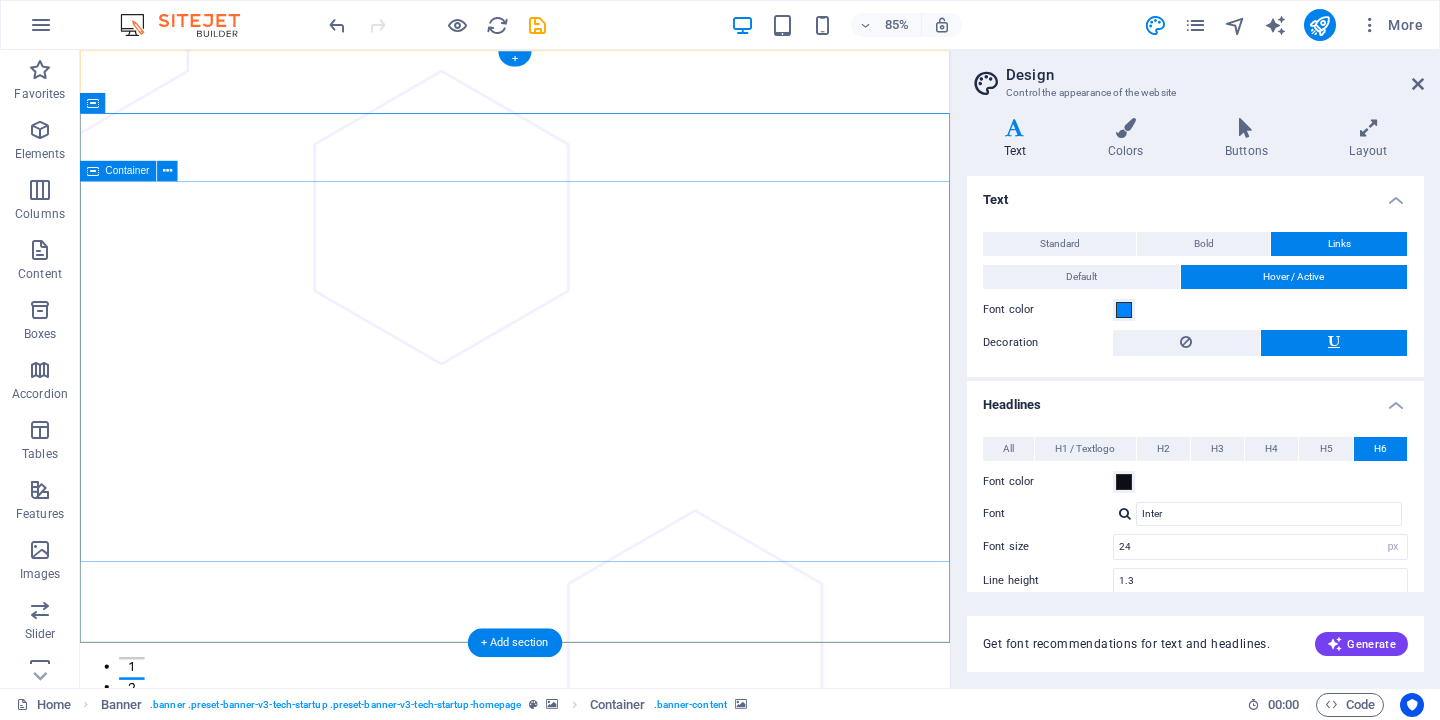 click on "Let your  business grow super fast  and secure, with Techup. Quia sed quod fuga tempora. Officiis voluptas asperiores numquam. Velit occaecati et et blanditiis ab placeat qui. Caecati et et blanditiis ab placeat qui. Clandit iis ab placeat qui. Get Started Now" at bounding box center (592, 2648) 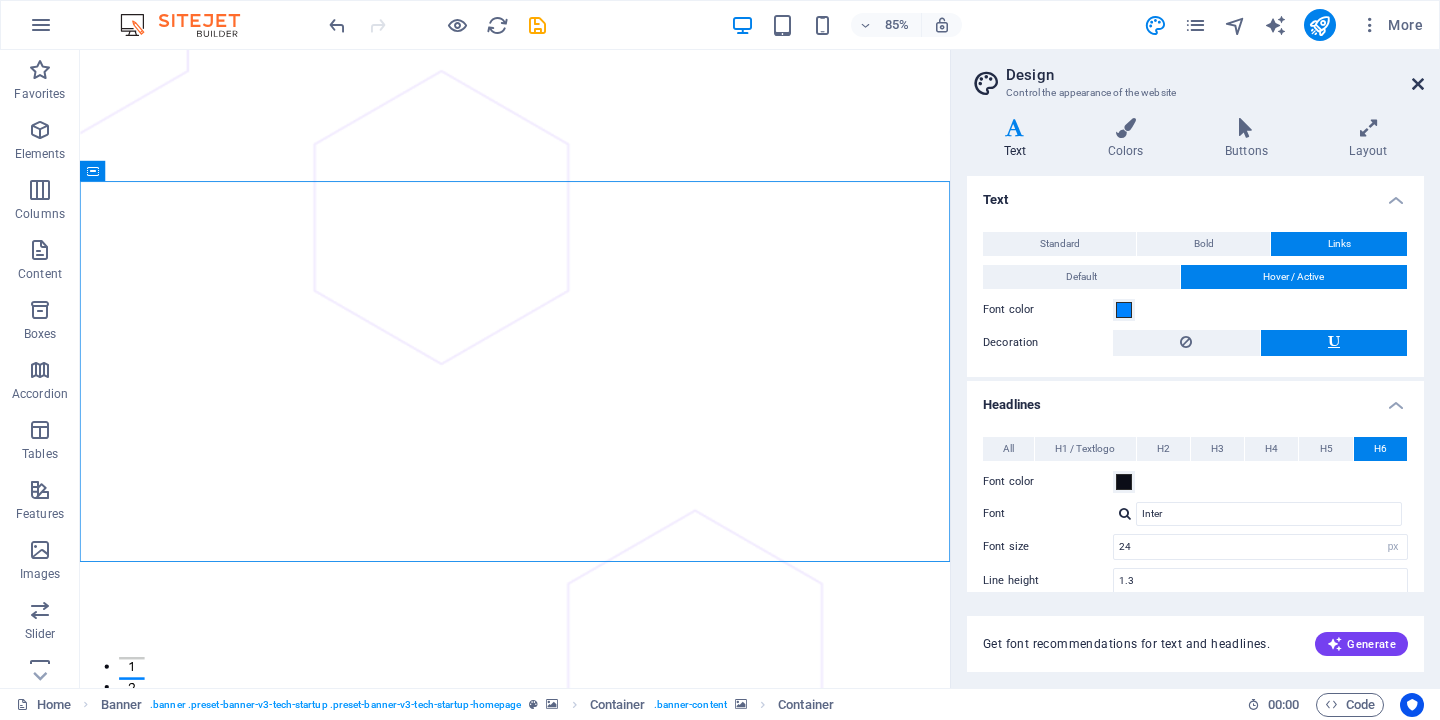 click at bounding box center (1418, 84) 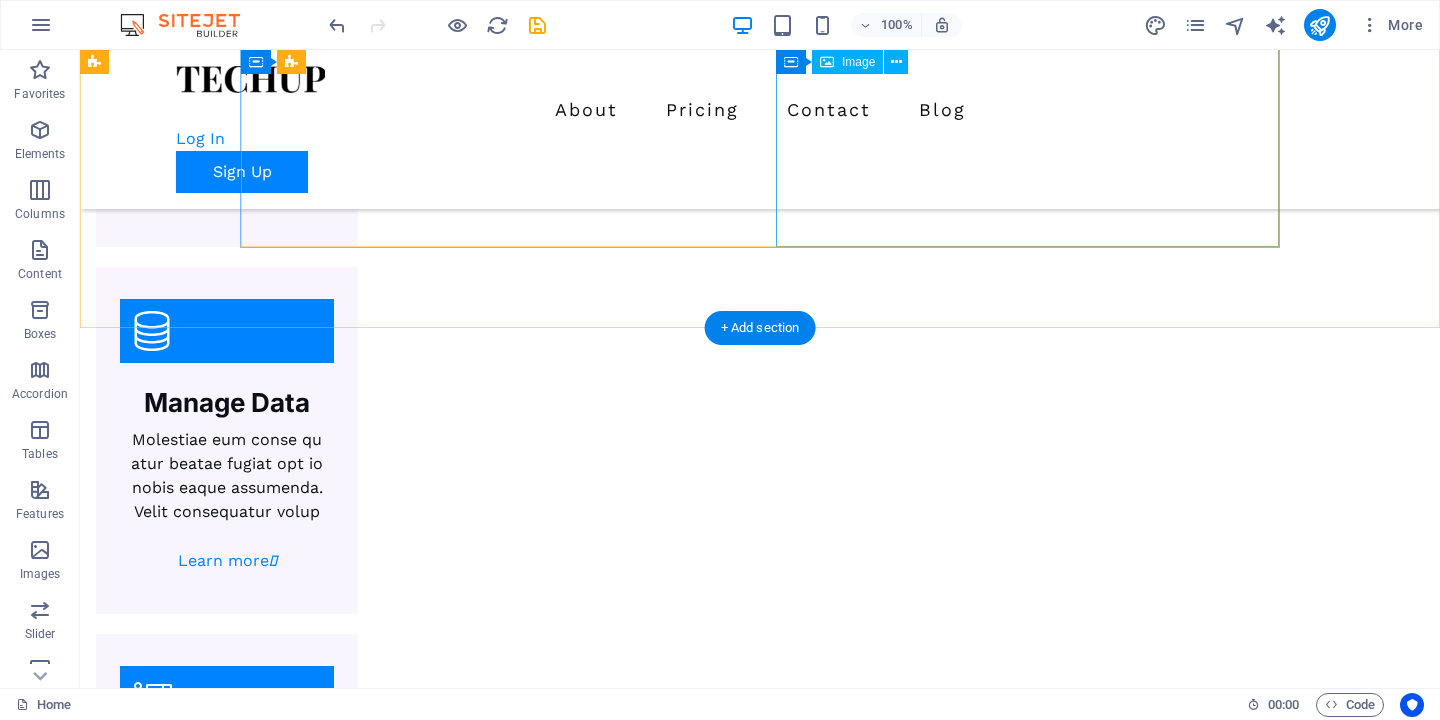 scroll, scrollTop: 3256, scrollLeft: 0, axis: vertical 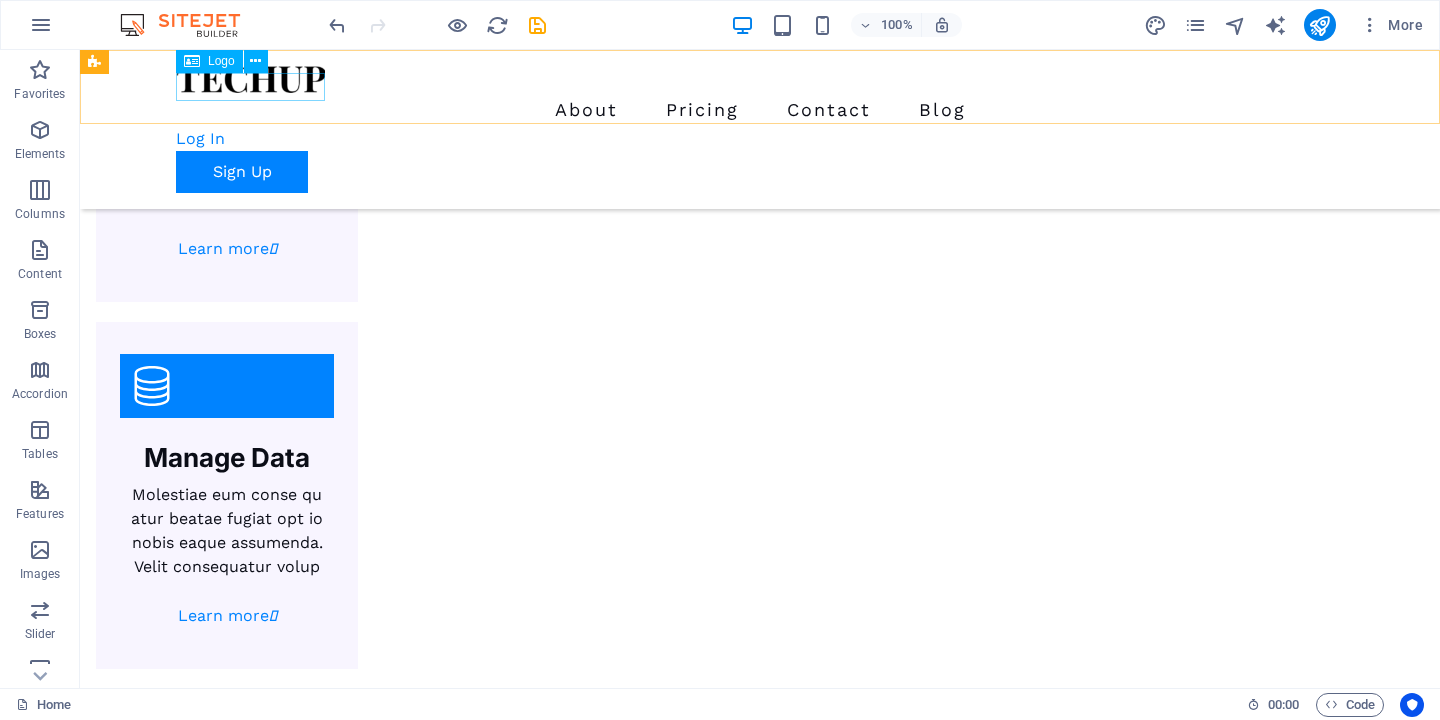 click at bounding box center (760, 79) 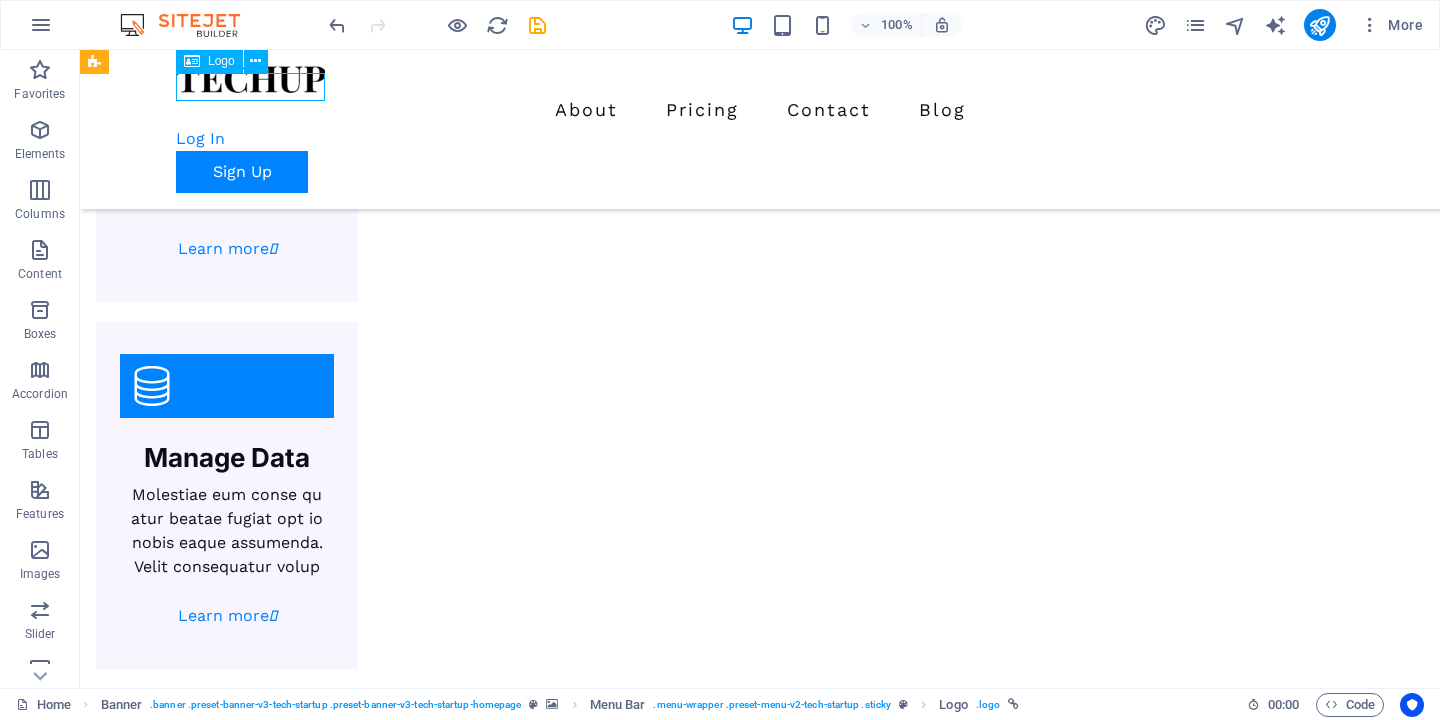 click at bounding box center [760, 79] 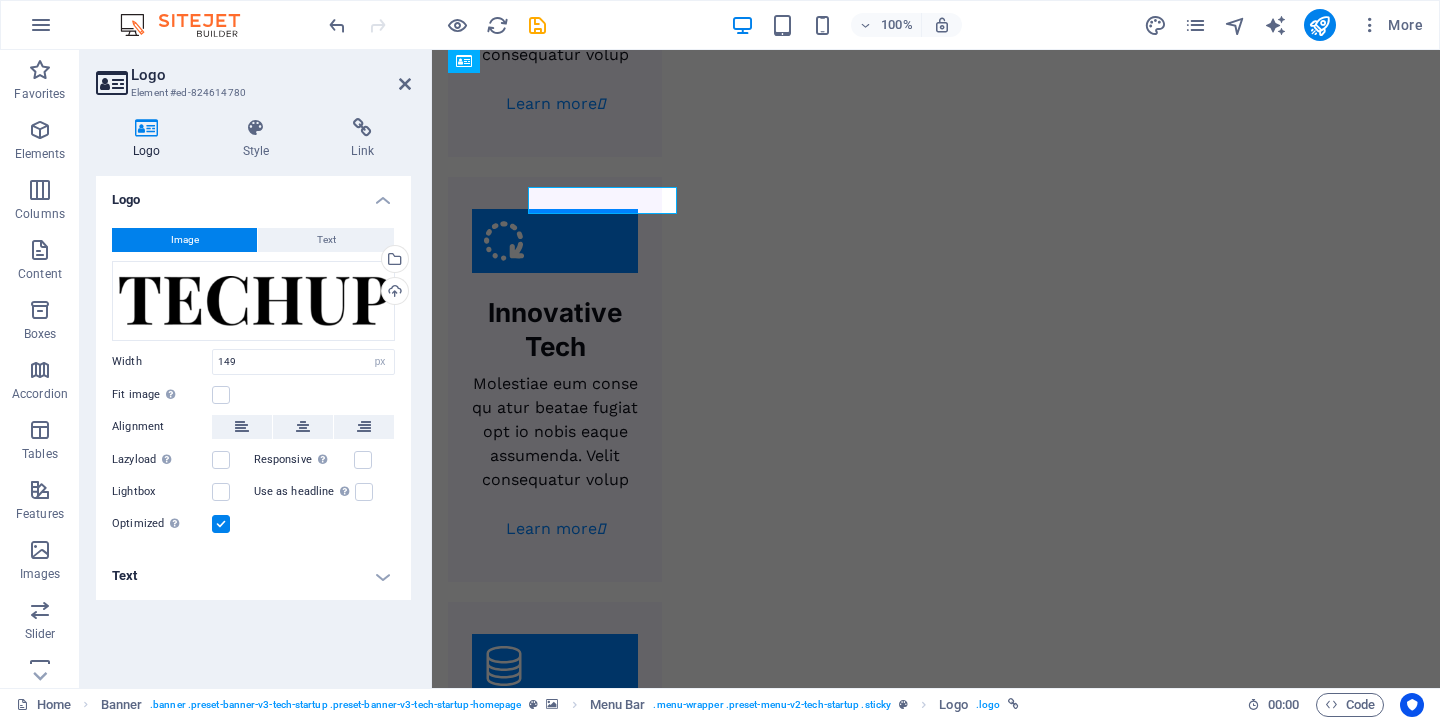 scroll, scrollTop: 0, scrollLeft: 0, axis: both 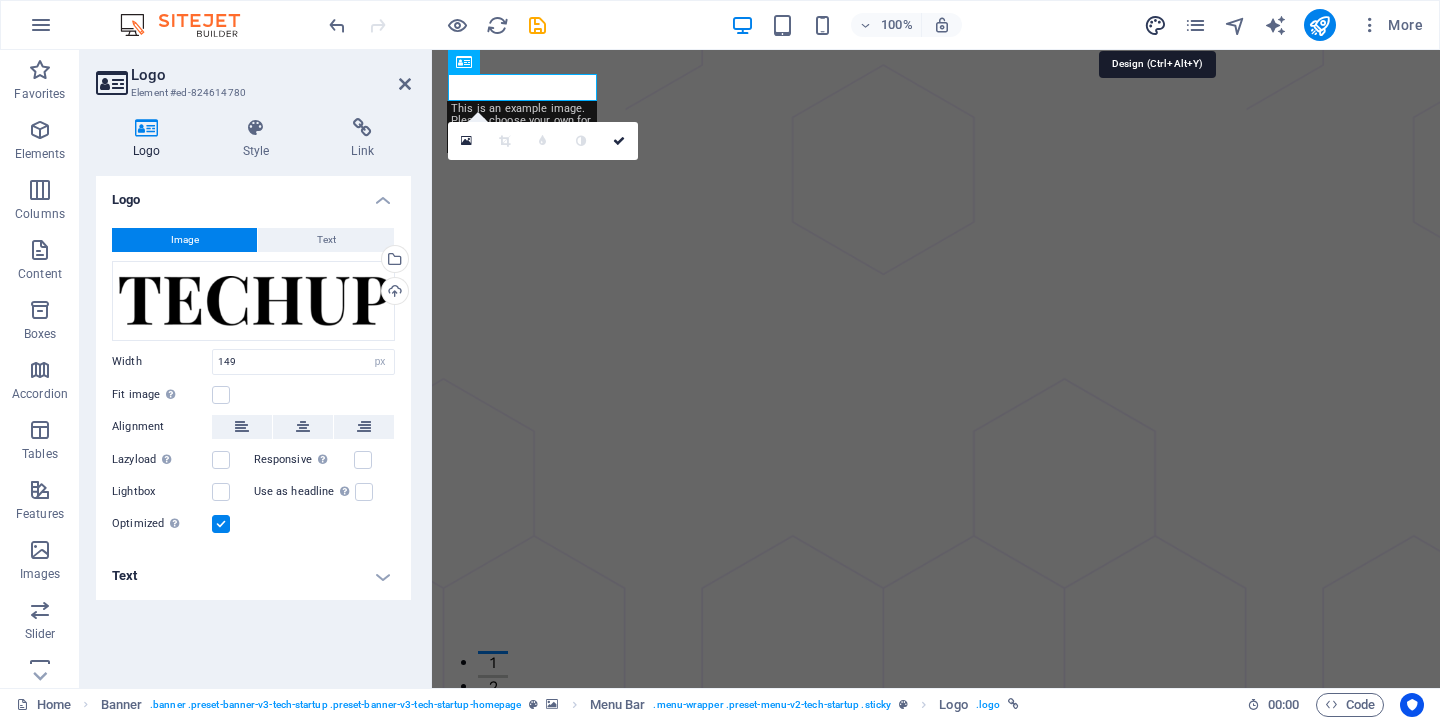 click at bounding box center (1155, 25) 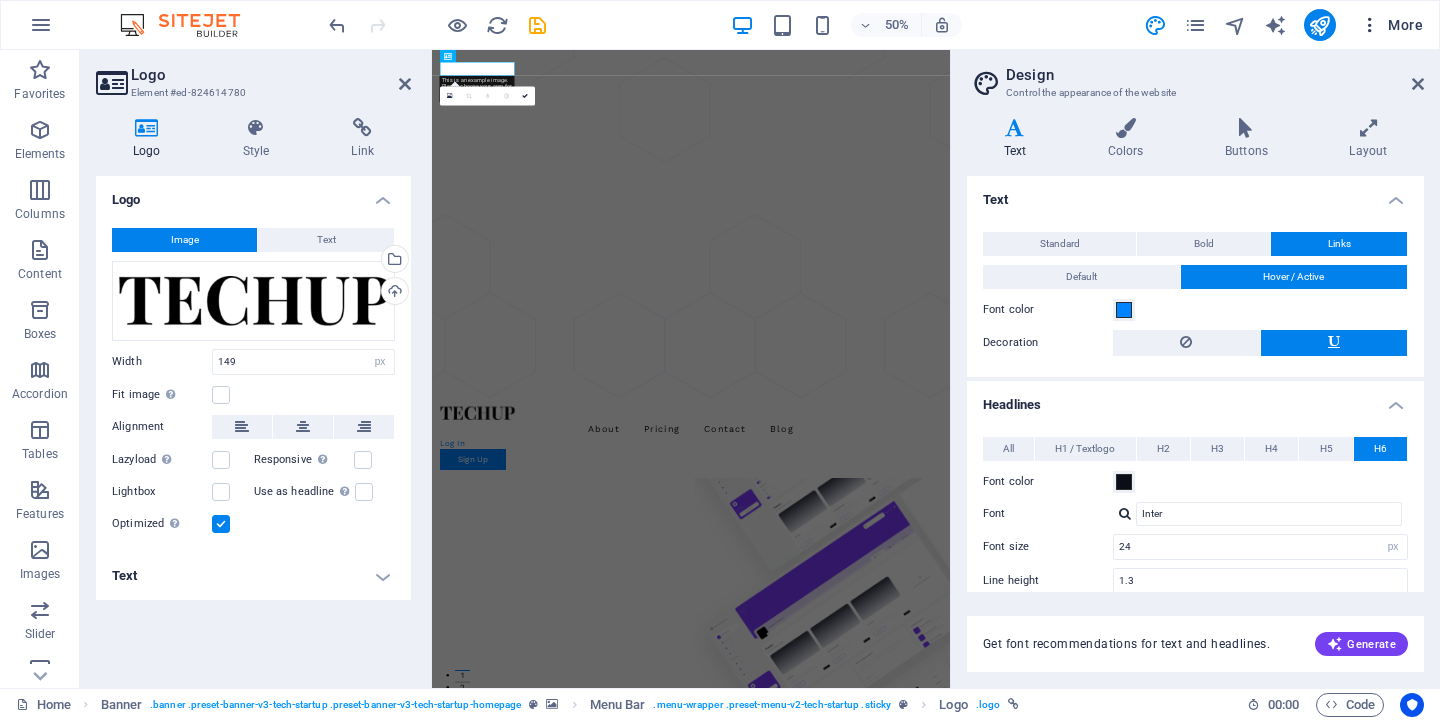click at bounding box center (1370, 25) 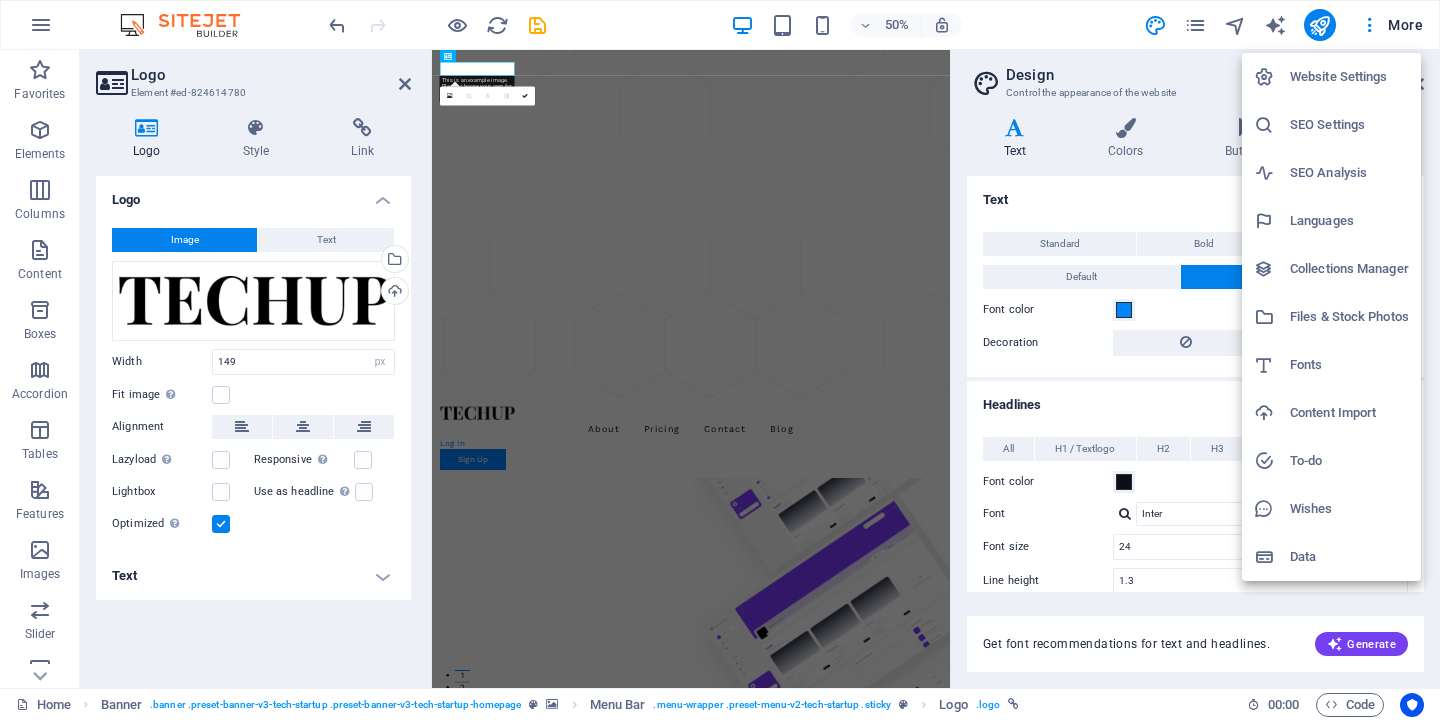 click on "Website Settings" at bounding box center [1349, 77] 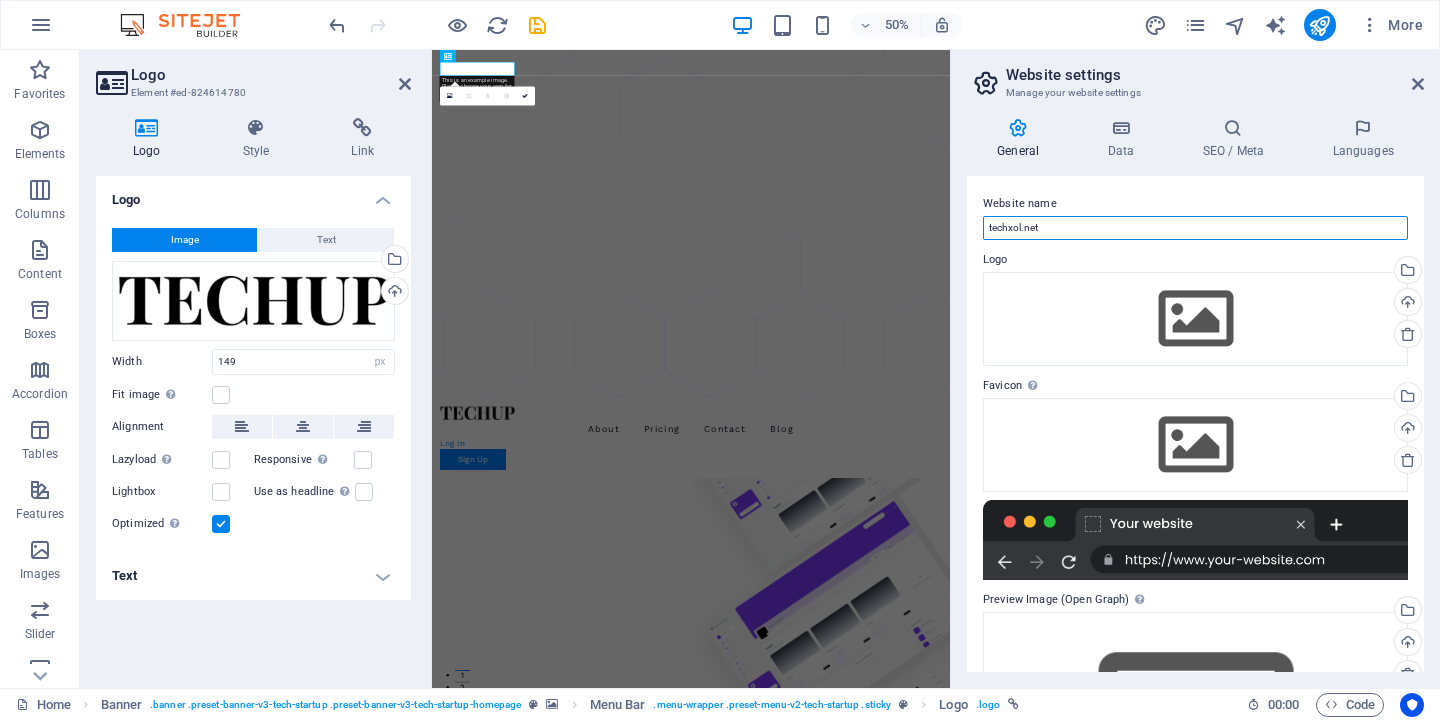click on "techxol.net" at bounding box center [1195, 228] 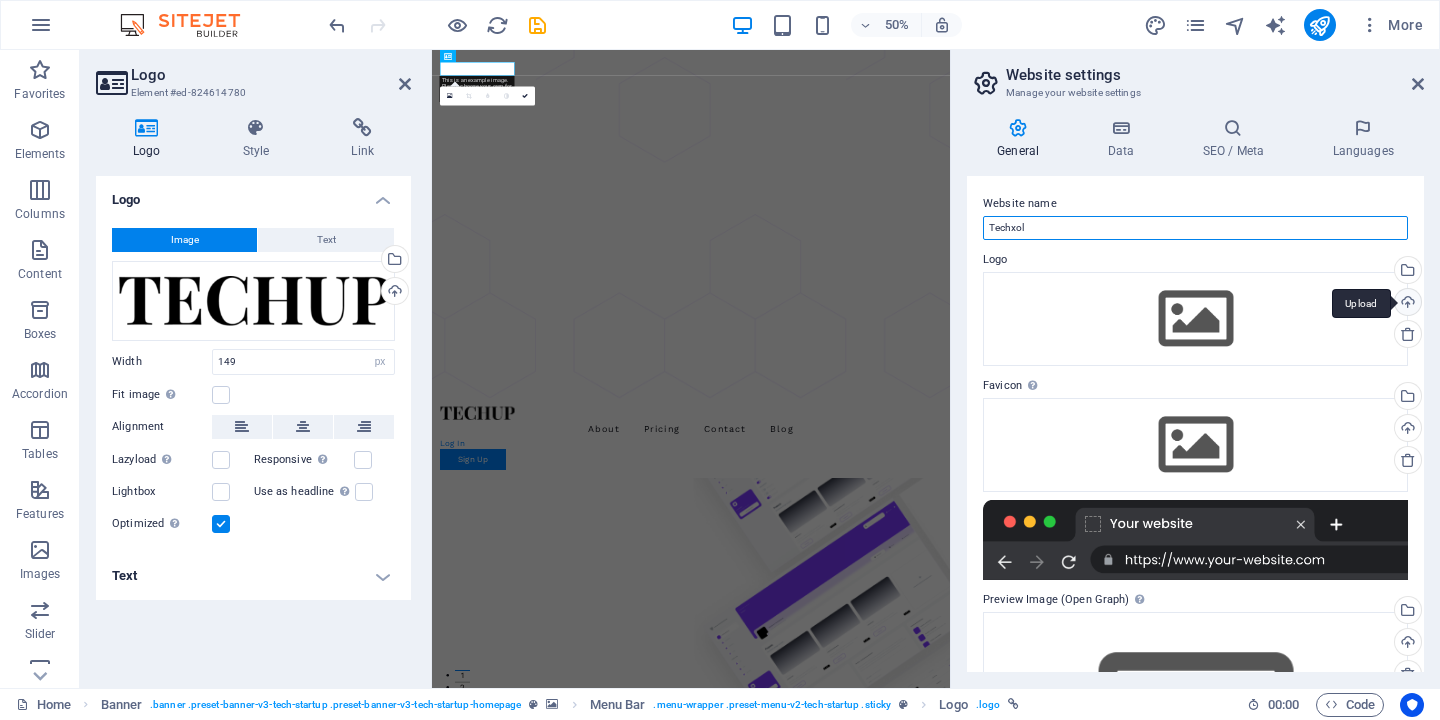 type on "Techxol" 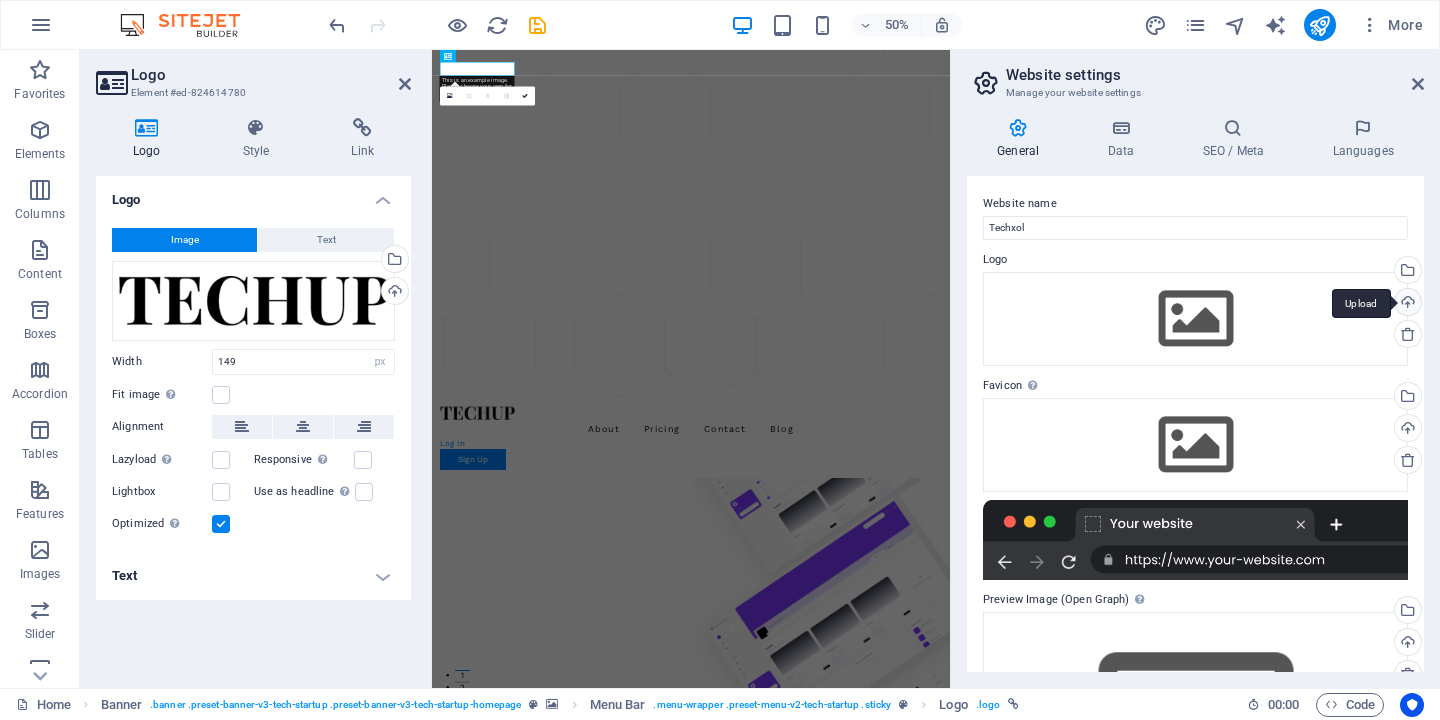 click on "Upload" at bounding box center (1406, 304) 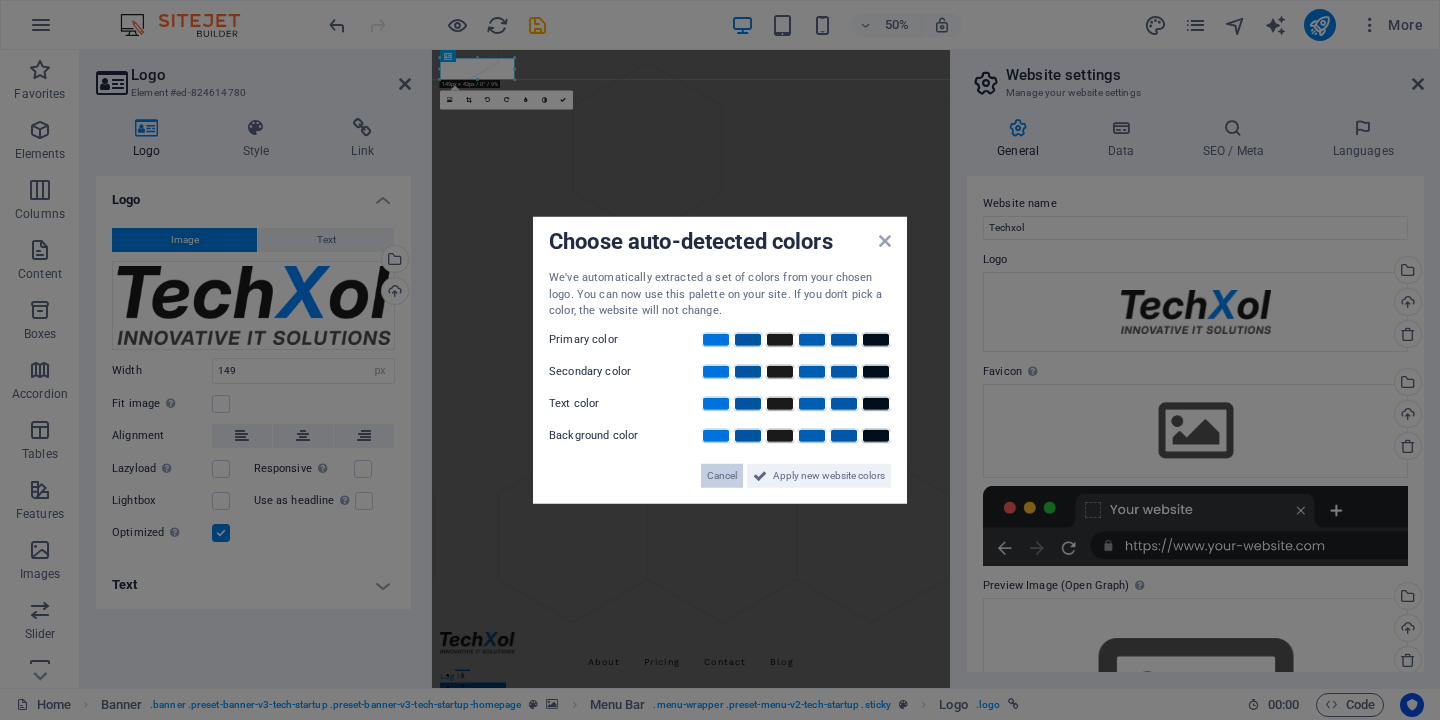 click on "Cancel" at bounding box center (722, 475) 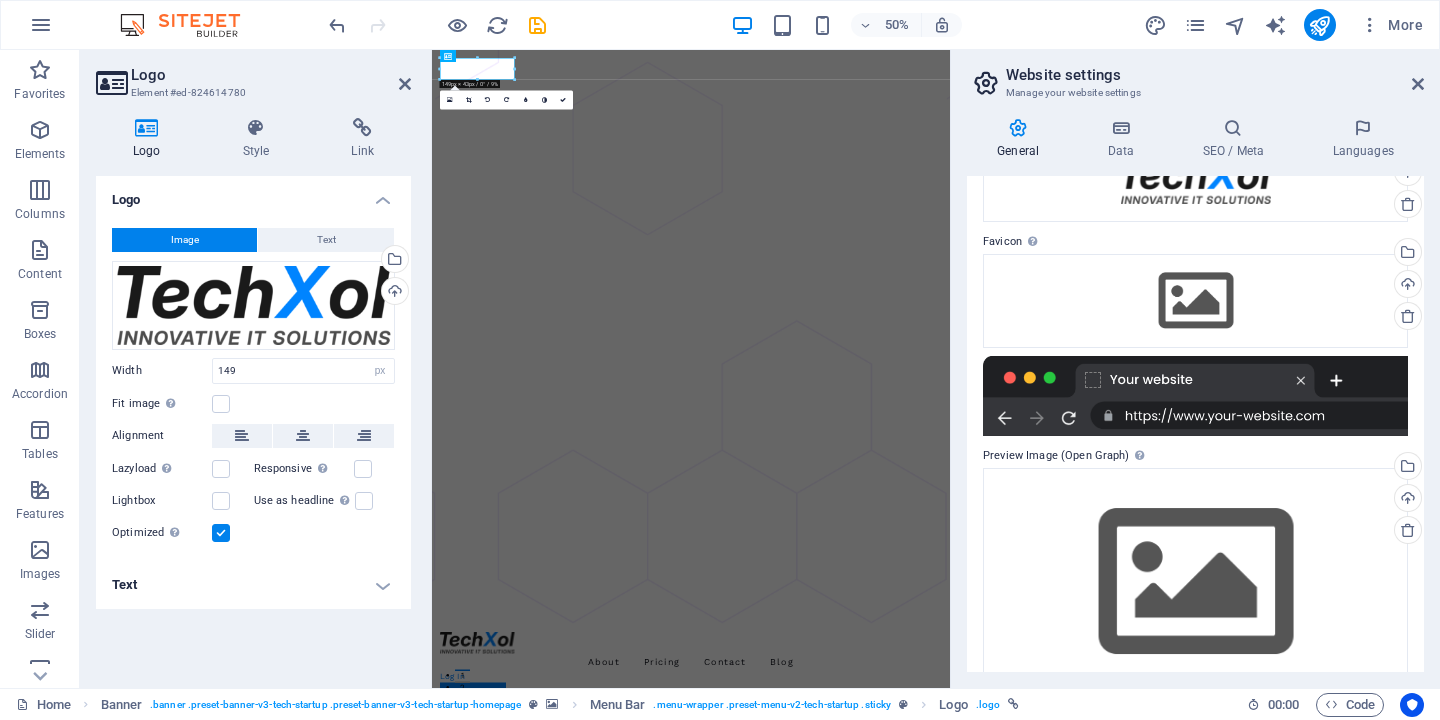 scroll, scrollTop: 171, scrollLeft: 0, axis: vertical 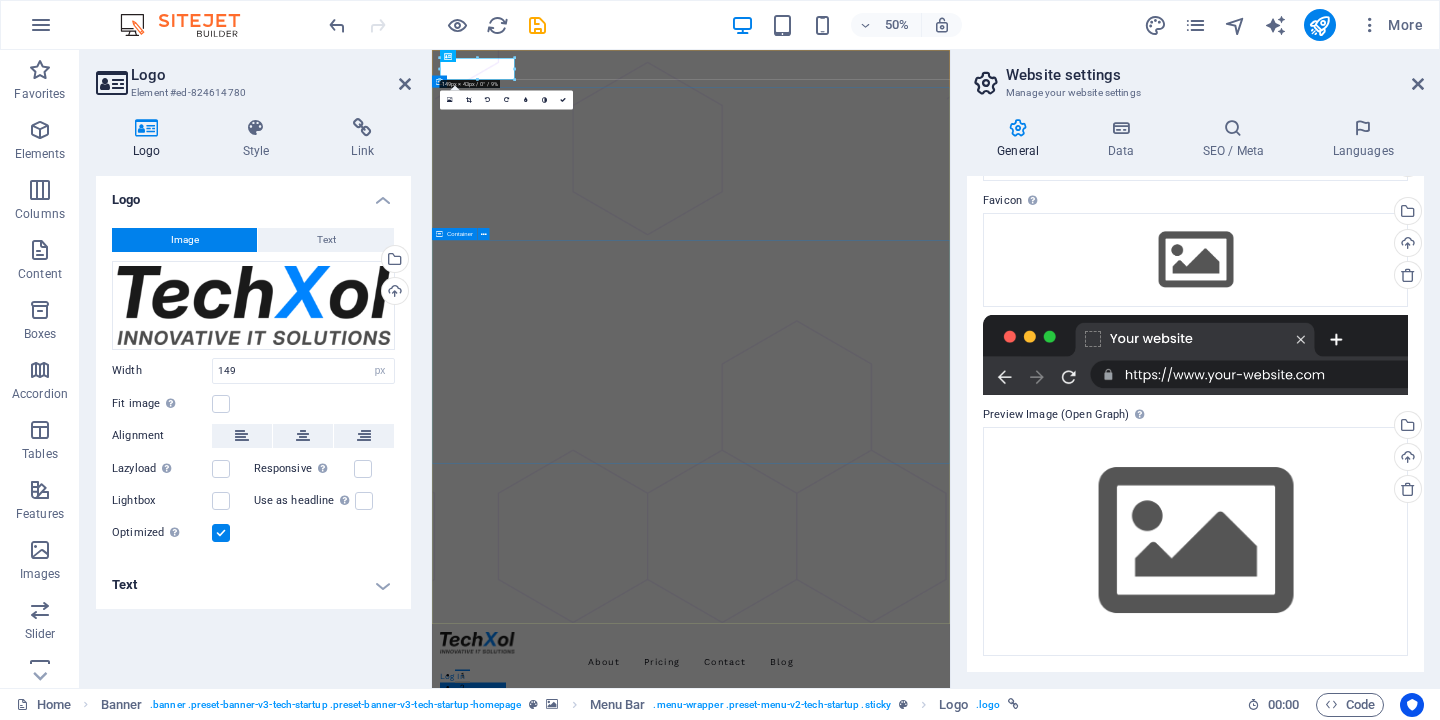 click on "Let your  business grow super fast  and secure, with Techup. Quia sed quod fuga tempora. Officiis voluptas asperiores numquam. Velit occaecati et et blanditiis ab placeat qui. Caecati et et blanditiis ab placeat qui. Clandit iis ab placeat qui. Get Started Now" at bounding box center [950, 2663] 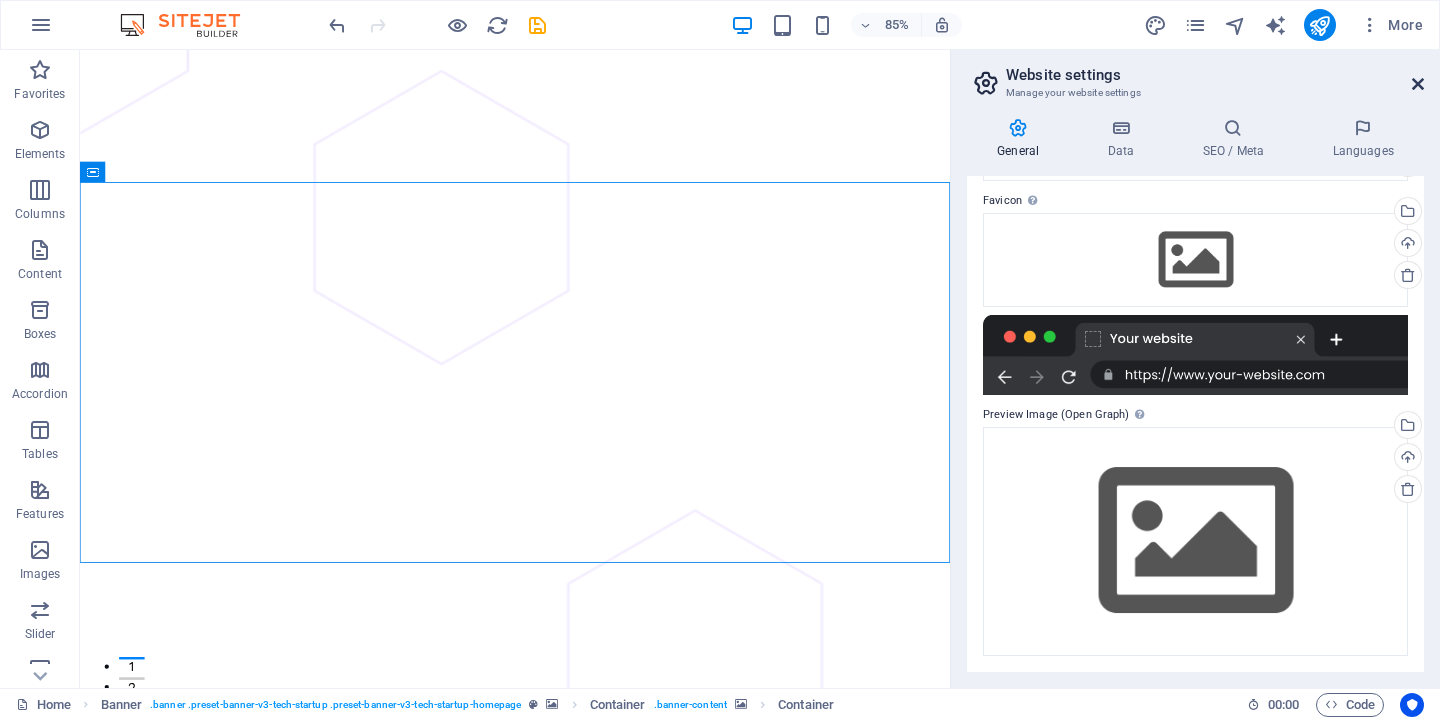 click at bounding box center [1418, 84] 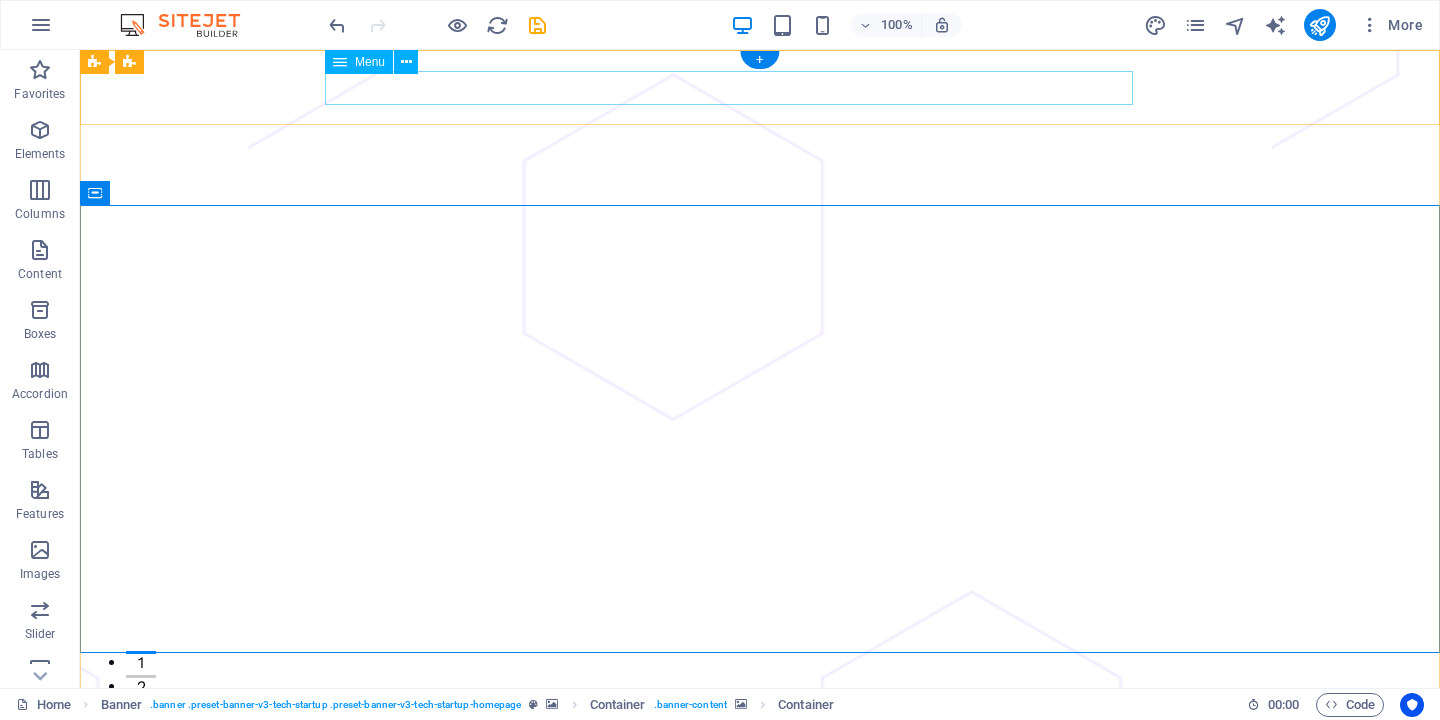 click on "About Pricing Contact Blog" at bounding box center [760, 1274] 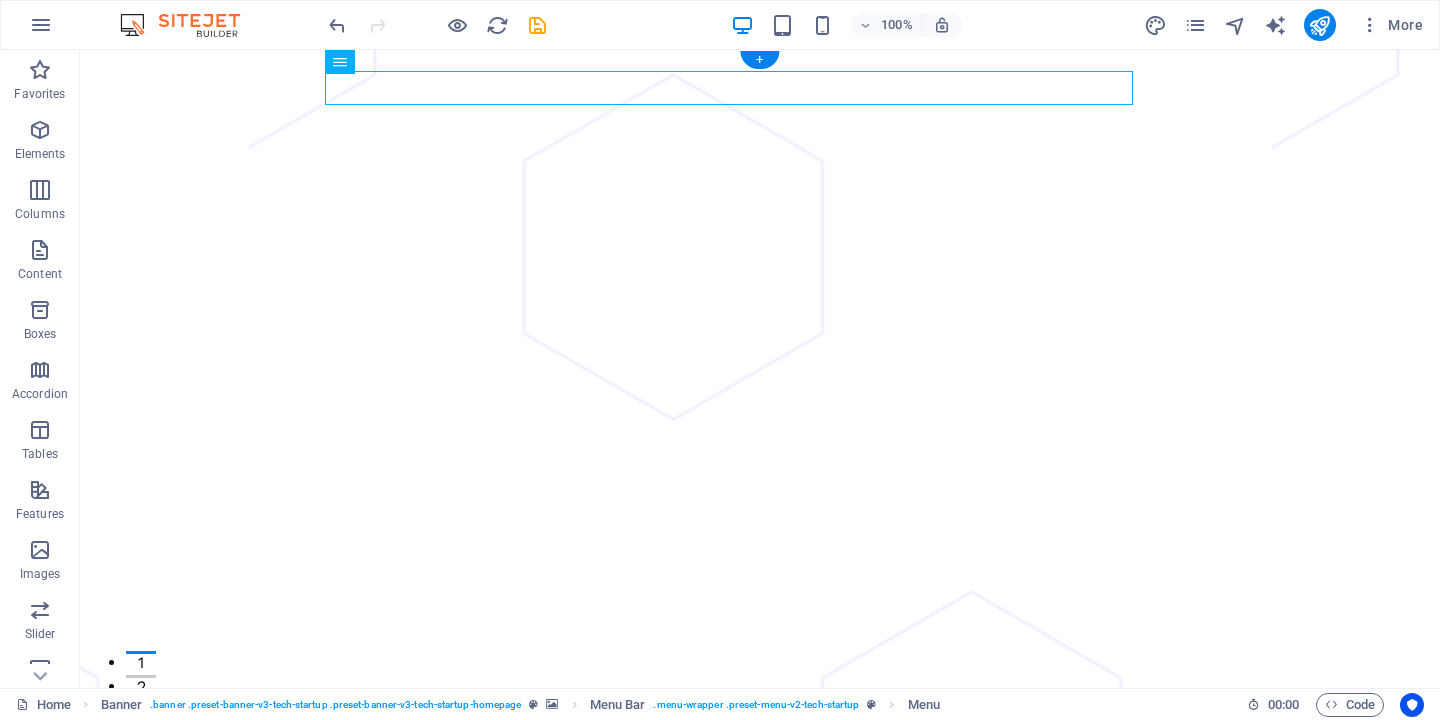 click at bounding box center (760, 1909) 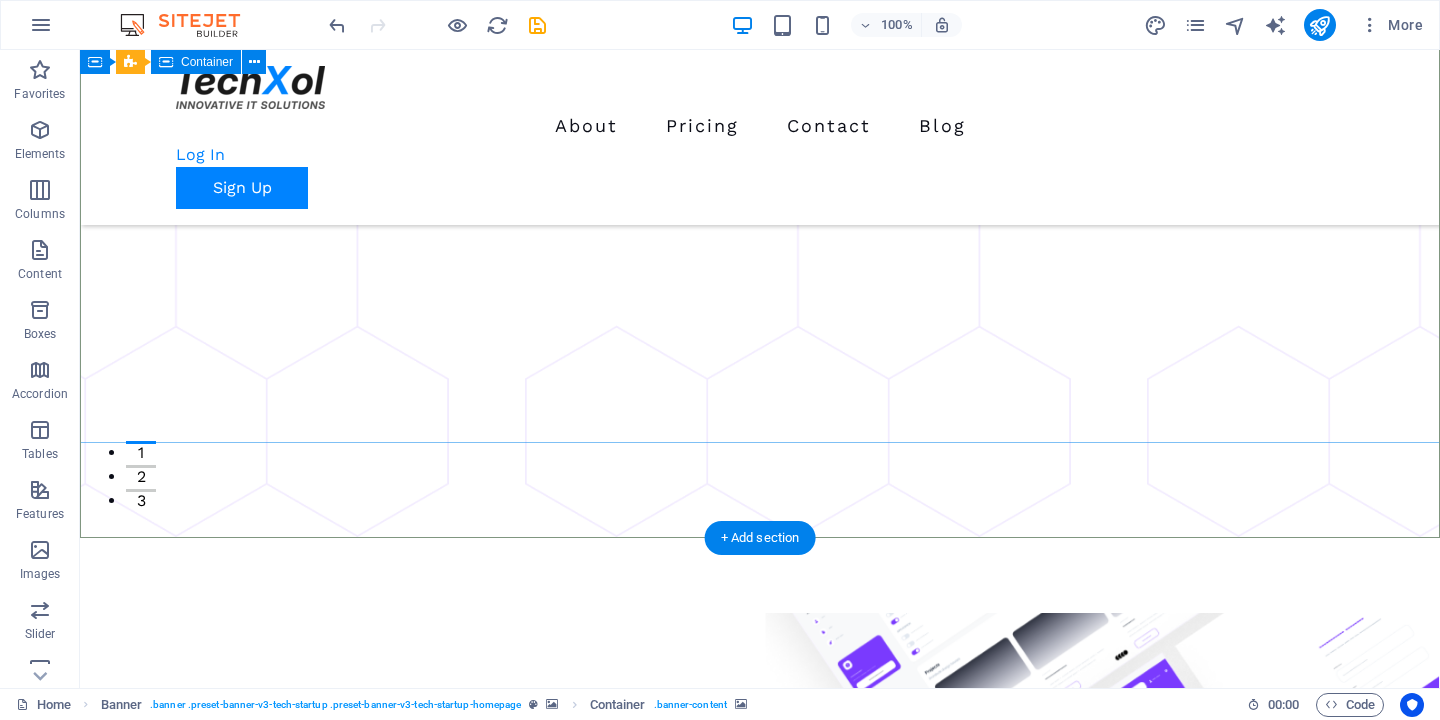 scroll, scrollTop: 205, scrollLeft: 0, axis: vertical 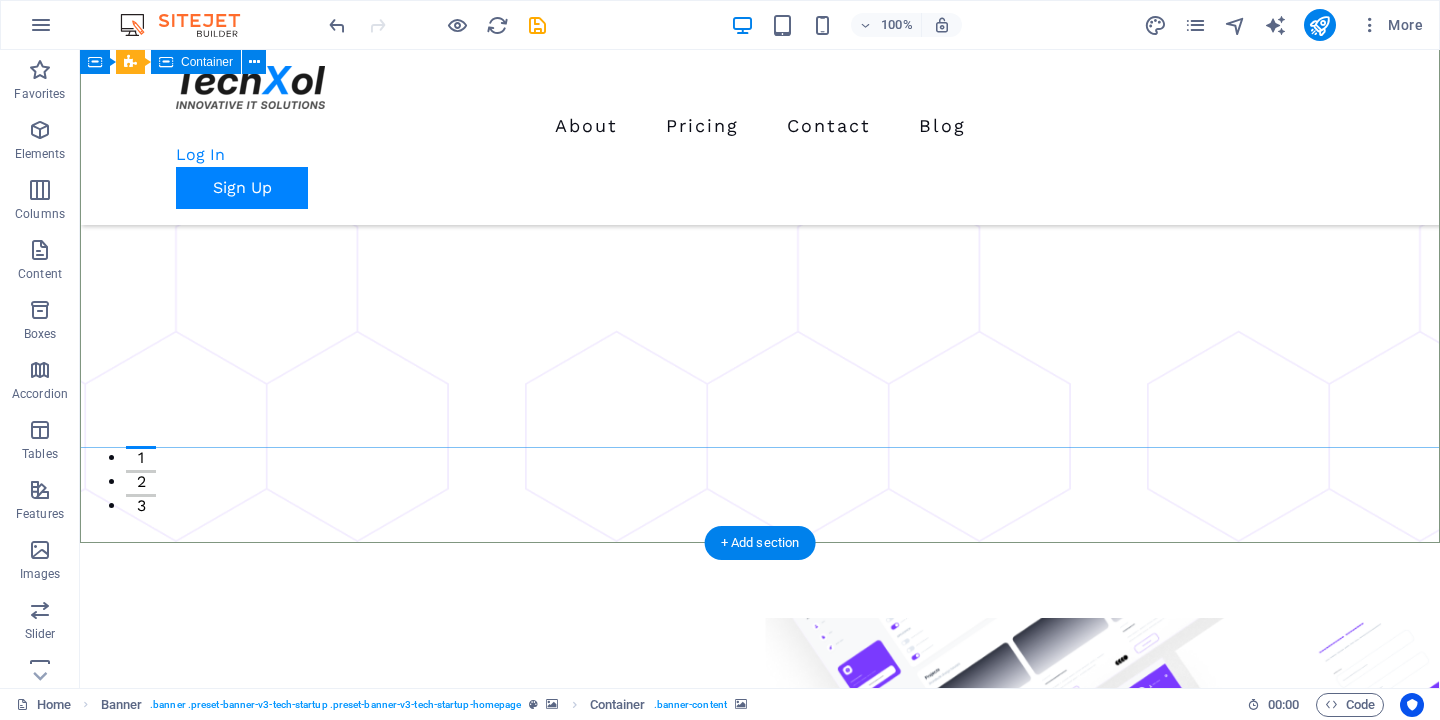 click on "Let your  business grow super fast  and secure, with Techup. Quia sed quod fuga tempora. Officiis voluptas asperiores numquam. Velit occaecati et et blanditiis ab placeat qui. Caecati et et blanditiis ab placeat qui. Clandit iis ab placeat qui. Get Started Now" at bounding box center [760, 1458] 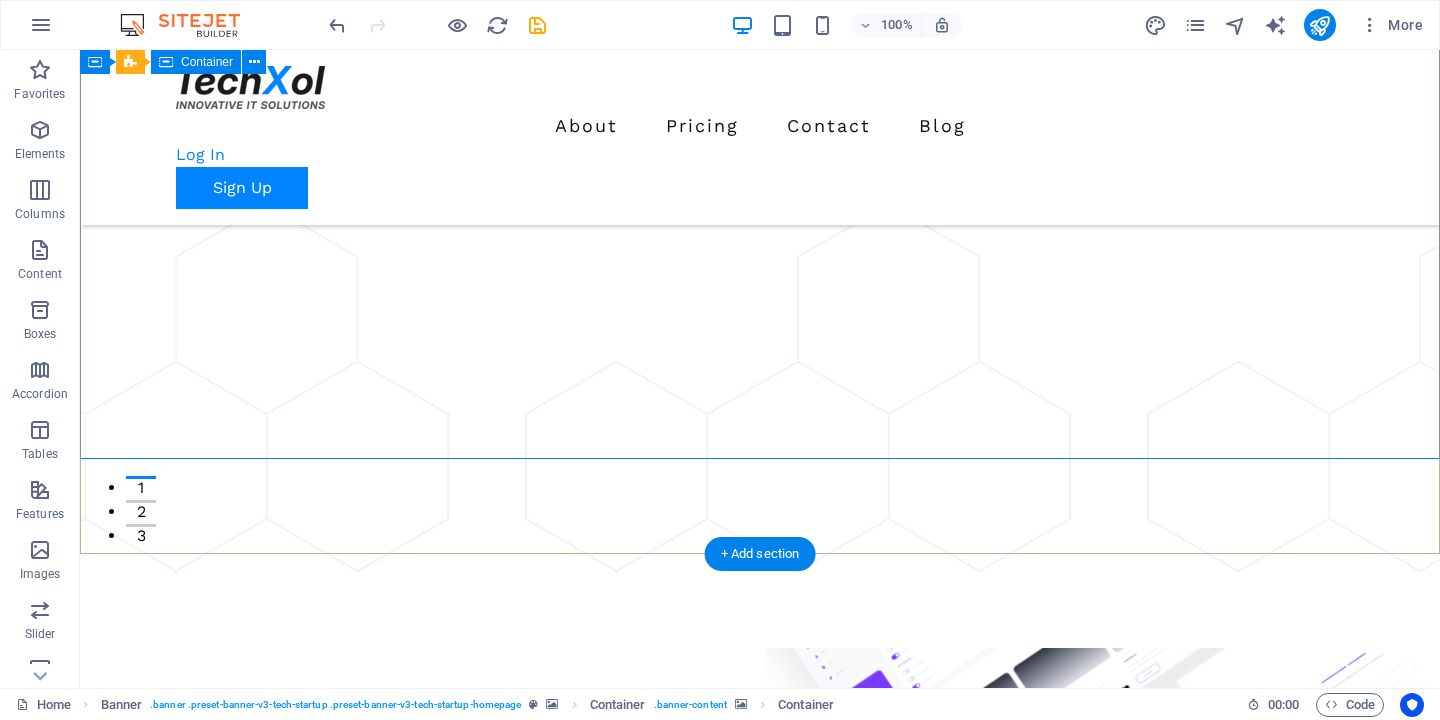 scroll, scrollTop: 169, scrollLeft: 0, axis: vertical 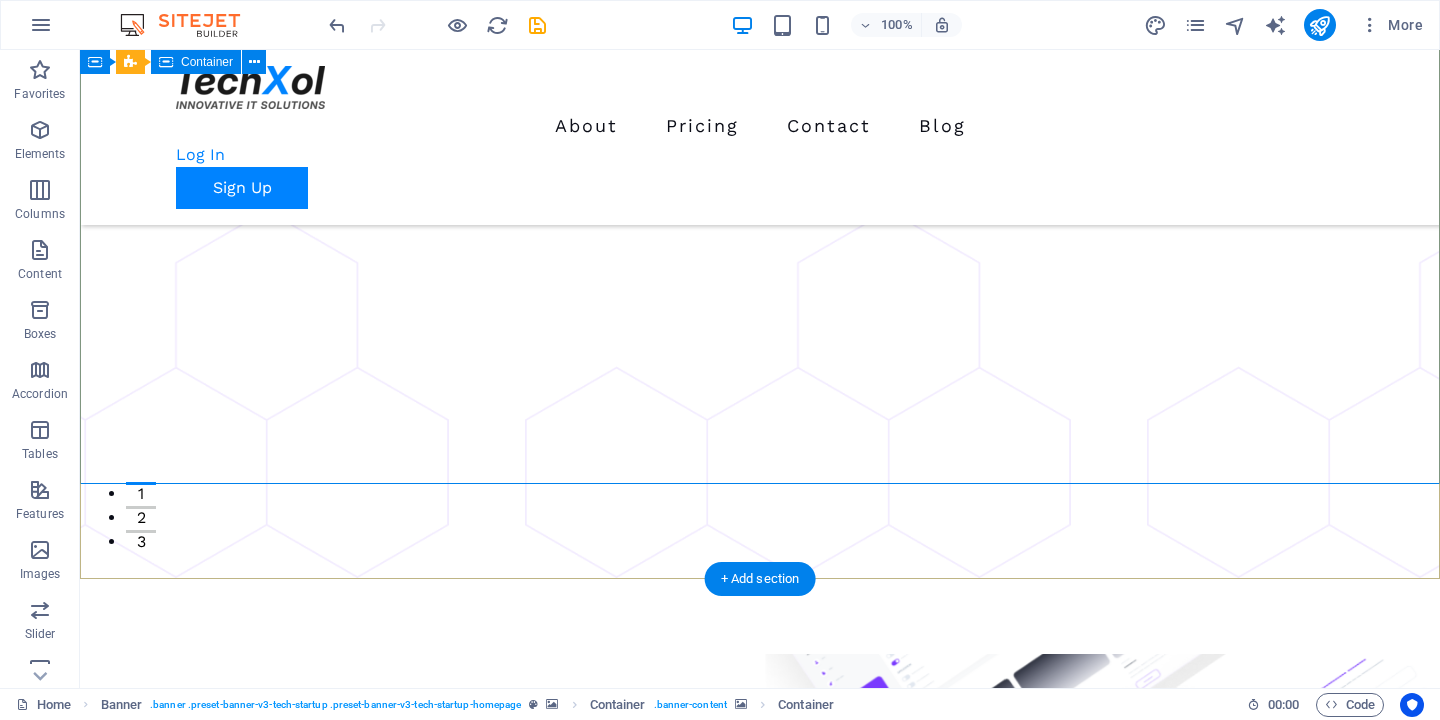 click on "Let your  business grow super fast  and secure, with Techup. Quia sed quod fuga tempora. Officiis voluptas asperiores numquam. Velit occaecati et et blanditiis ab placeat qui. Caecati et et blanditiis ab placeat qui. Clandit iis ab placeat qui. Get Started Now" at bounding box center [760, 1569] 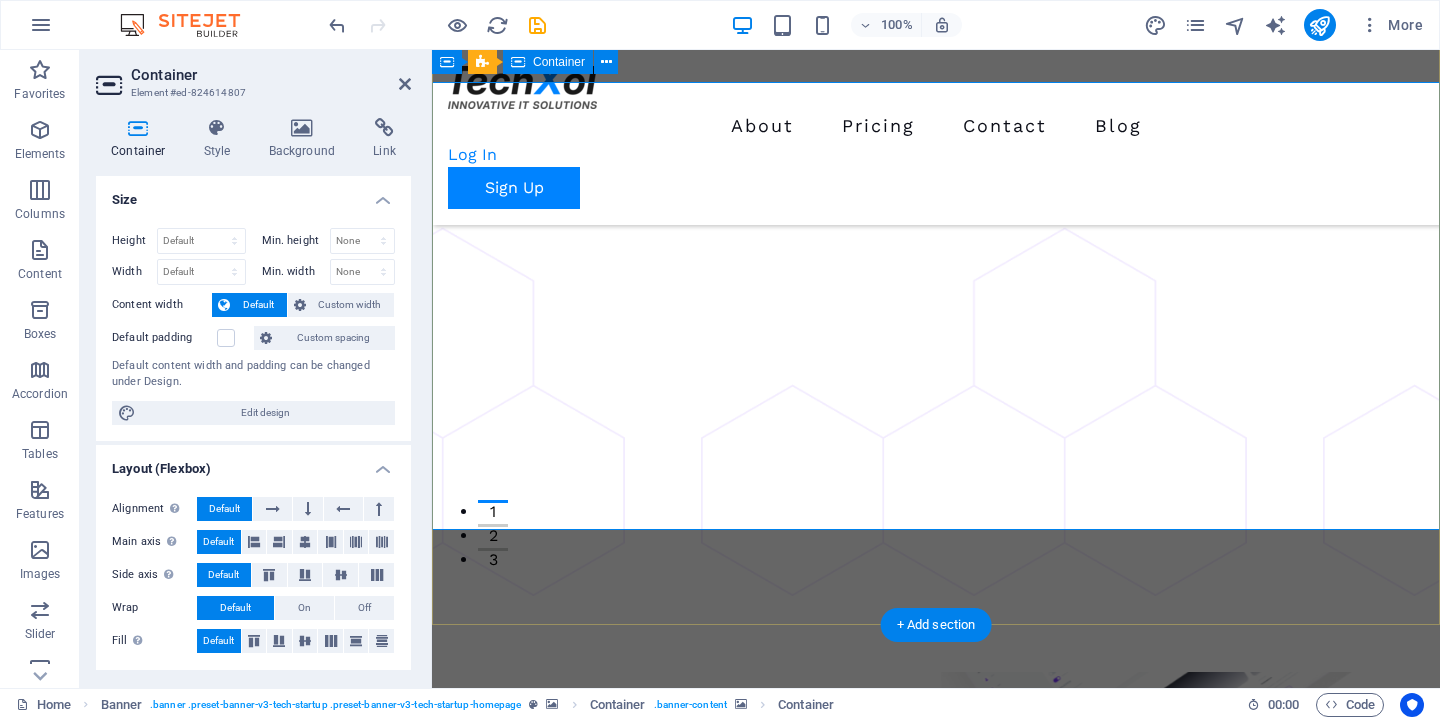 scroll, scrollTop: 120, scrollLeft: 0, axis: vertical 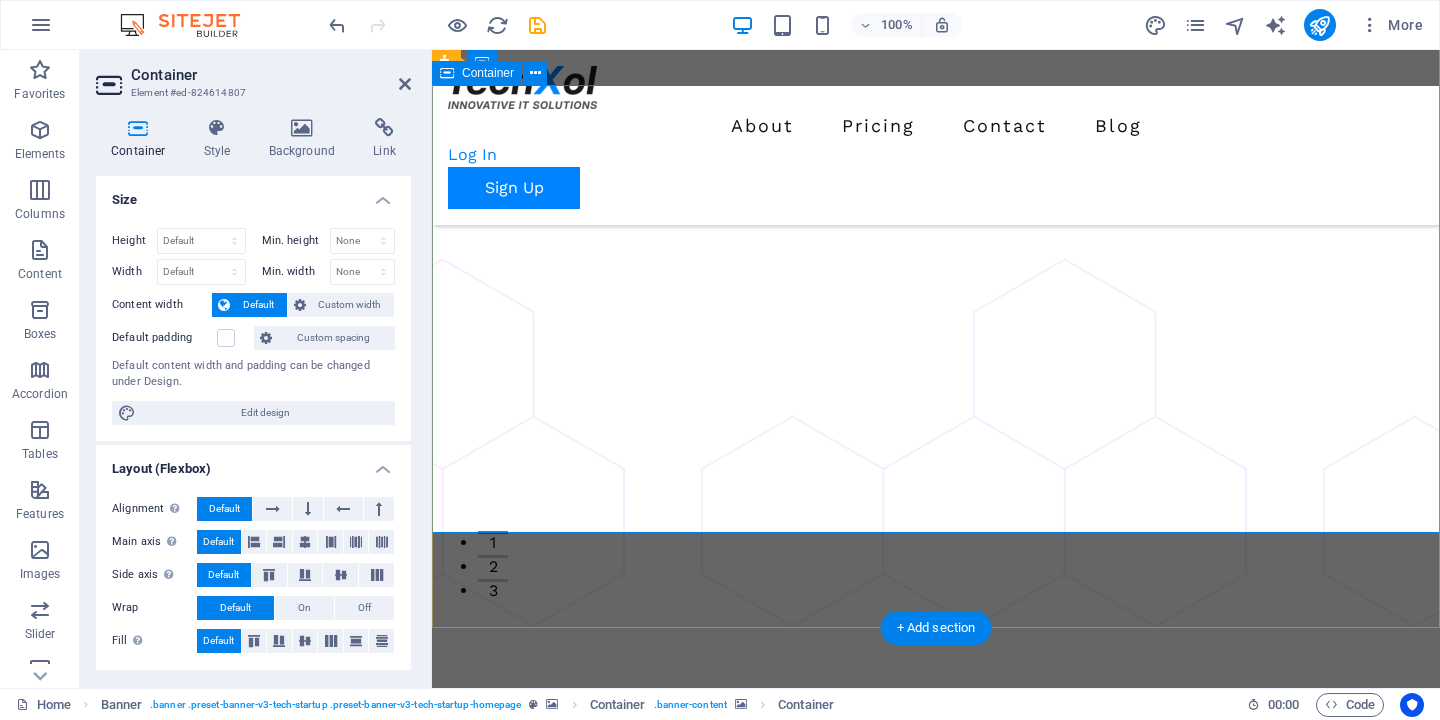 click on "Let your  business grow super fast  and secure, with Techup. Quia sed quod fuga tempora. Officiis voluptas asperiores numquam. Velit occaecati et et blanditiis ab placeat qui. Caecati et et blanditiis ab placeat qui. Clandit iis ab placeat qui. Get Started Now" at bounding box center (936, 1543) 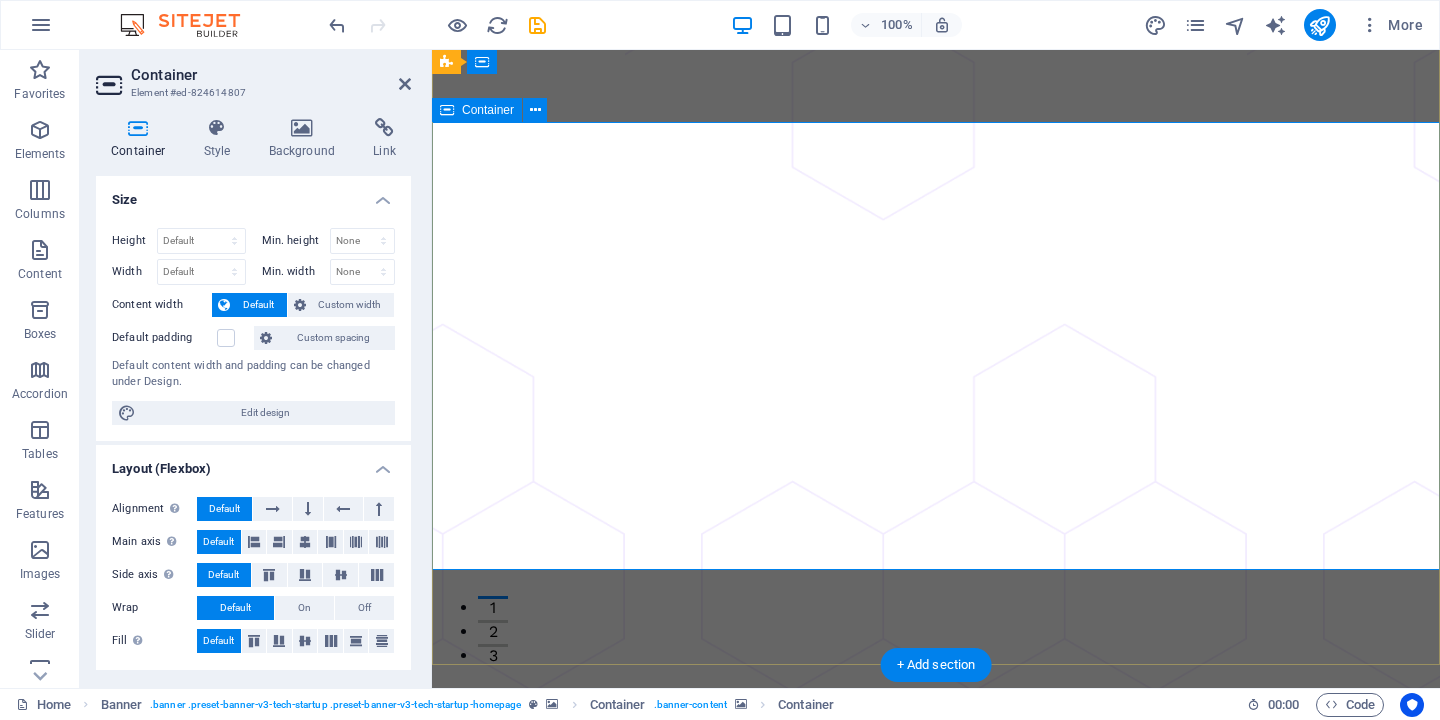 scroll, scrollTop: 0, scrollLeft: 0, axis: both 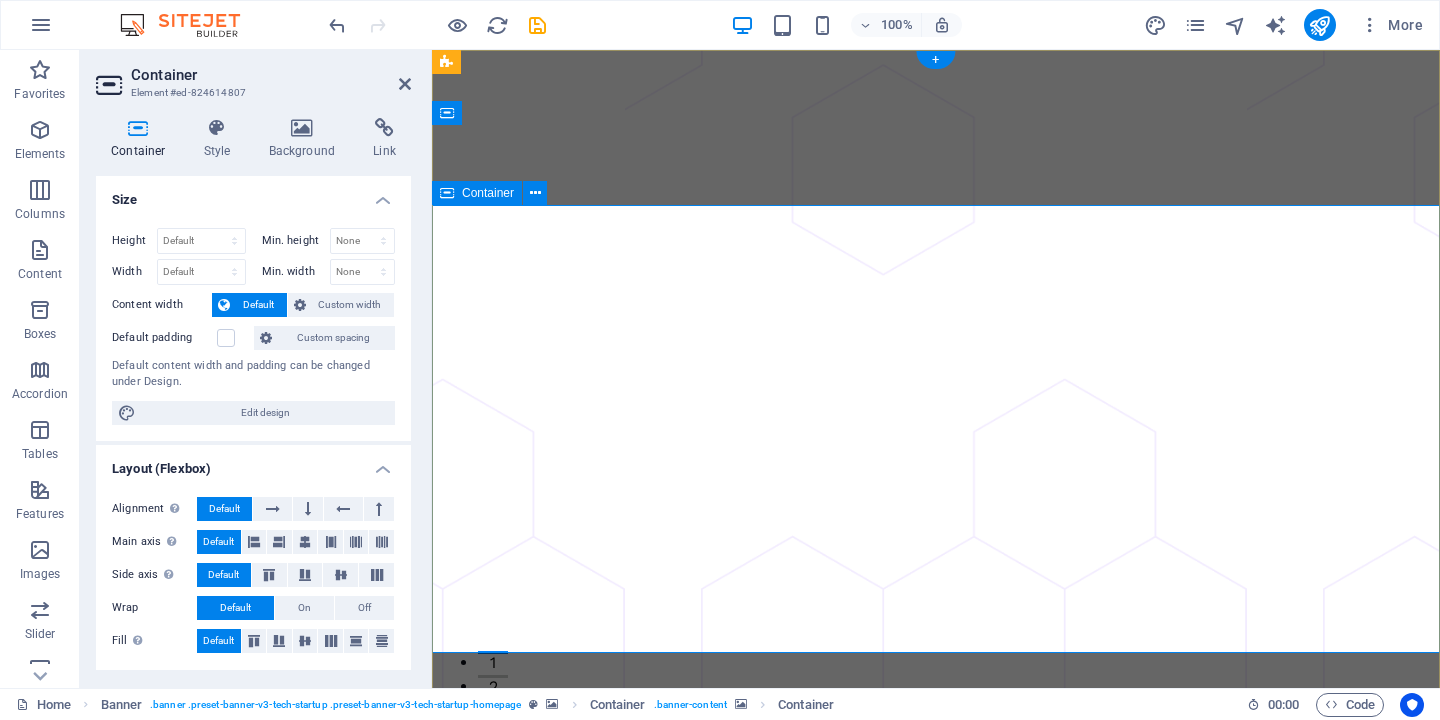 click on "Let your  business grow super fast  and secure, with Techup. Quia sed quod fuga tempora. Officiis voluptas asperiores numquam. Velit occaecati et et blanditiis ab placeat qui. Caecati et et blanditiis ab placeat qui. Clandit iis ab placeat qui. Get Started Now" at bounding box center [936, 1838] 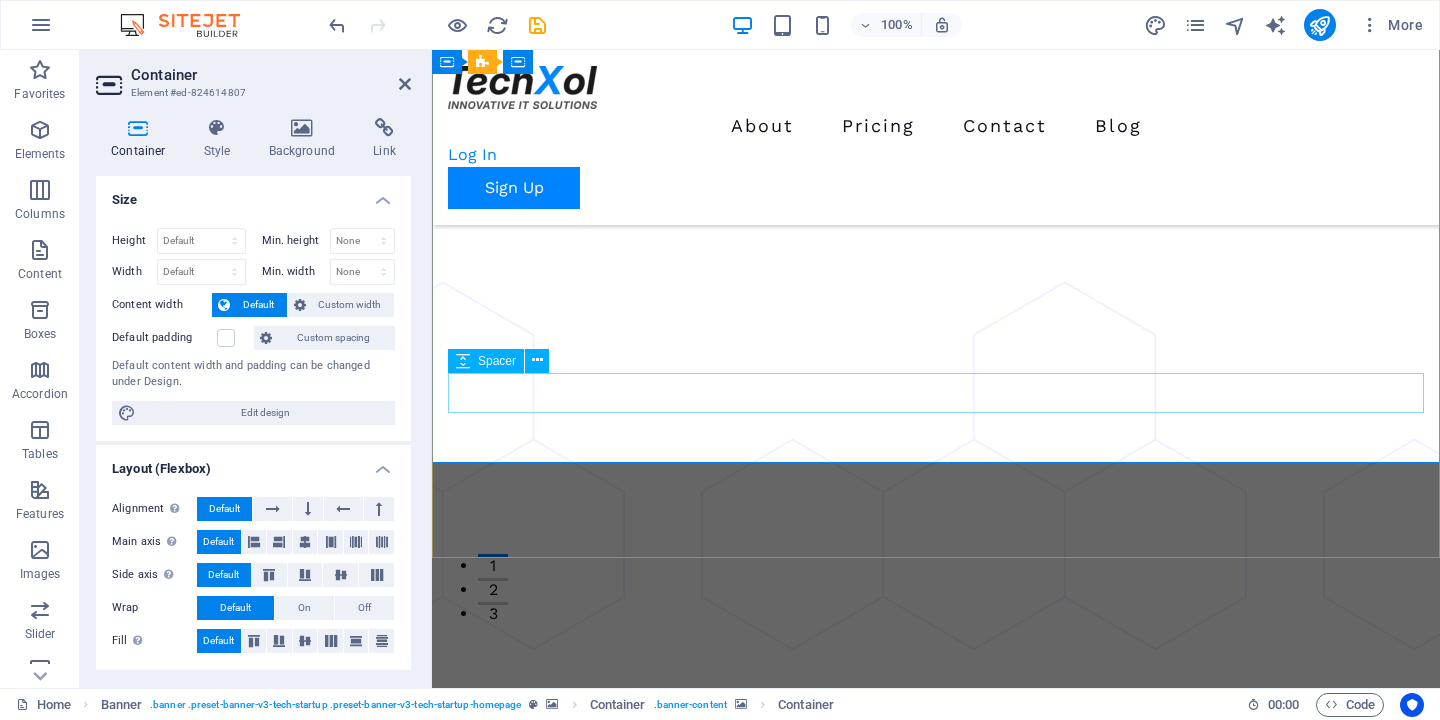 scroll, scrollTop: 0, scrollLeft: 0, axis: both 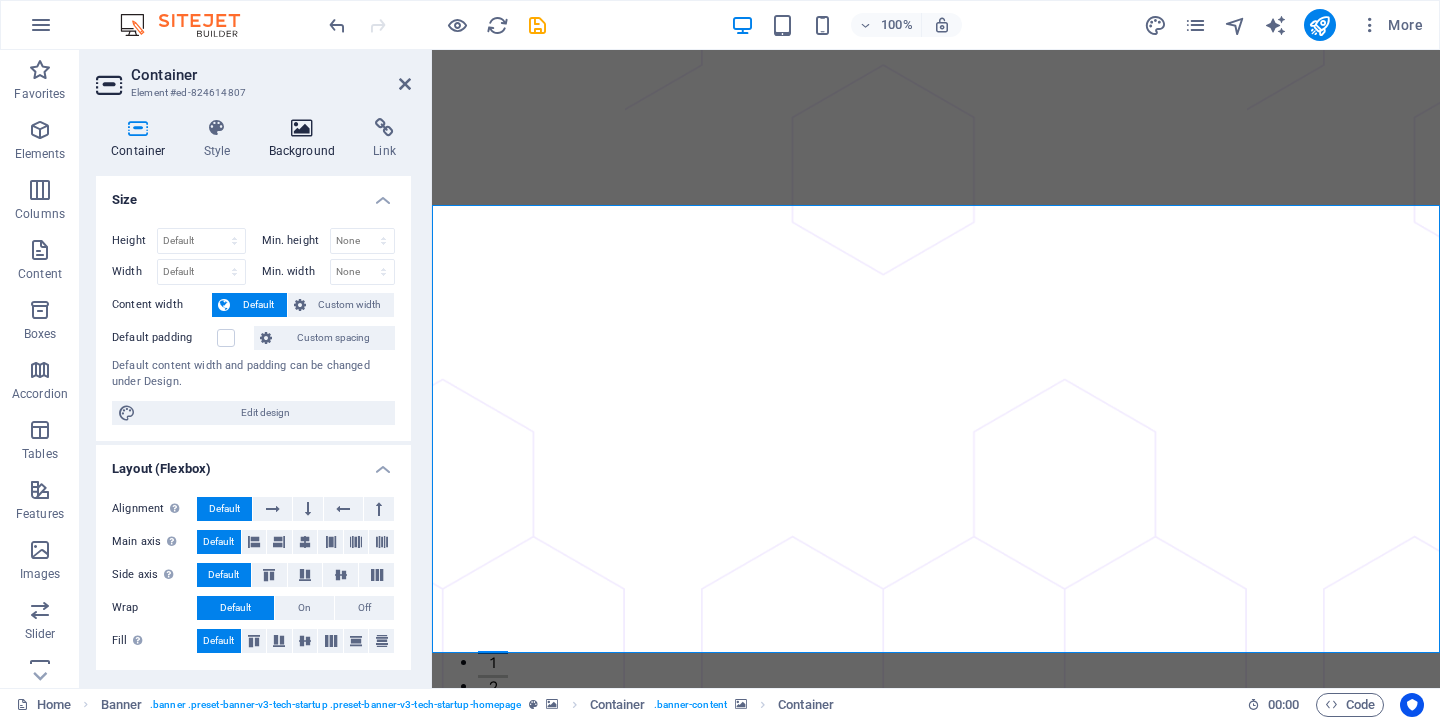 click at bounding box center [302, 128] 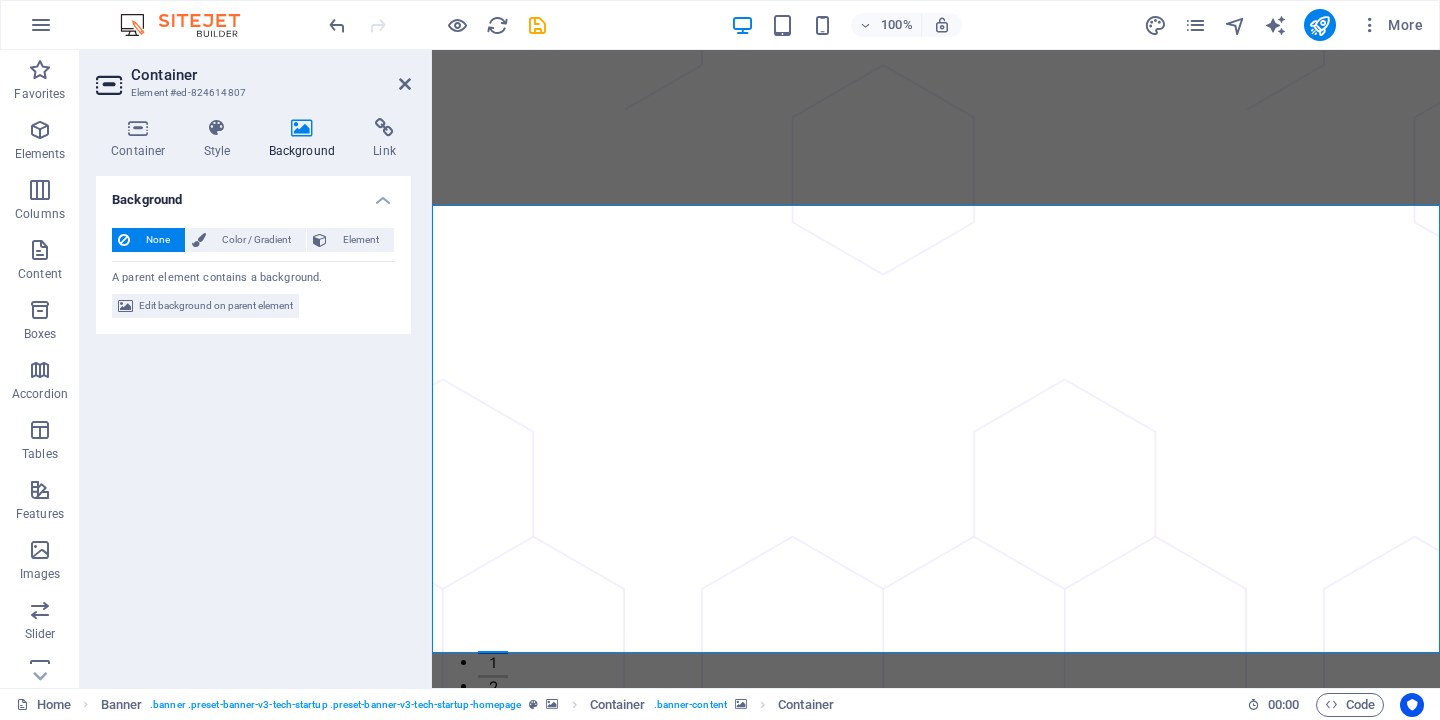 click on "A parent element contains a background." at bounding box center (253, 274) 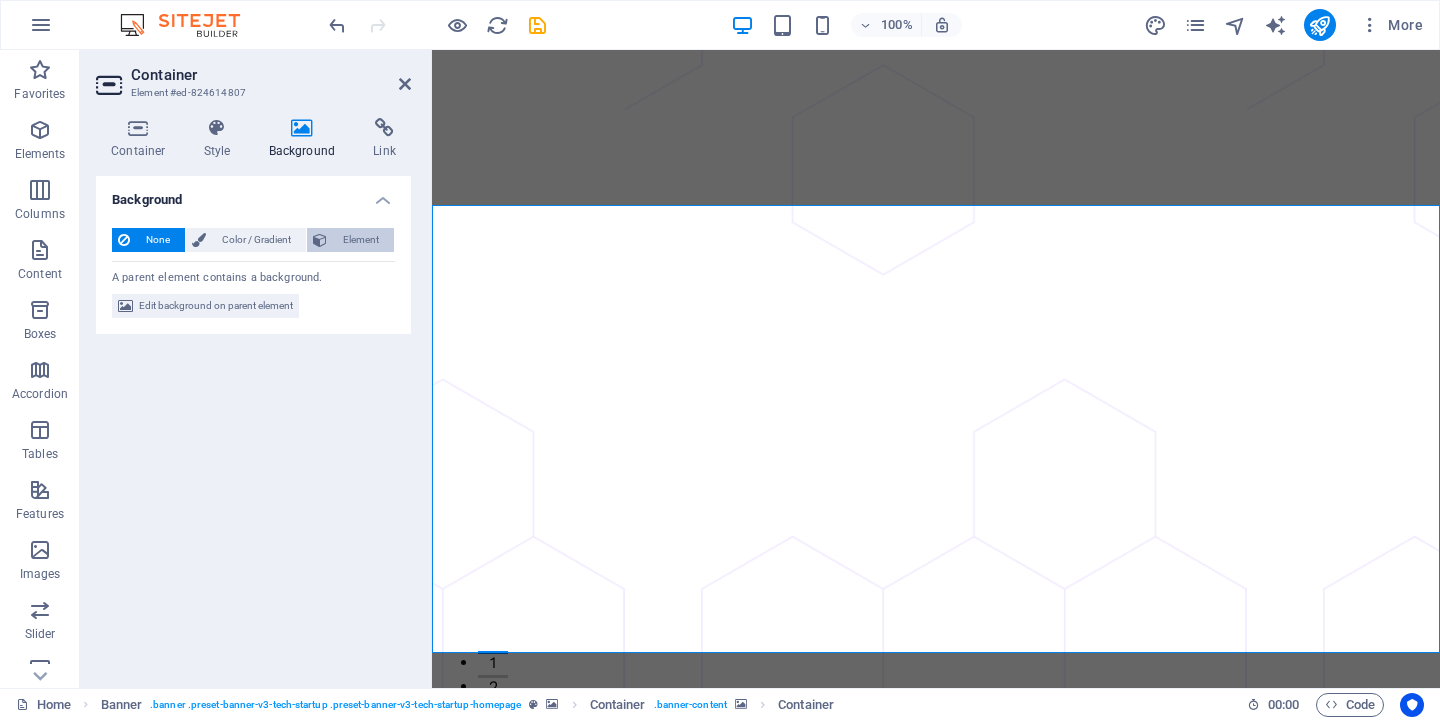 click on "Element" at bounding box center (360, 240) 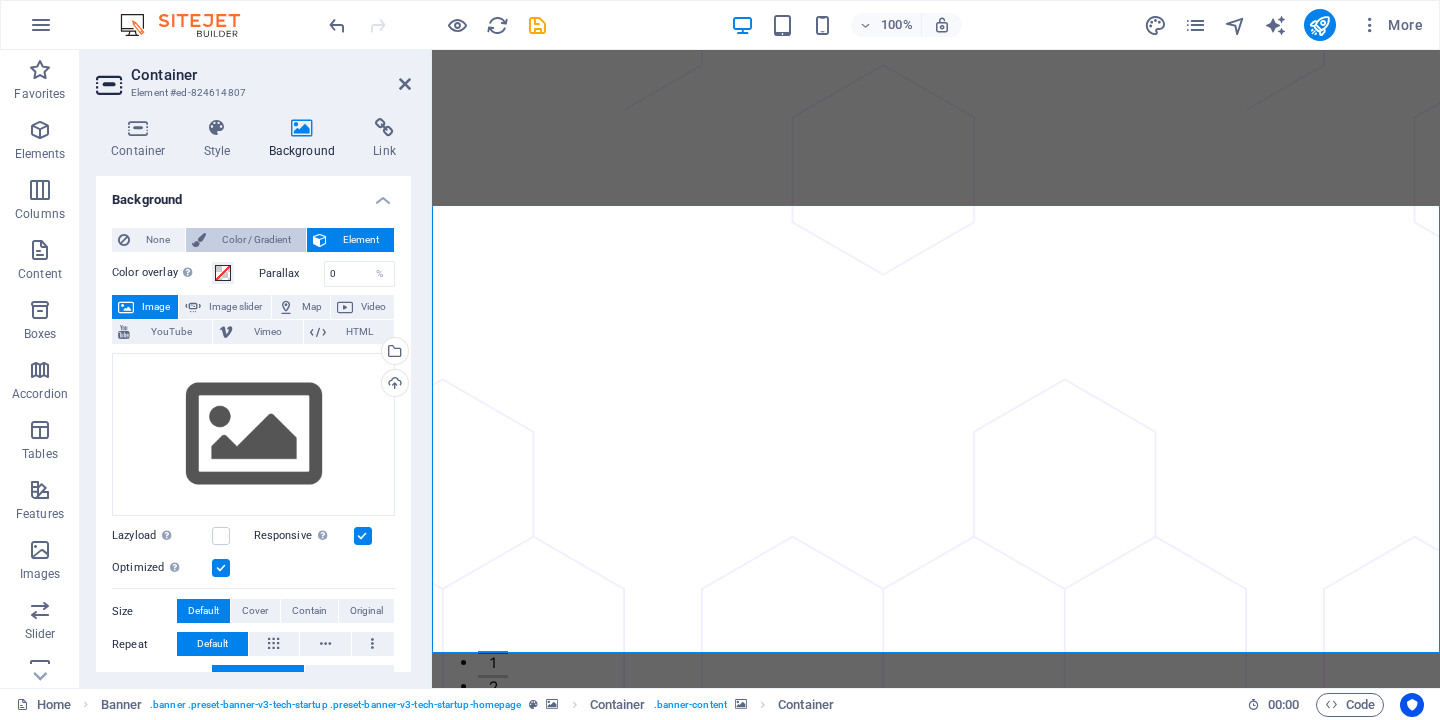 click on "Color / Gradient" at bounding box center (256, 240) 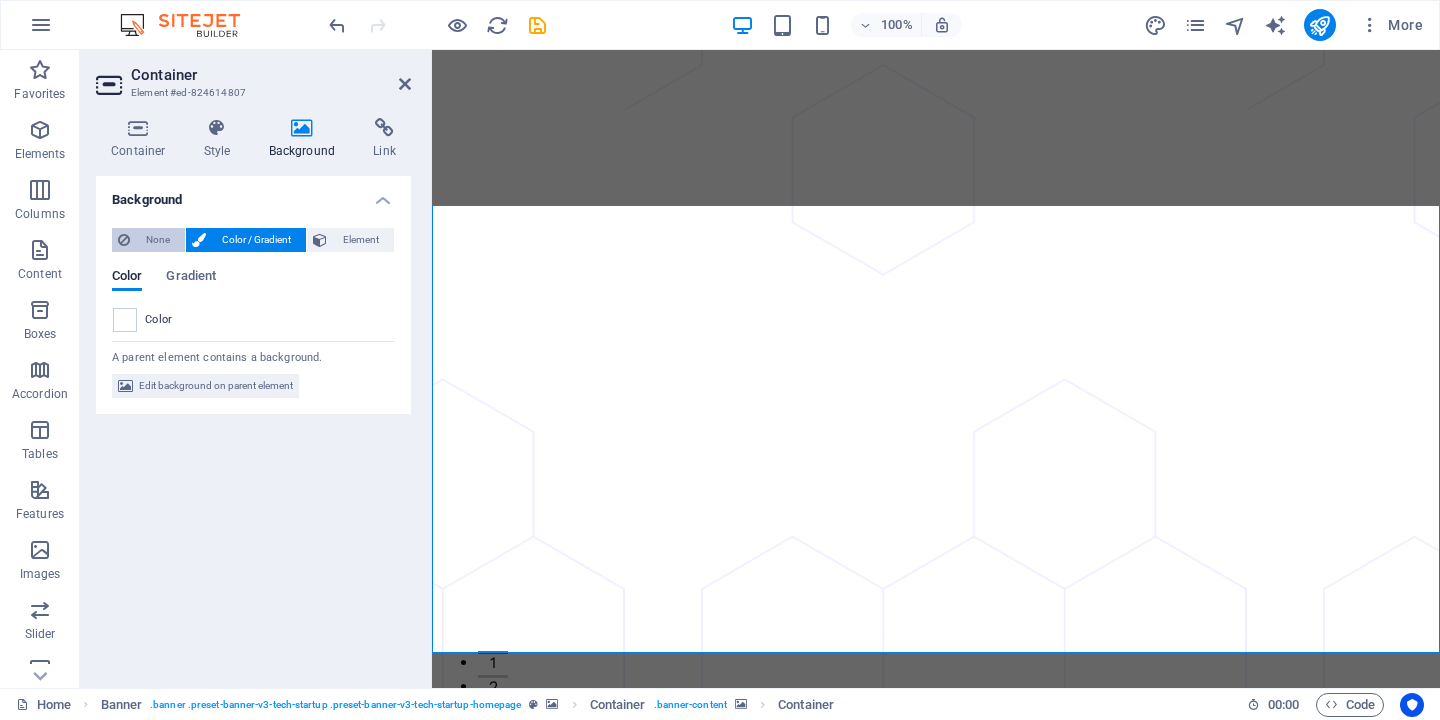 click on "None" at bounding box center (157, 240) 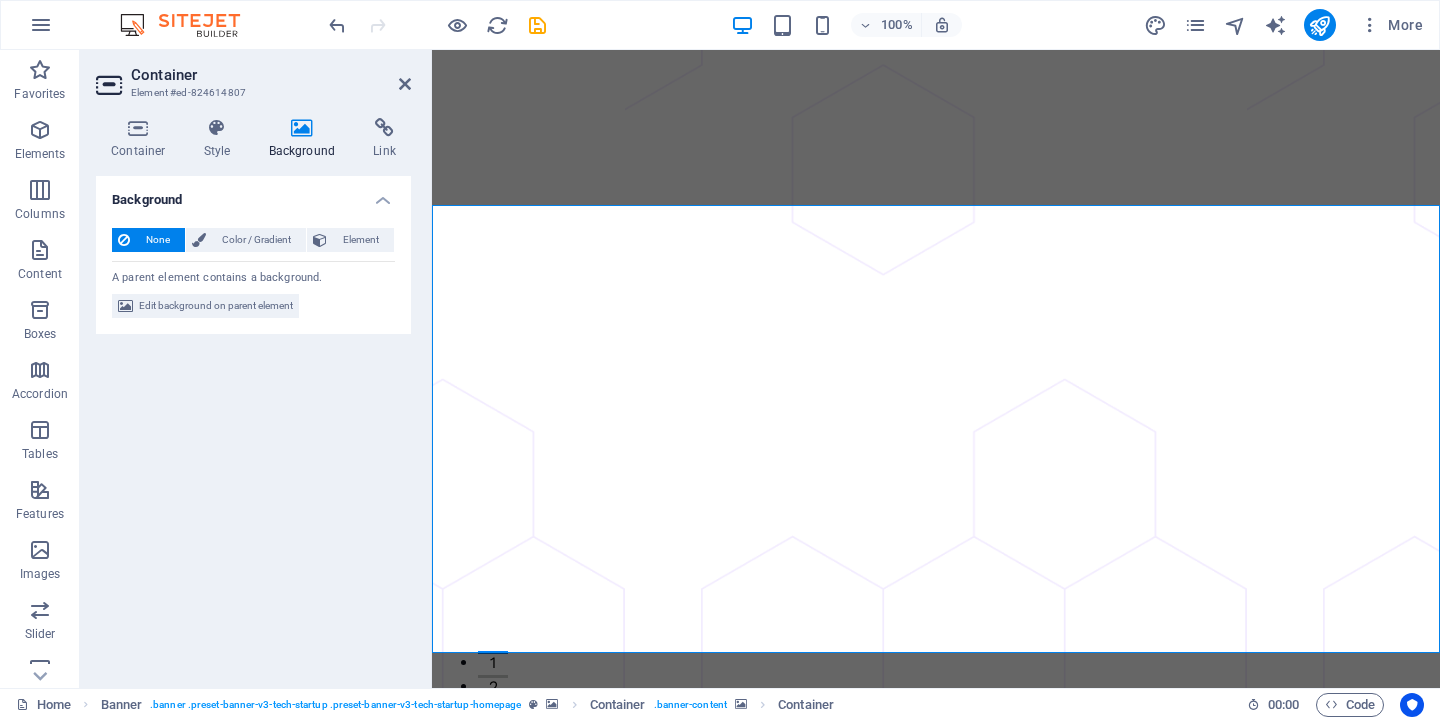 click at bounding box center (936, 1234) 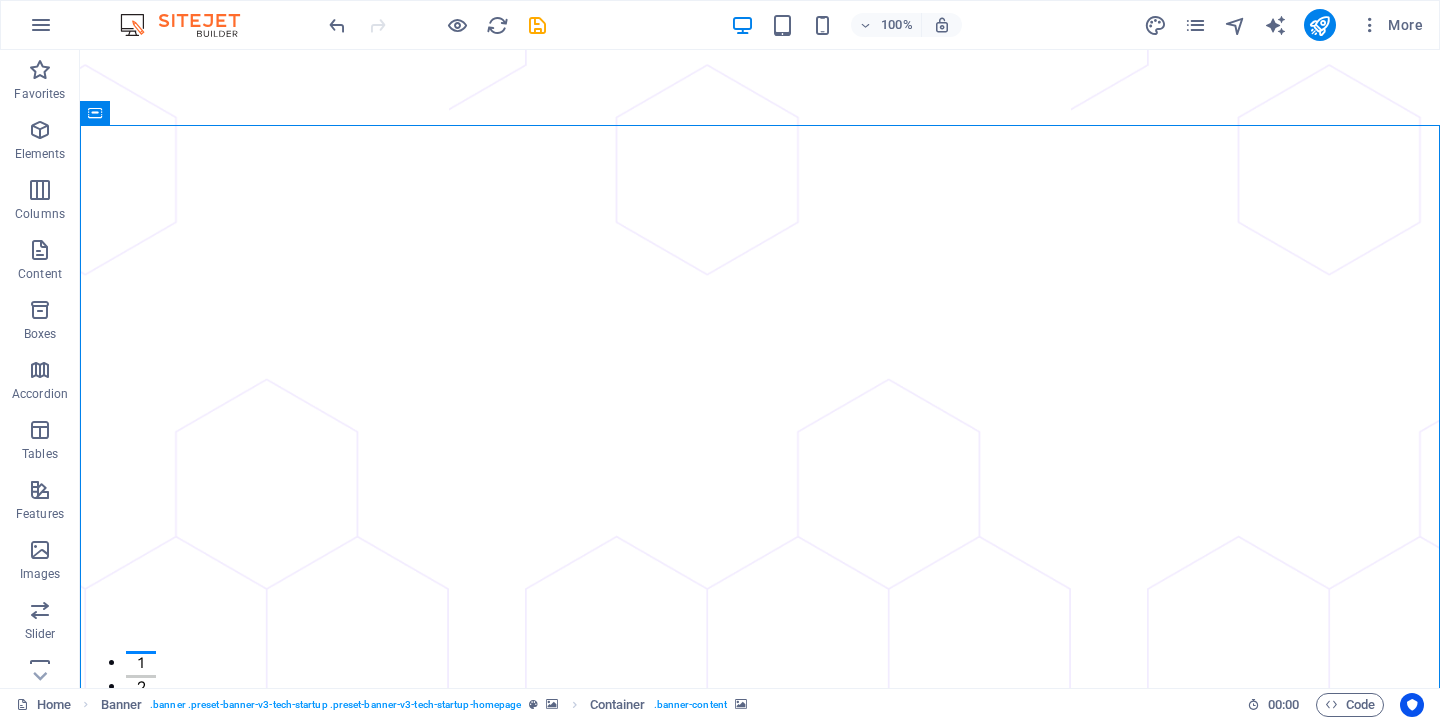 click at bounding box center (760, 1234) 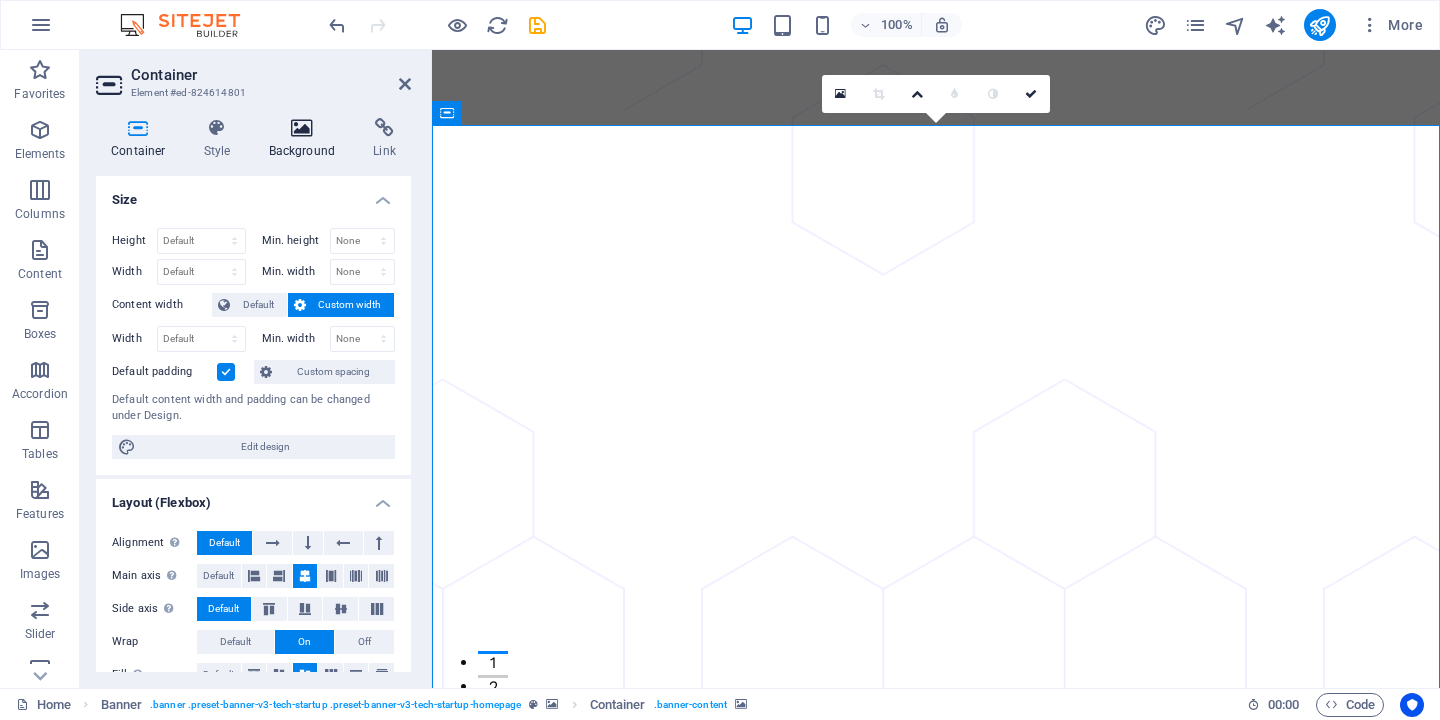click on "Background" at bounding box center (306, 139) 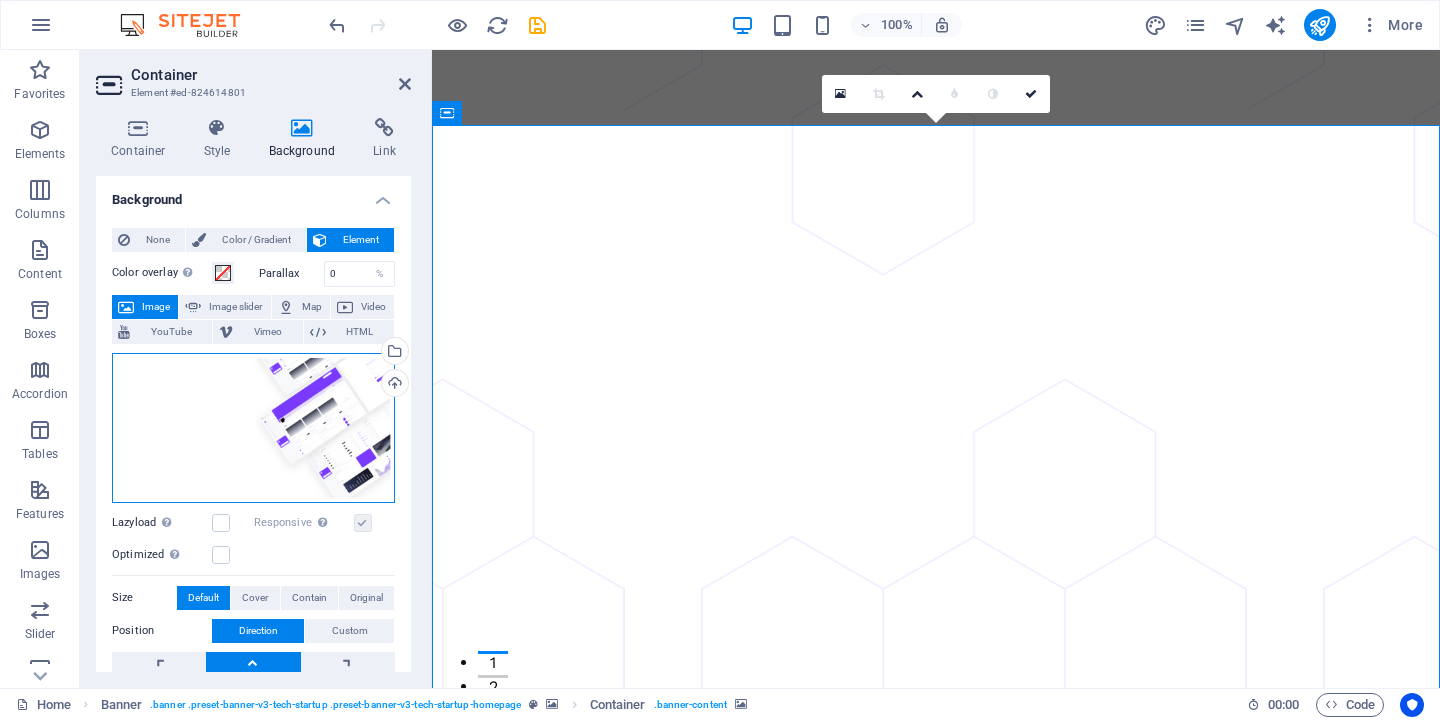 click on "Drag files here, click to choose files or select files from Files or our free stock photos & videos" at bounding box center [253, 428] 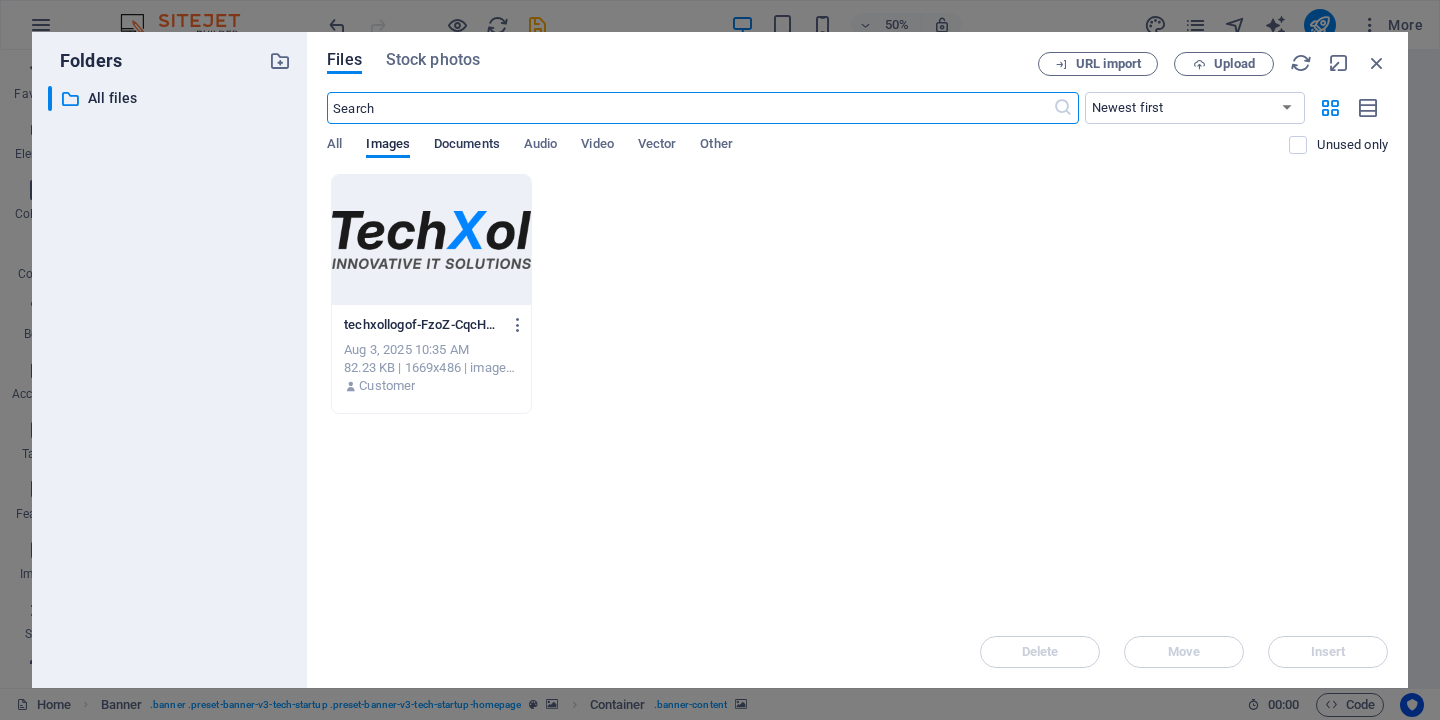 click on "Documents" at bounding box center (467, 146) 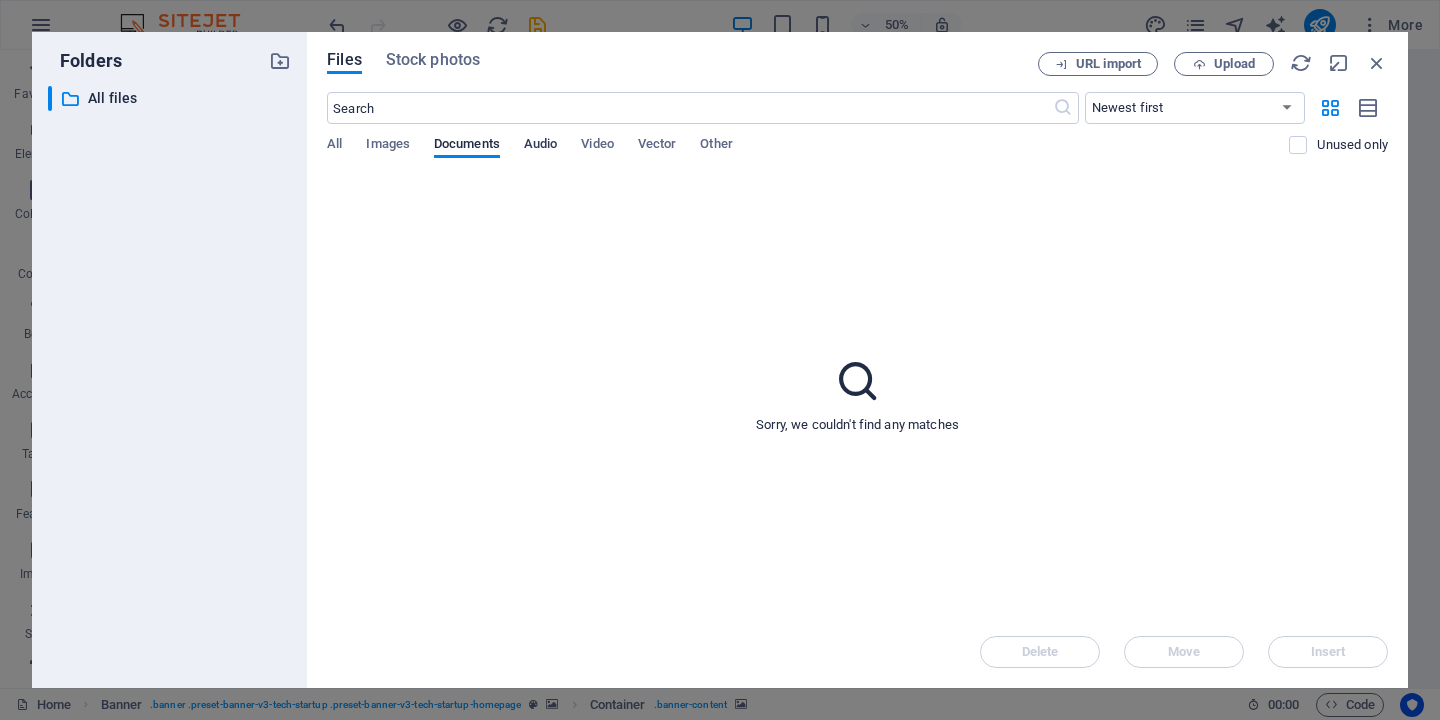 click on "Audio" at bounding box center (540, 146) 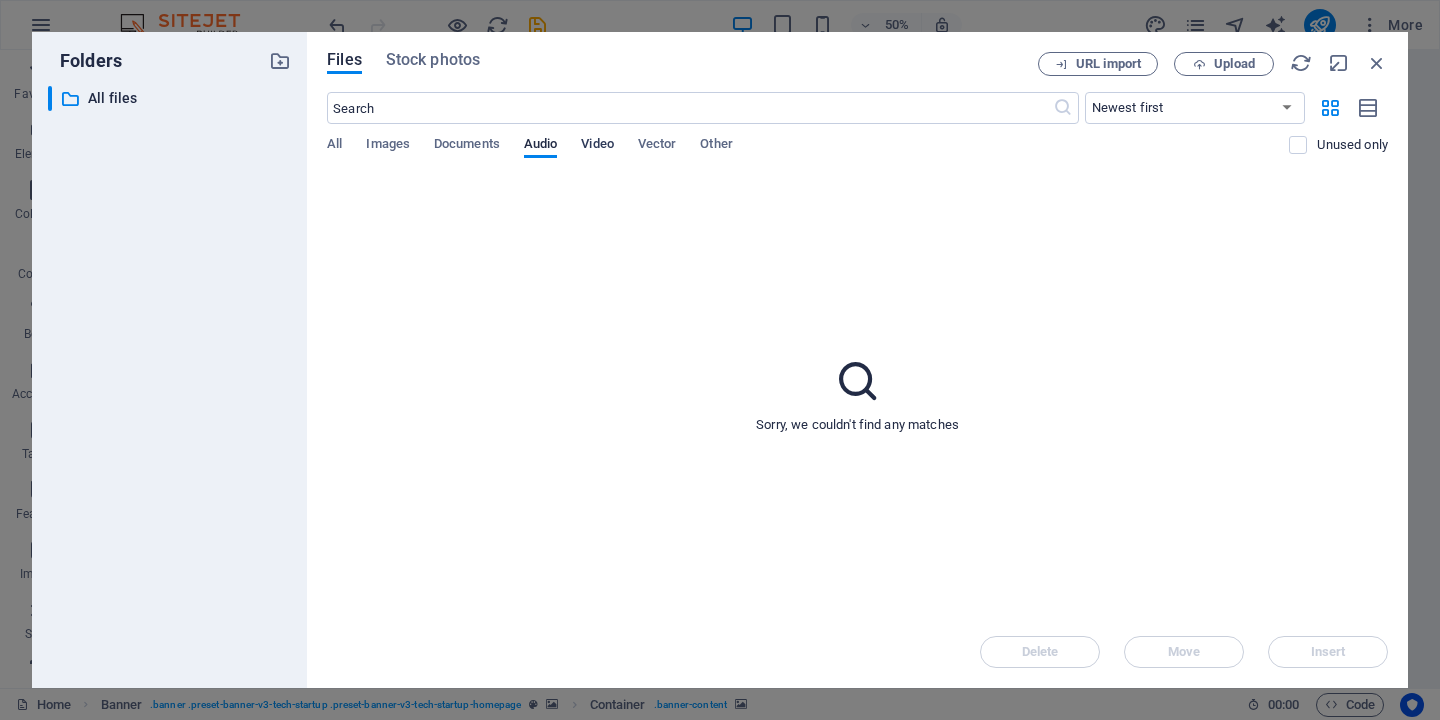 click on "Video" at bounding box center (597, 146) 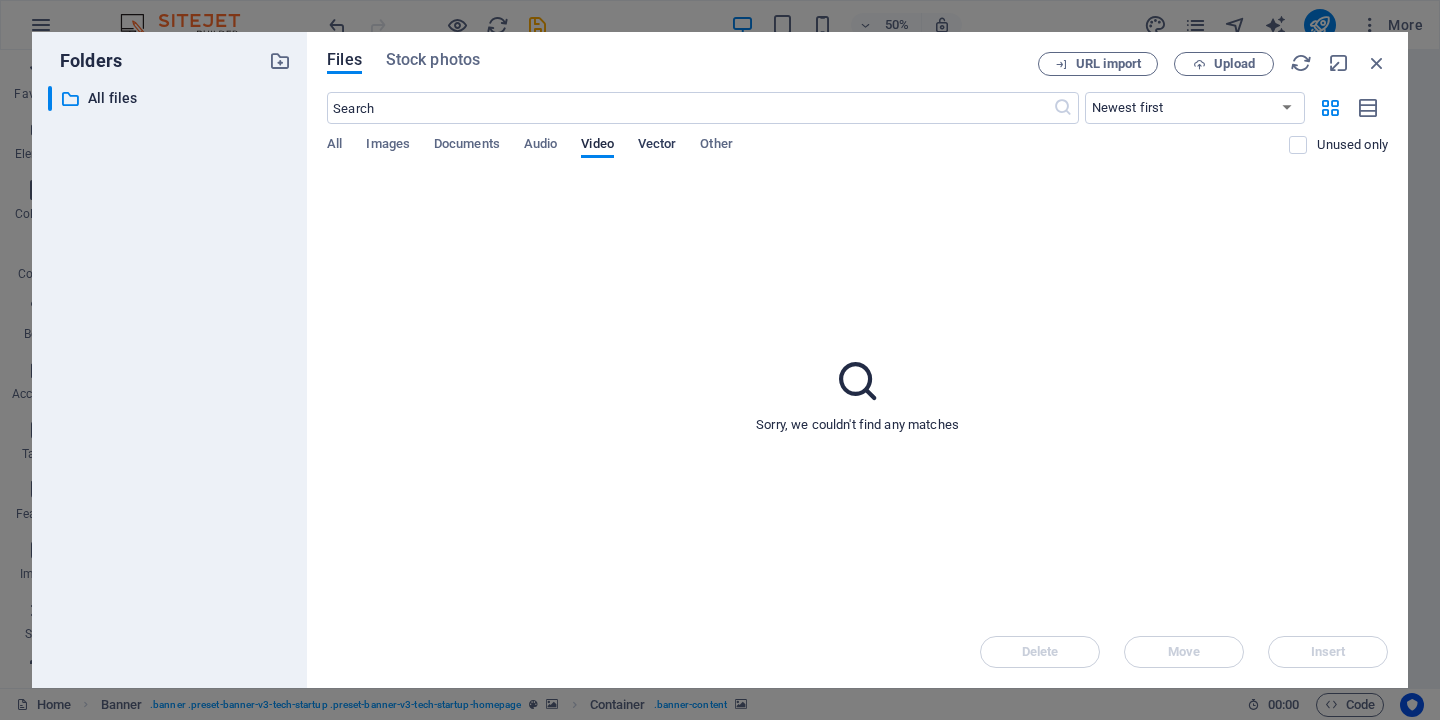 click on "Vector" at bounding box center [657, 146] 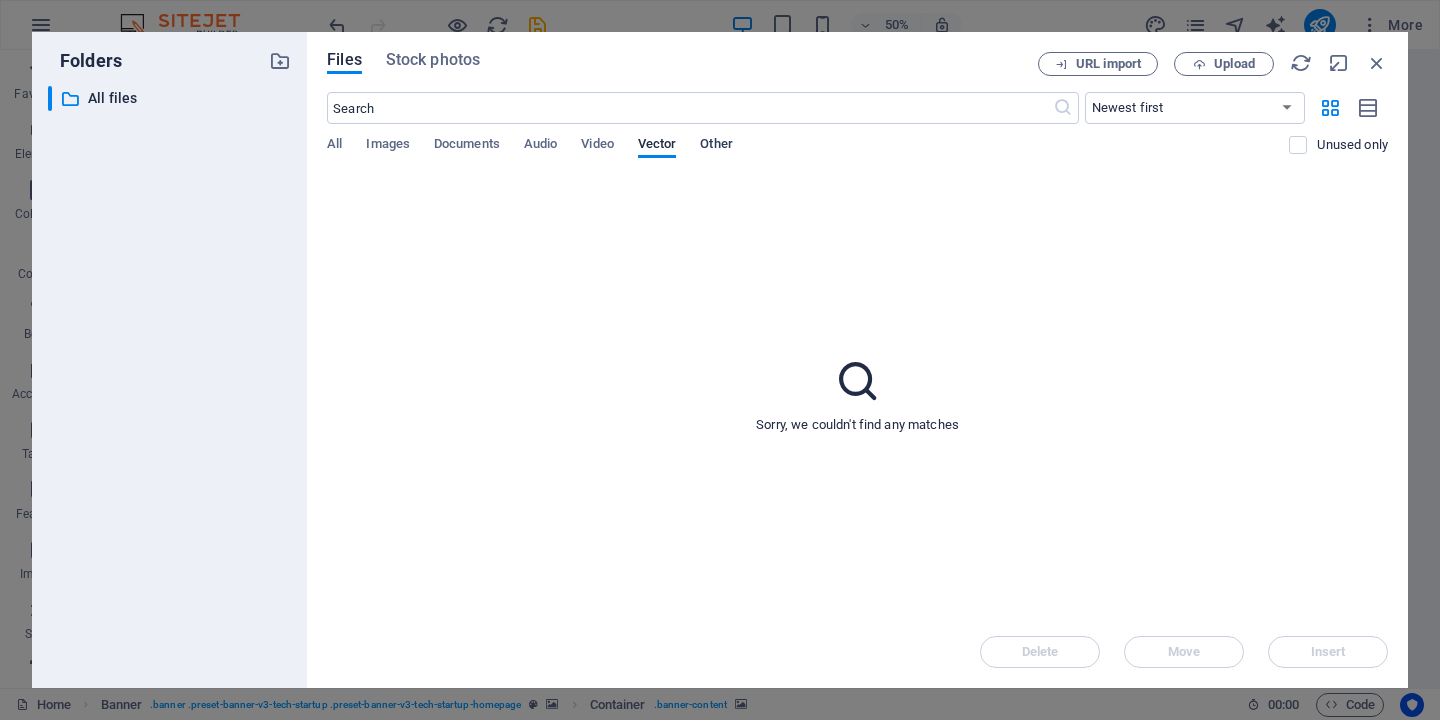 click on "Other" at bounding box center [716, 146] 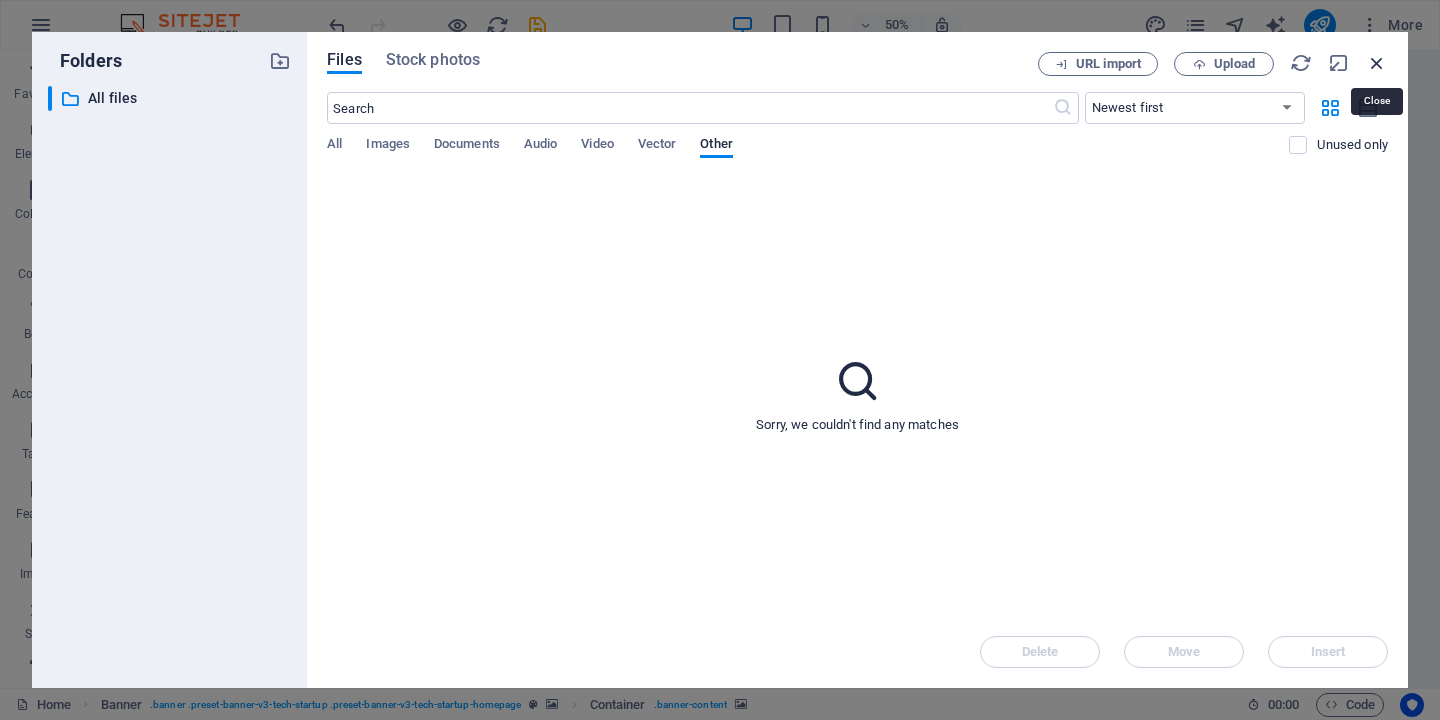 click at bounding box center (1377, 63) 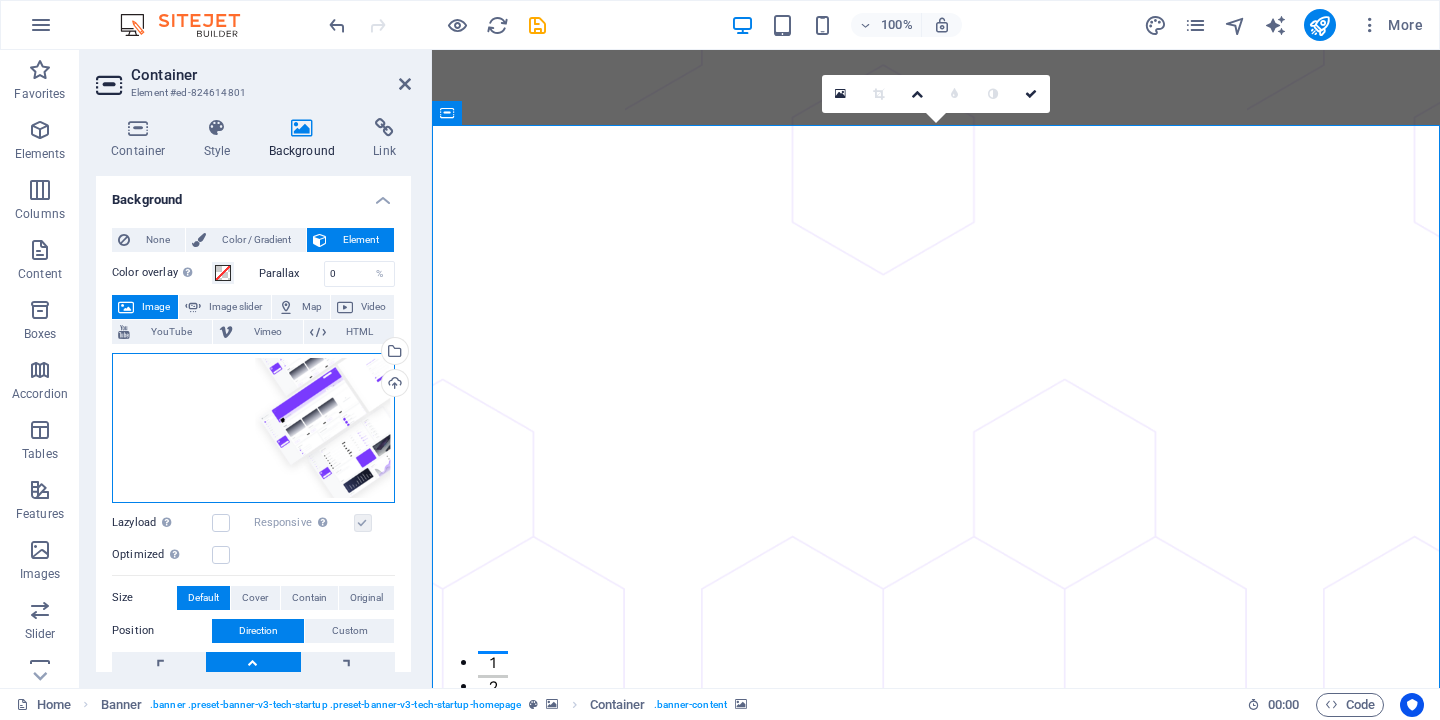 click on "Drag files here, click to choose files or select files from Files or our free stock photos & videos" at bounding box center (253, 428) 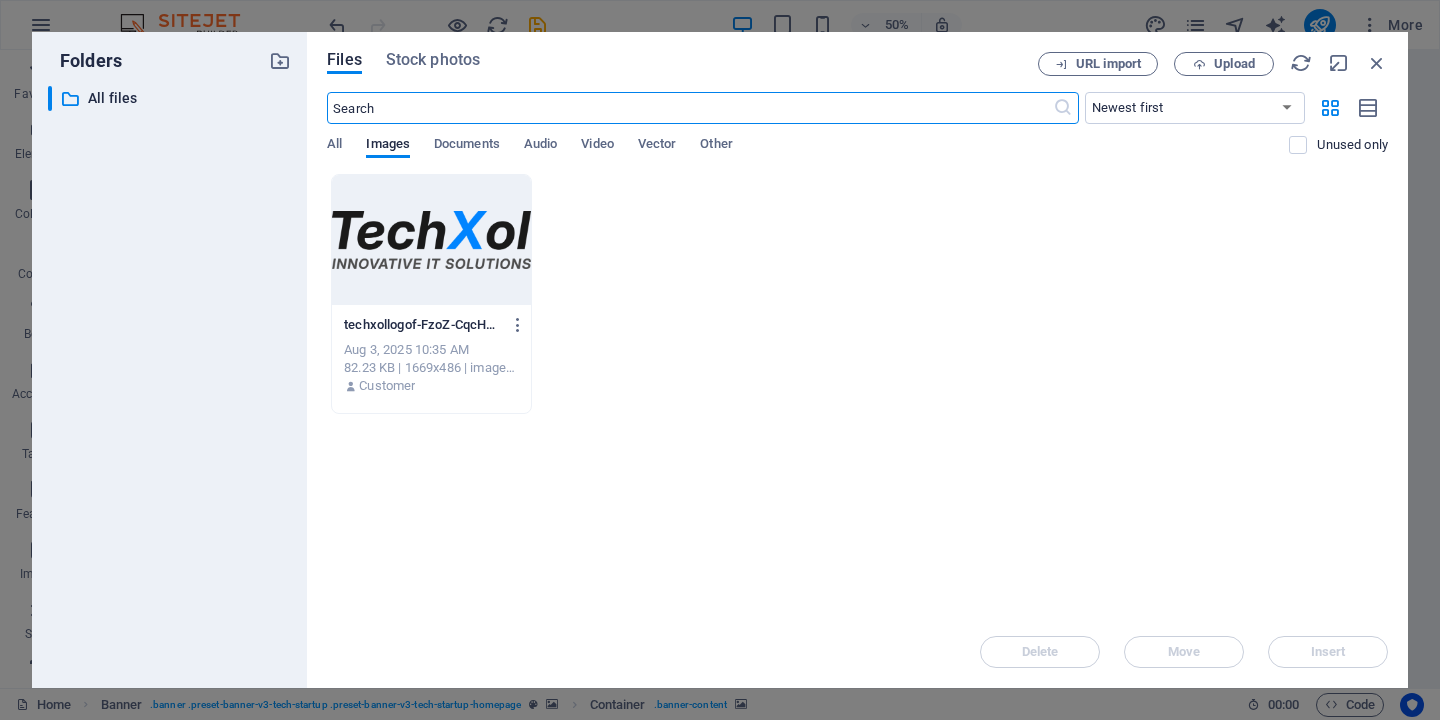 click on "​ All files All files" at bounding box center [169, 379] 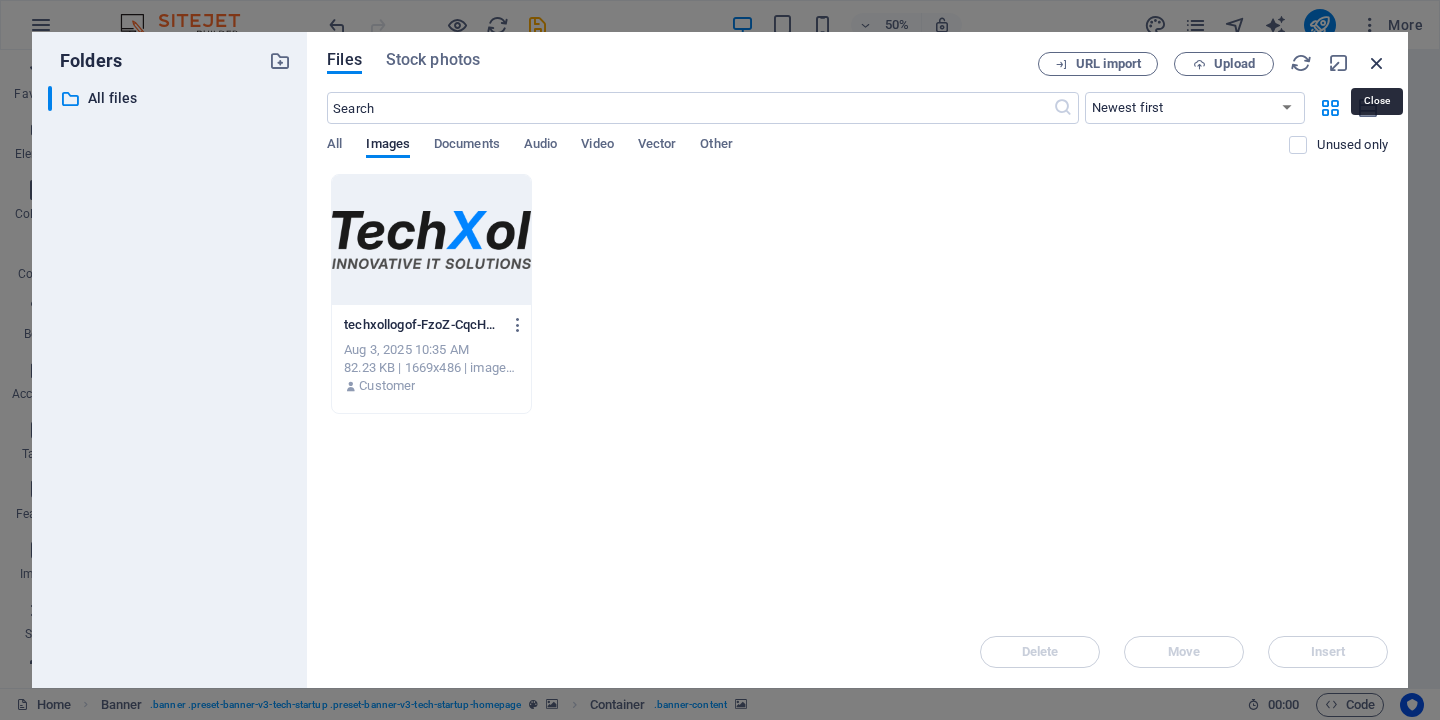 click at bounding box center [1377, 63] 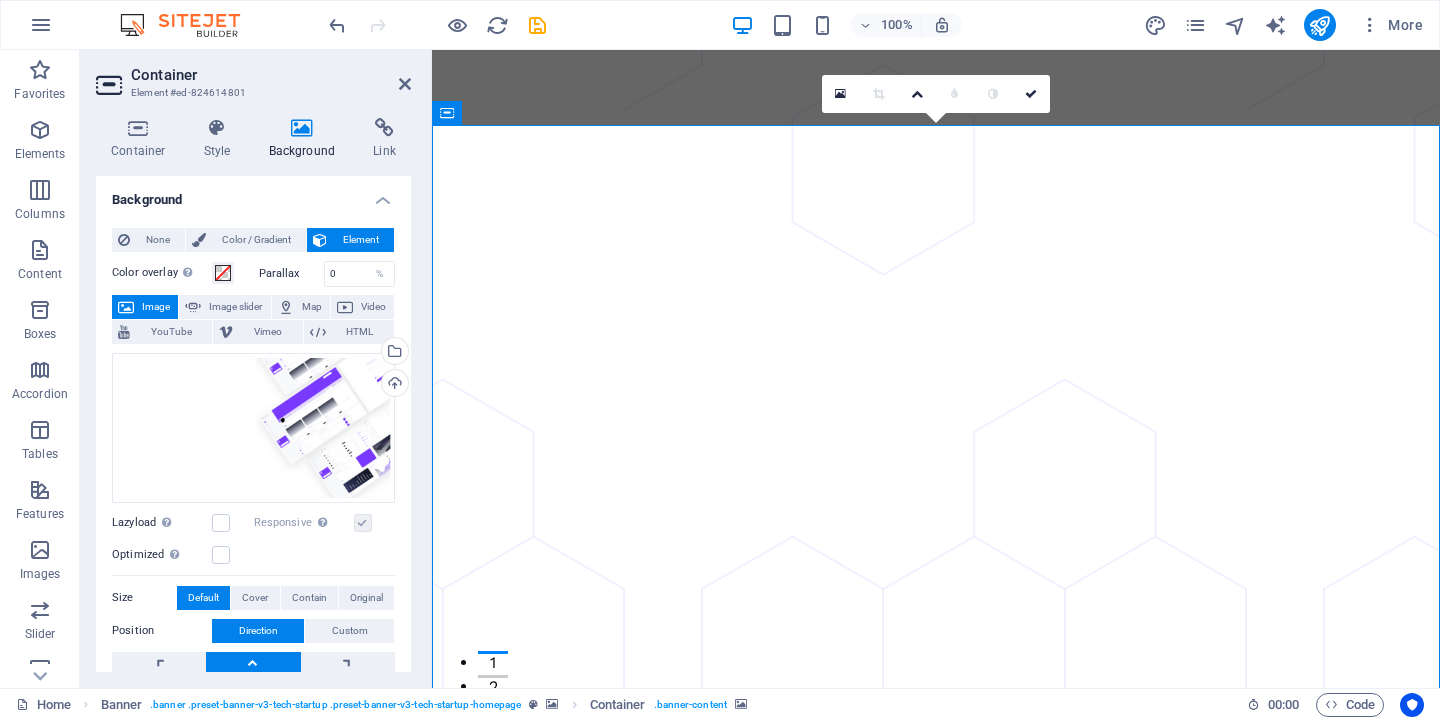 click at bounding box center (936, 1234) 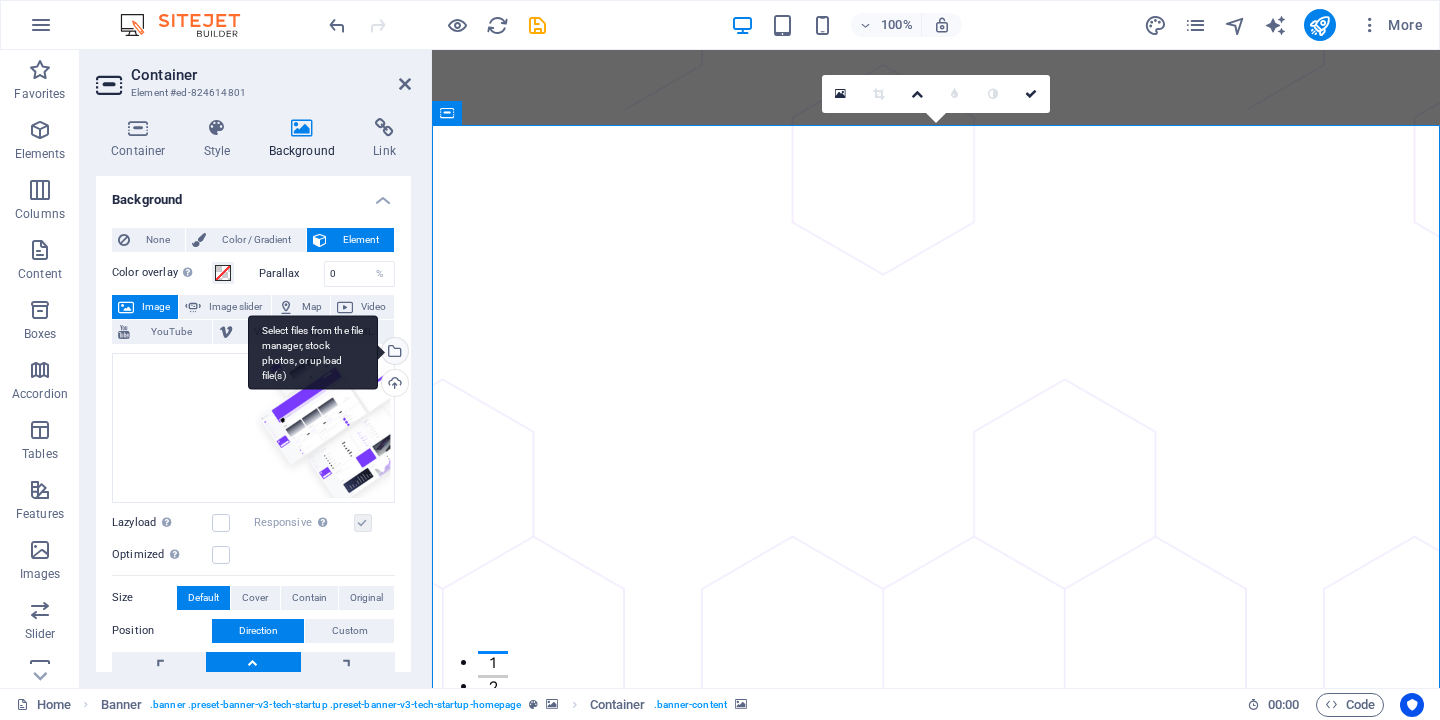click on "Select files from the file manager, stock photos, or upload file(s)" at bounding box center [393, 353] 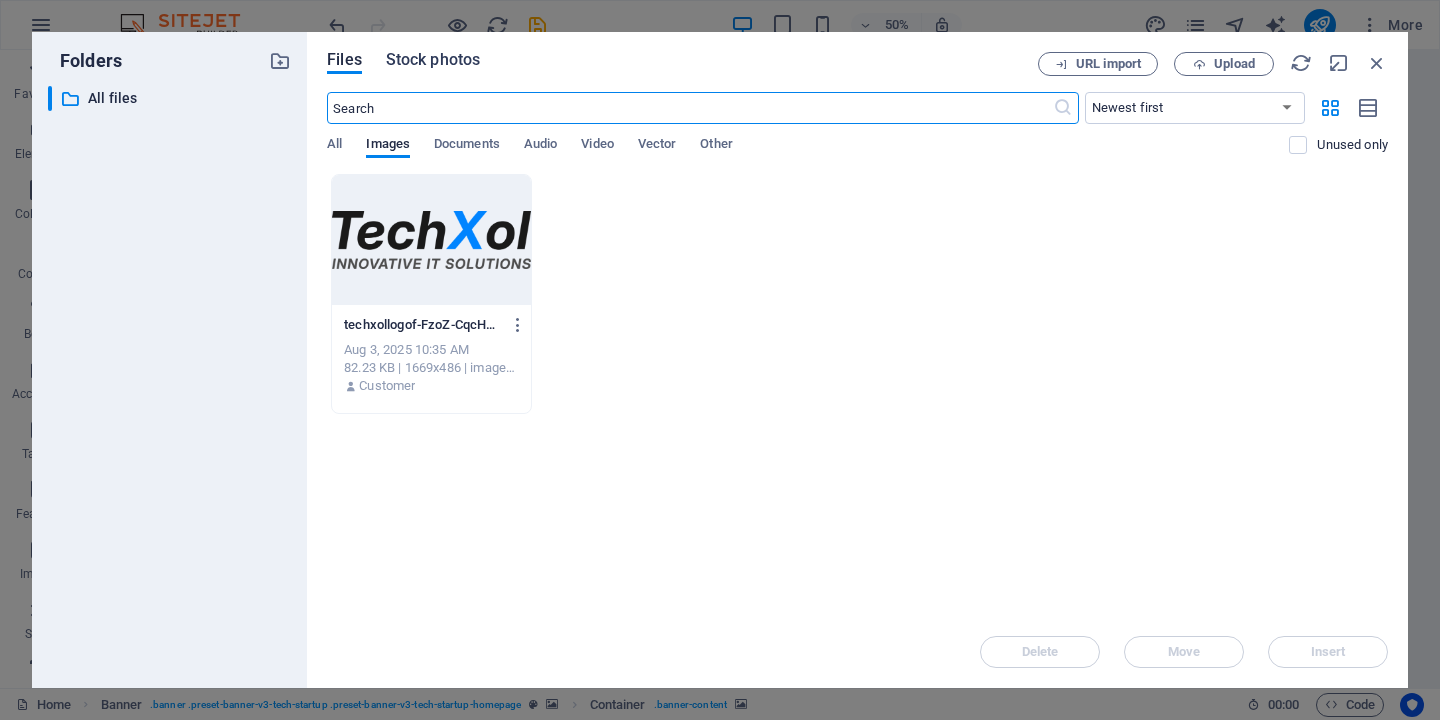 click on "Stock photos" at bounding box center (433, 60) 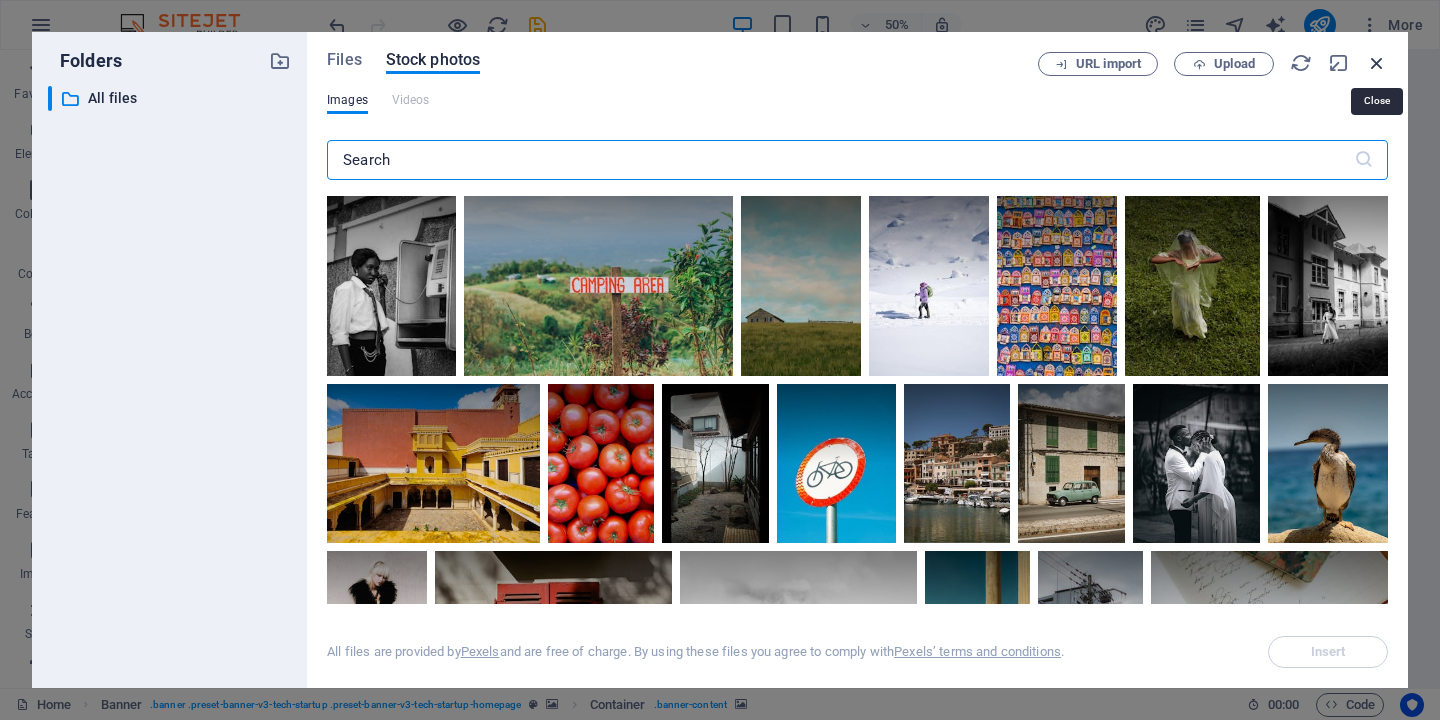 click at bounding box center [1377, 63] 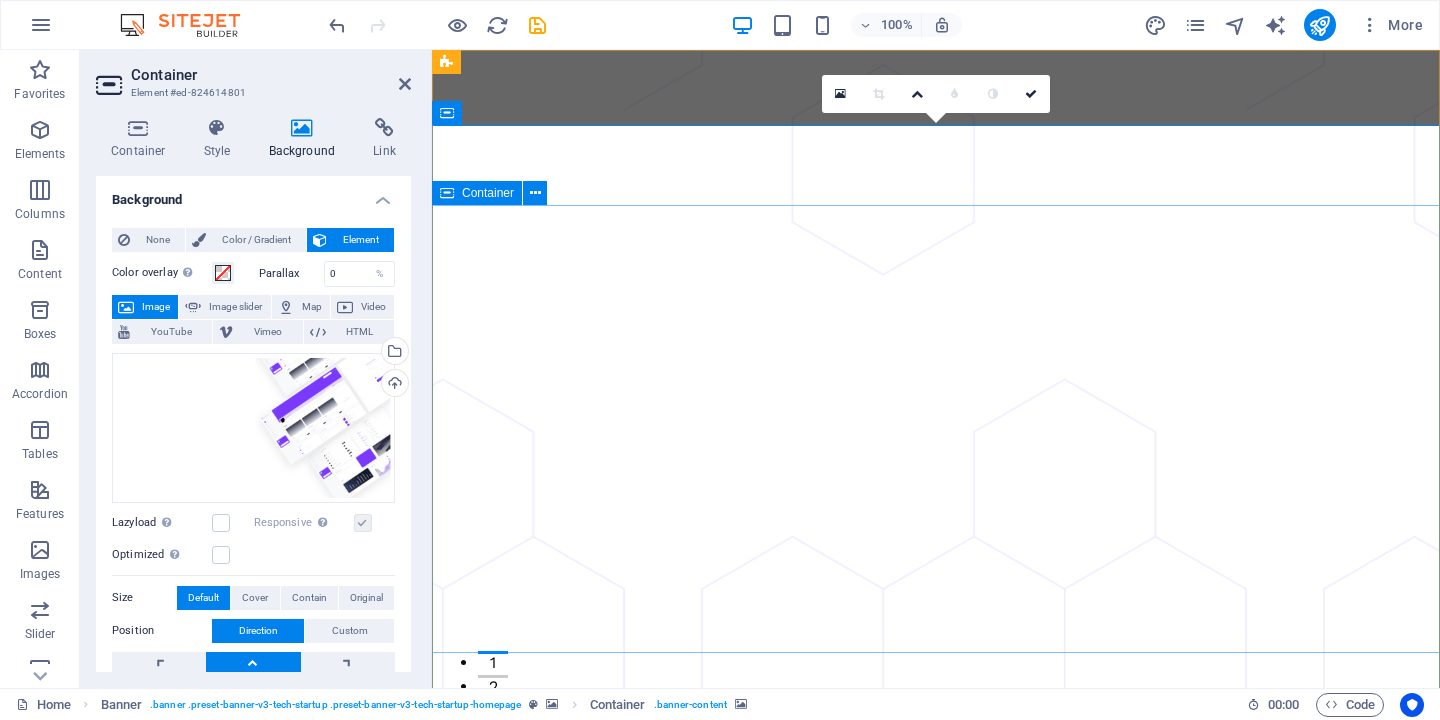 click on "Let your  business grow super fast  and secure, with Techup. Quia sed quod fuga tempora. Officiis voluptas asperiores numquam. Velit occaecati et et blanditiis ab placeat qui. Caecati et et blanditiis ab placeat qui. Clandit iis ab placeat qui. Get Started Now" at bounding box center [936, 1763] 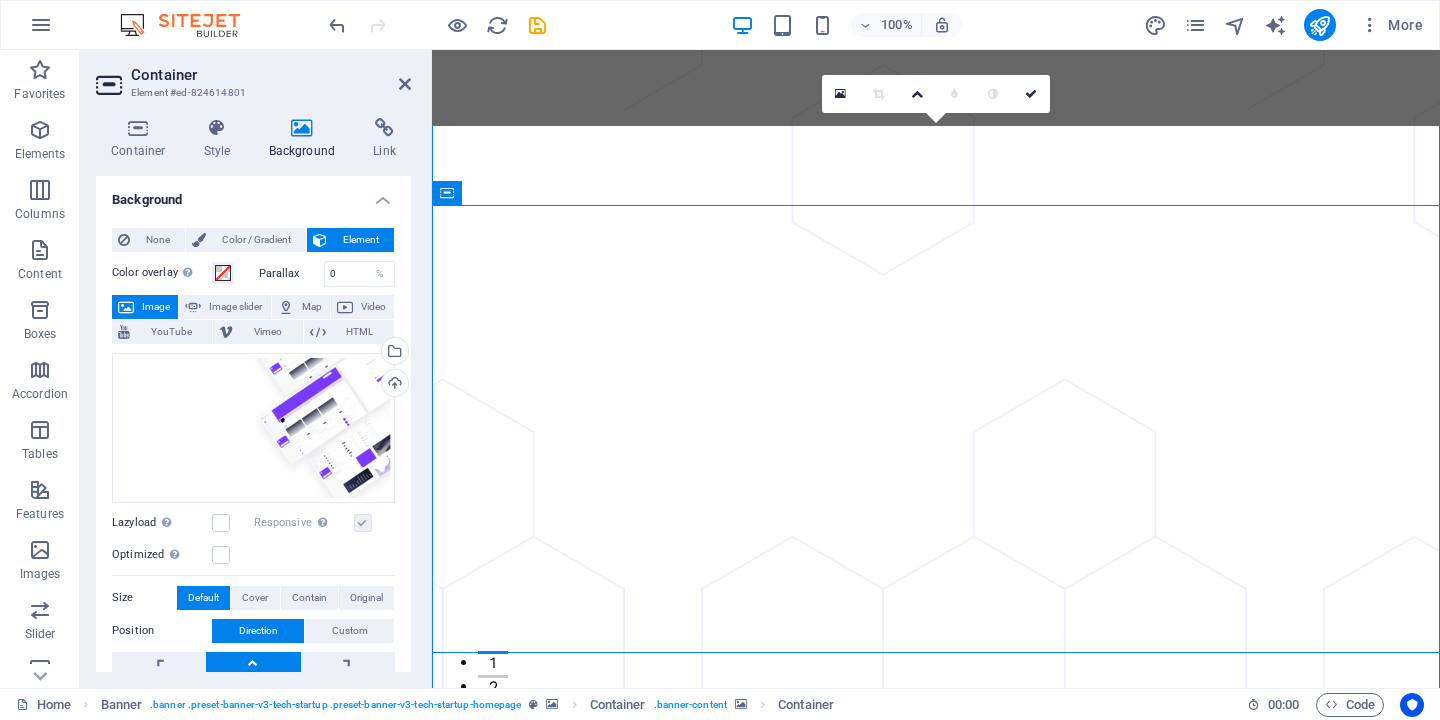 click at bounding box center [936, 1234] 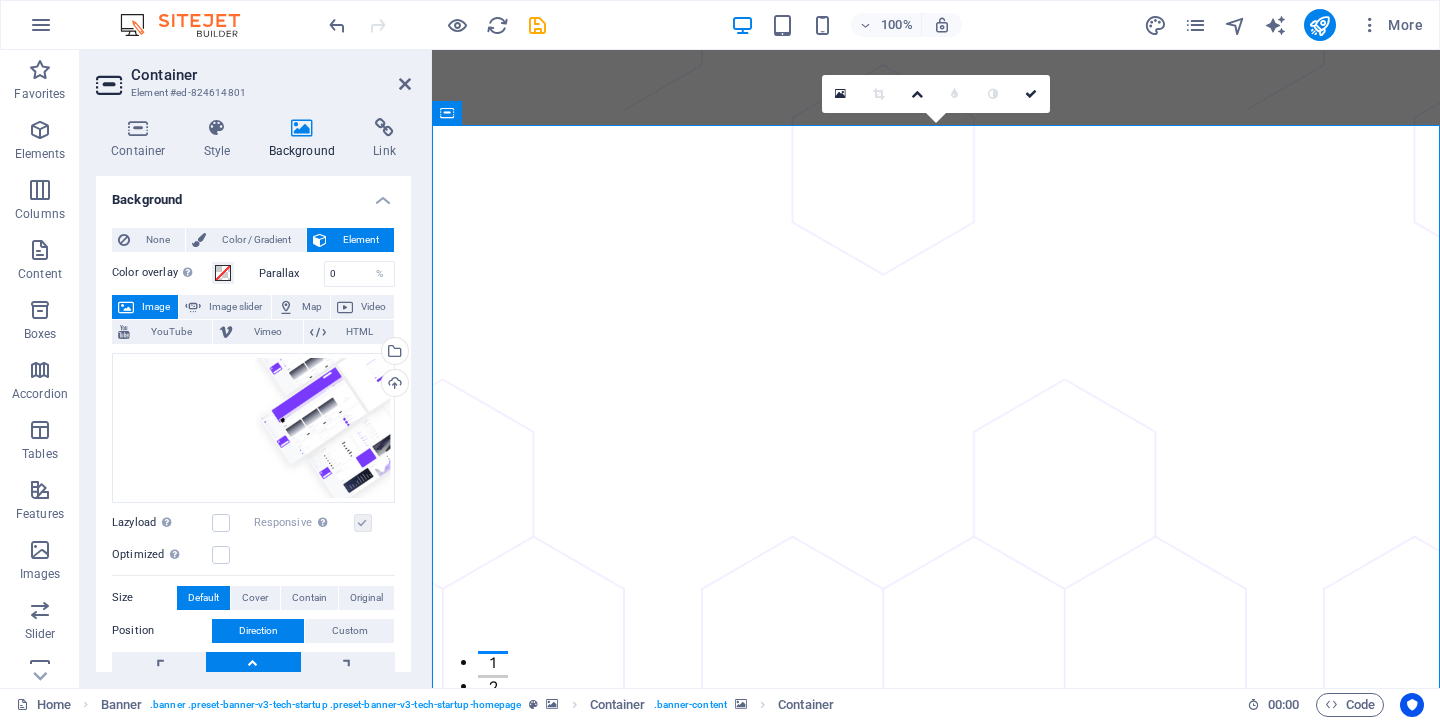 click at bounding box center (936, 1234) 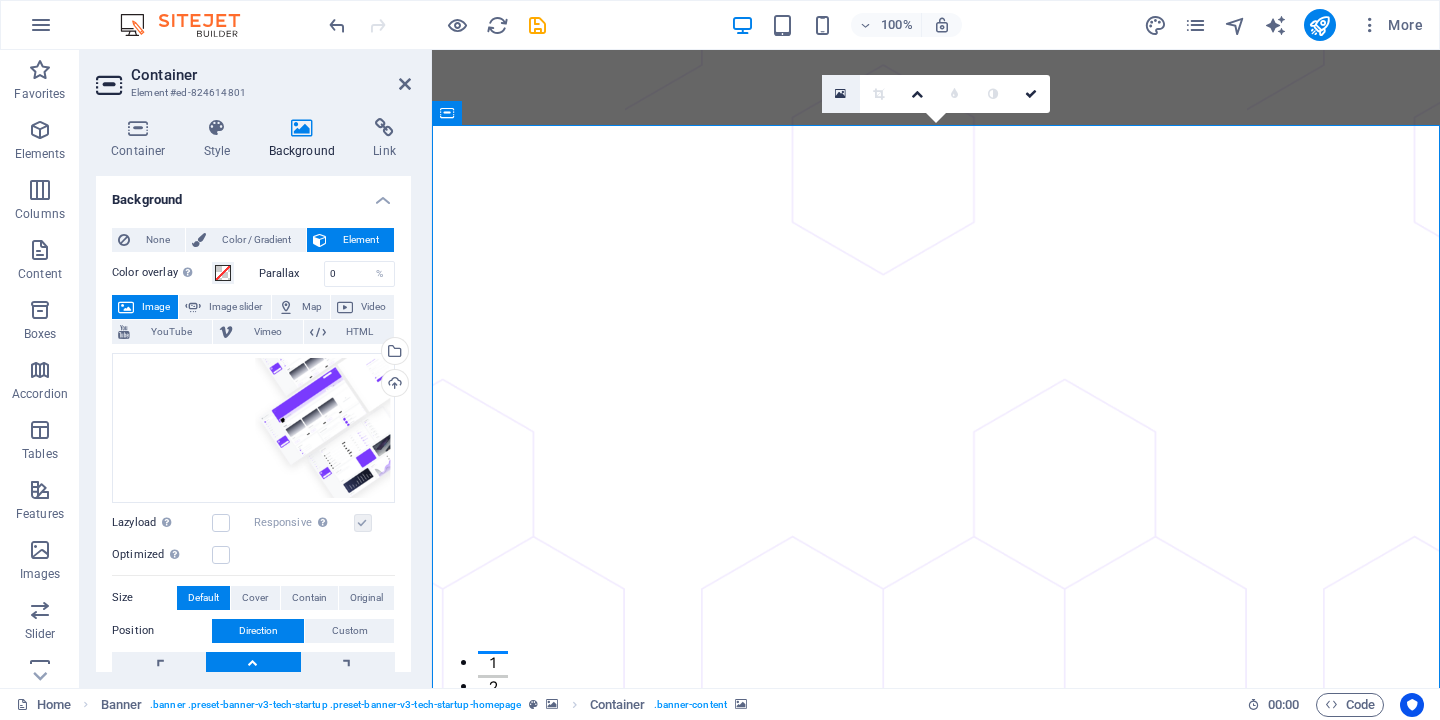 click at bounding box center (840, 94) 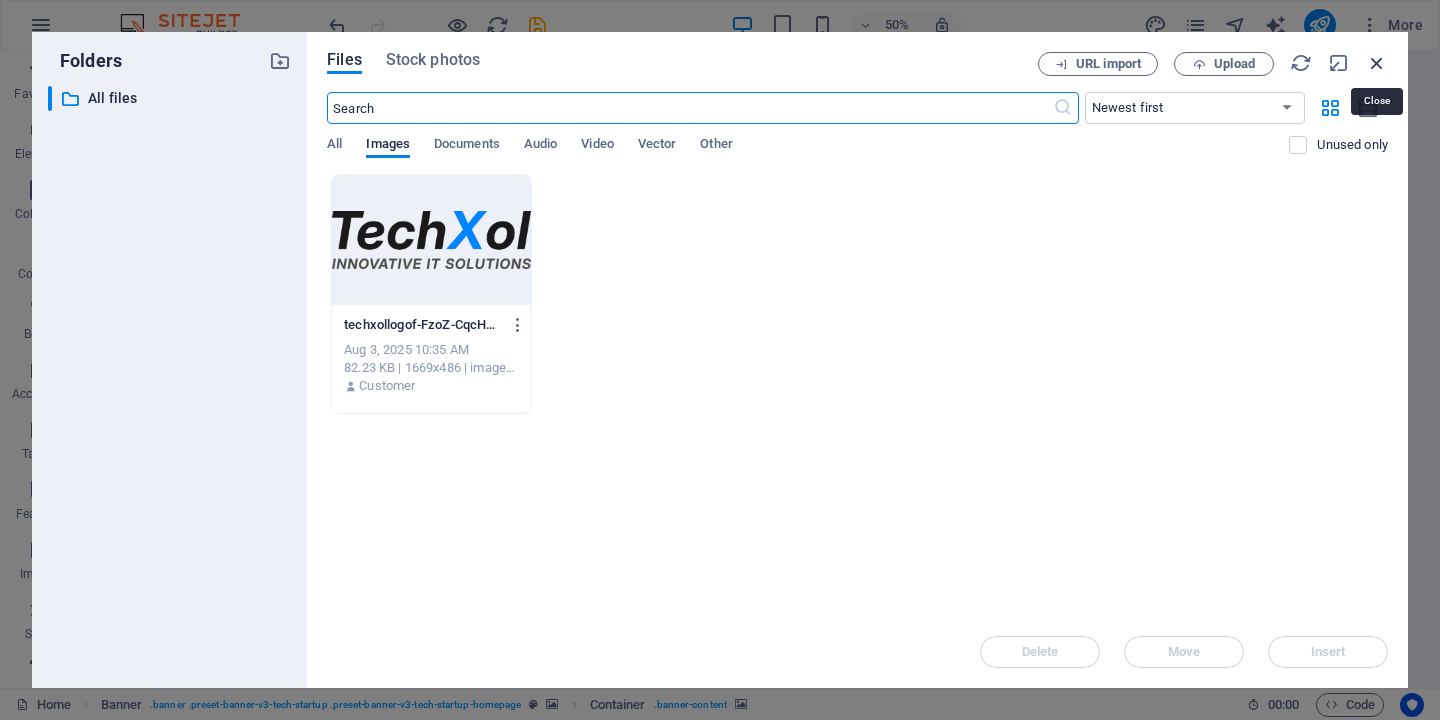 click at bounding box center [1377, 63] 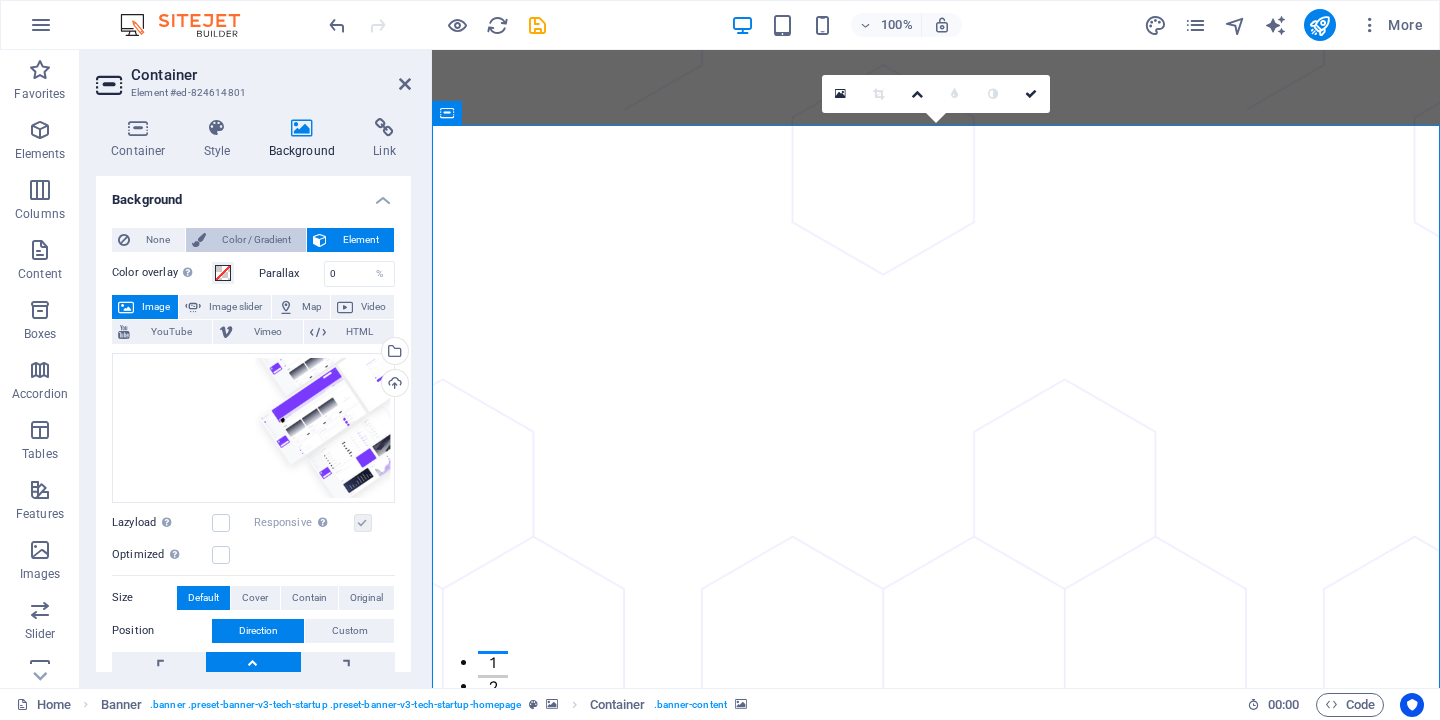 click on "Color / Gradient" at bounding box center [256, 240] 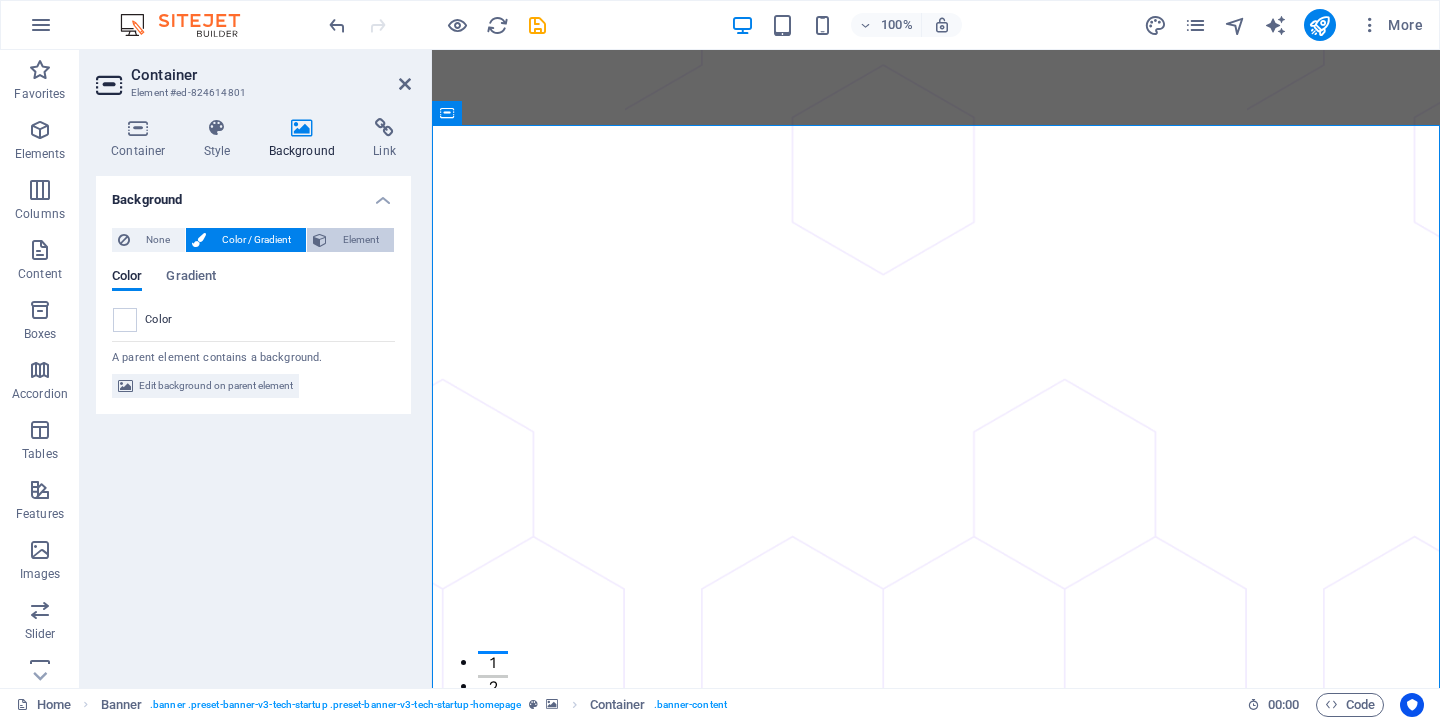 click at bounding box center (320, 240) 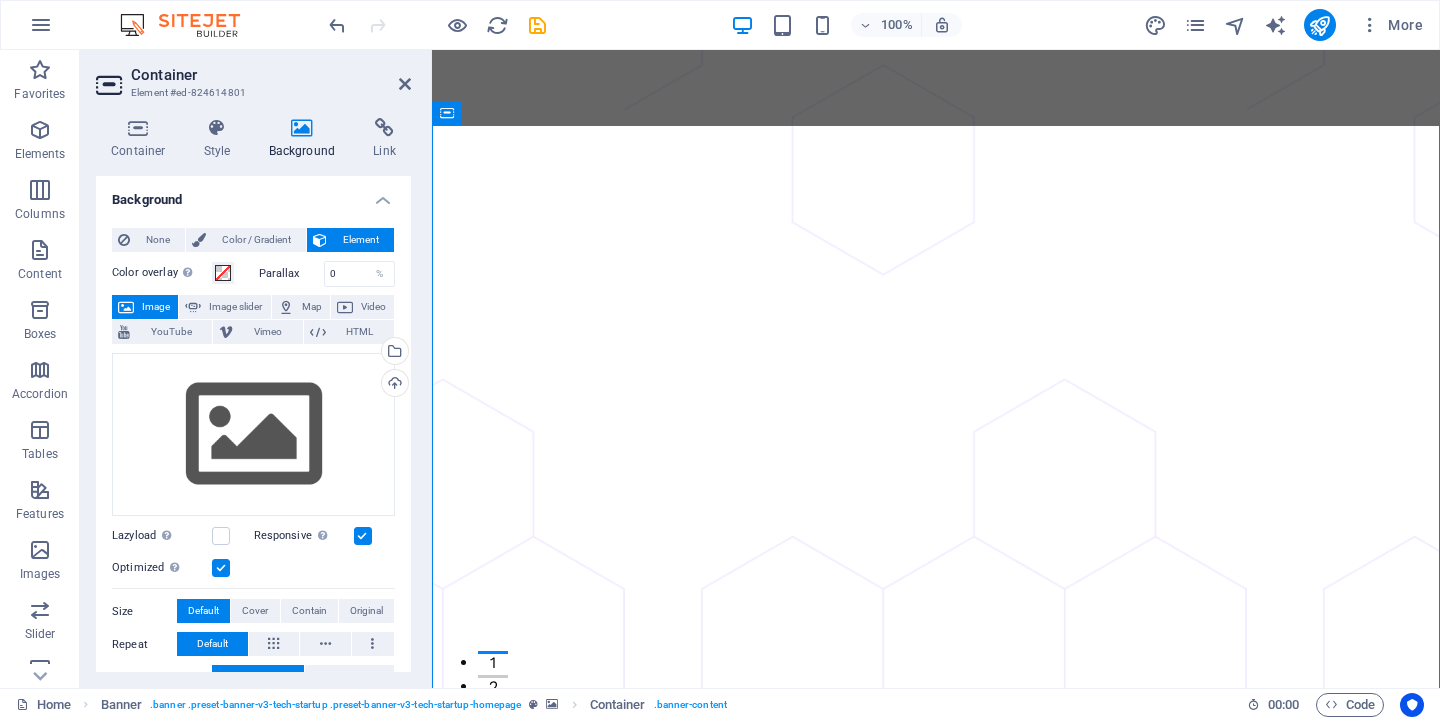 click at bounding box center (936, 1234) 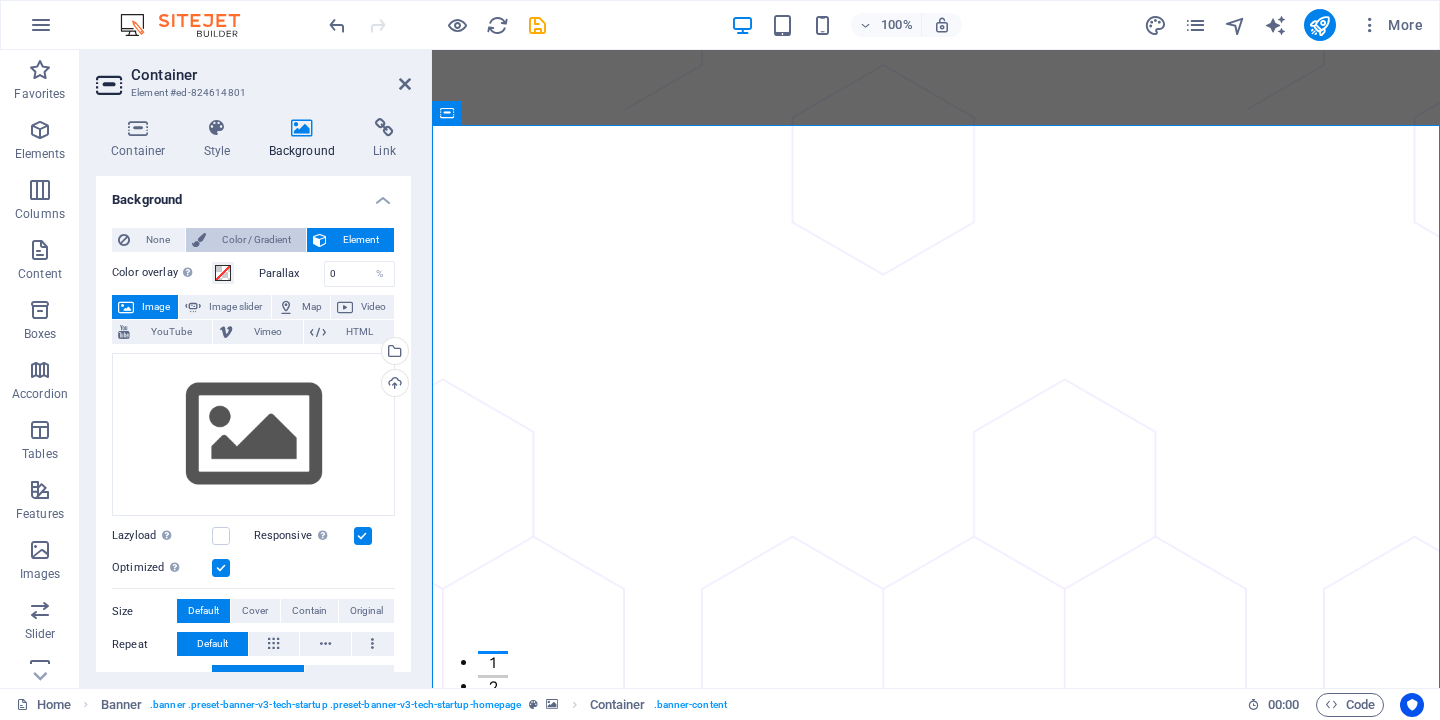 click on "Color / Gradient" at bounding box center [256, 240] 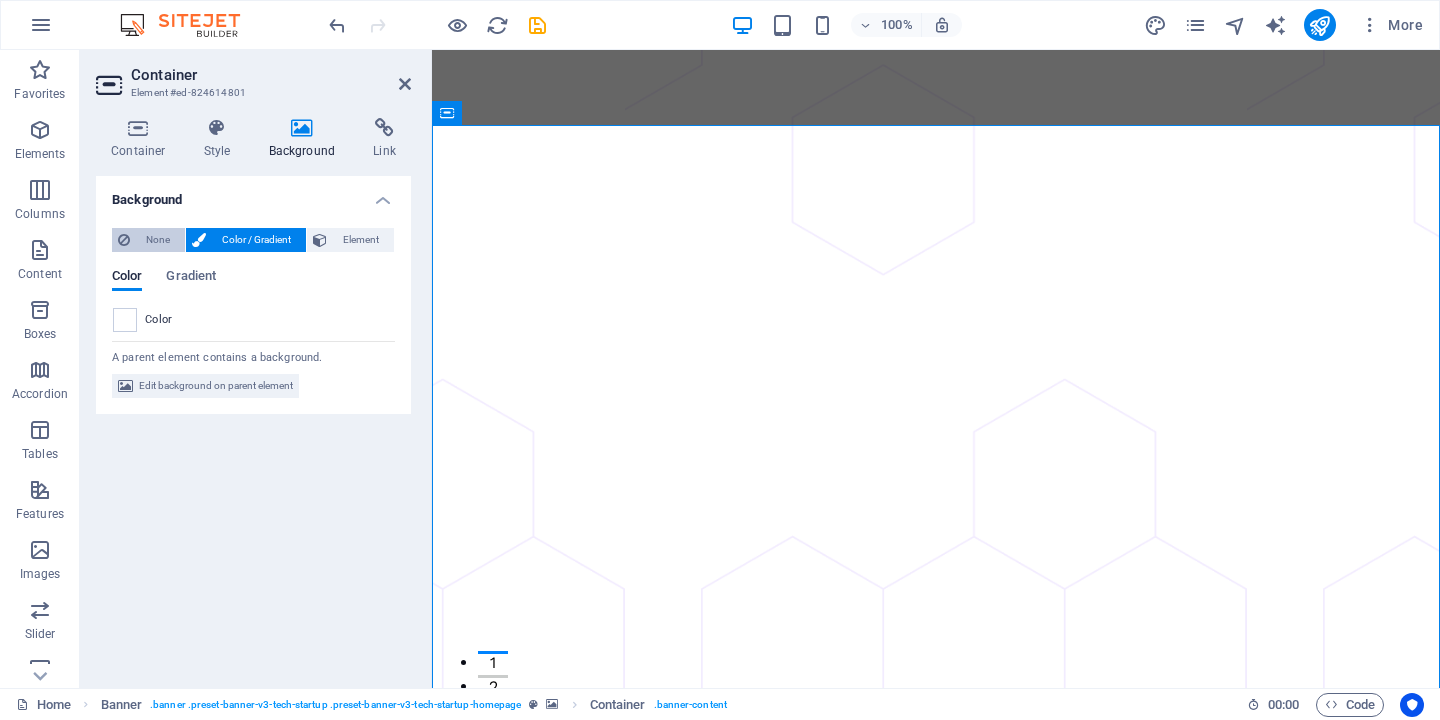 click on "None" at bounding box center (148, 240) 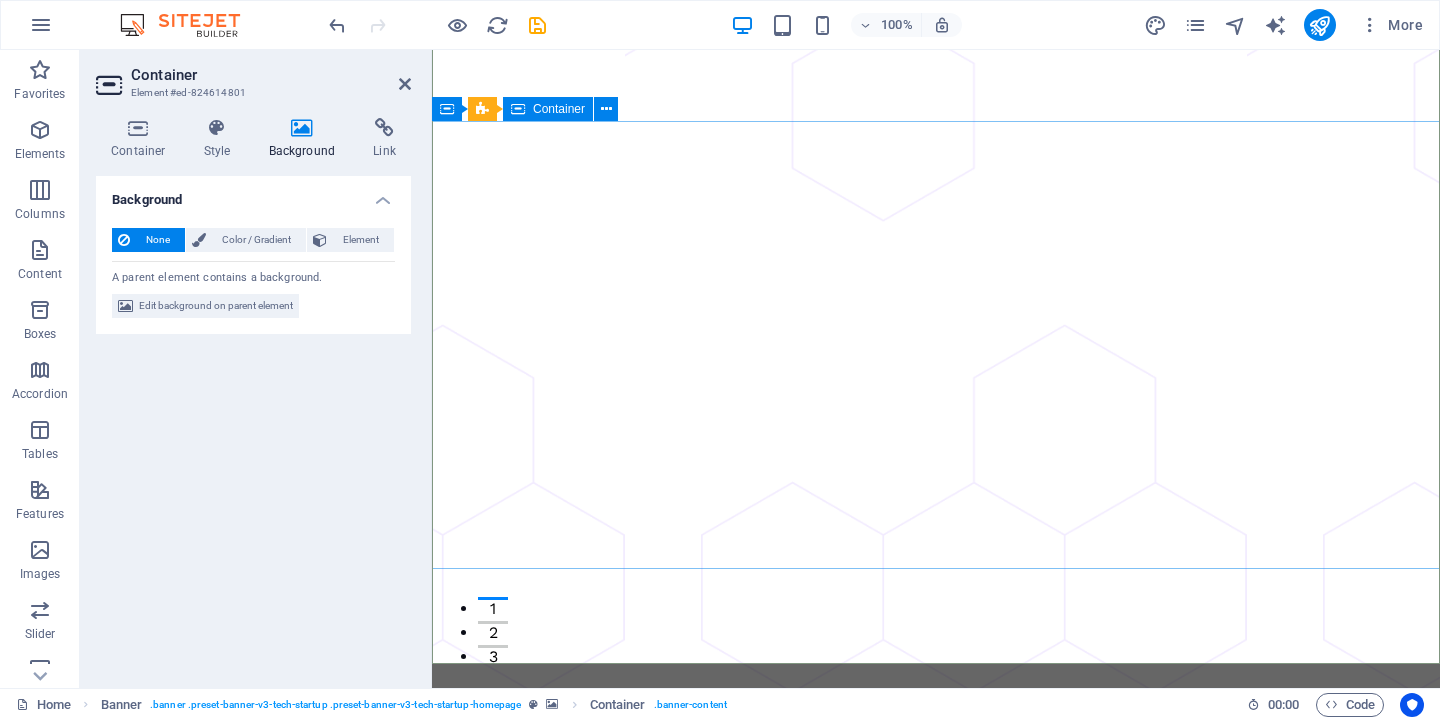 scroll, scrollTop: 0, scrollLeft: 0, axis: both 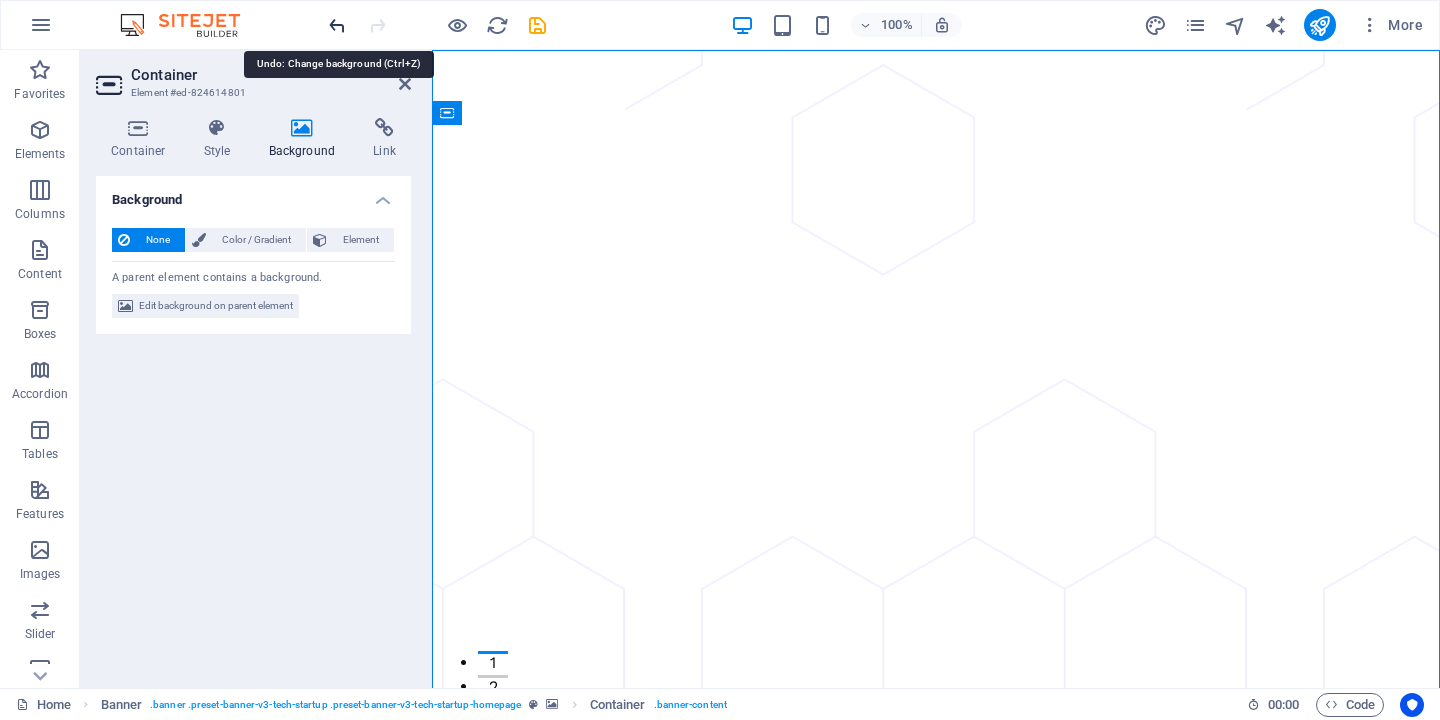 click at bounding box center (337, 25) 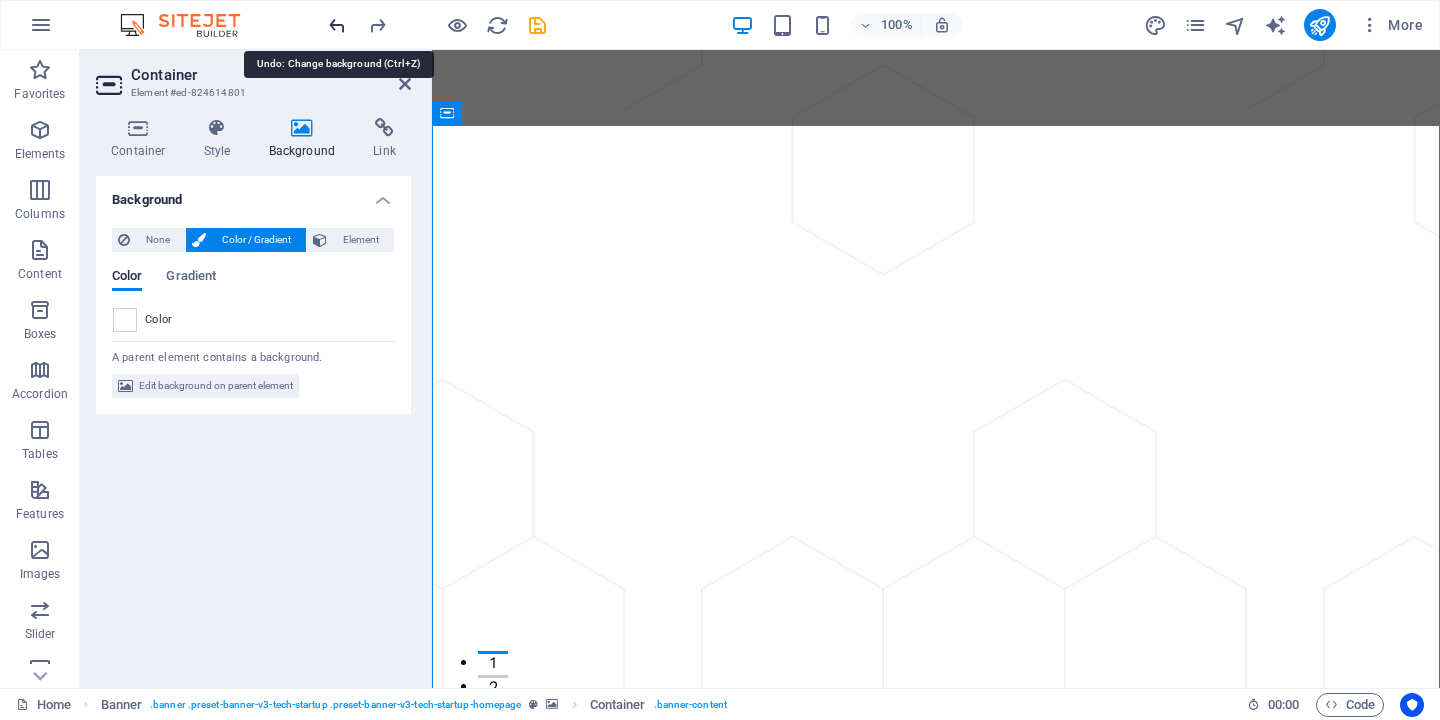 click at bounding box center [337, 25] 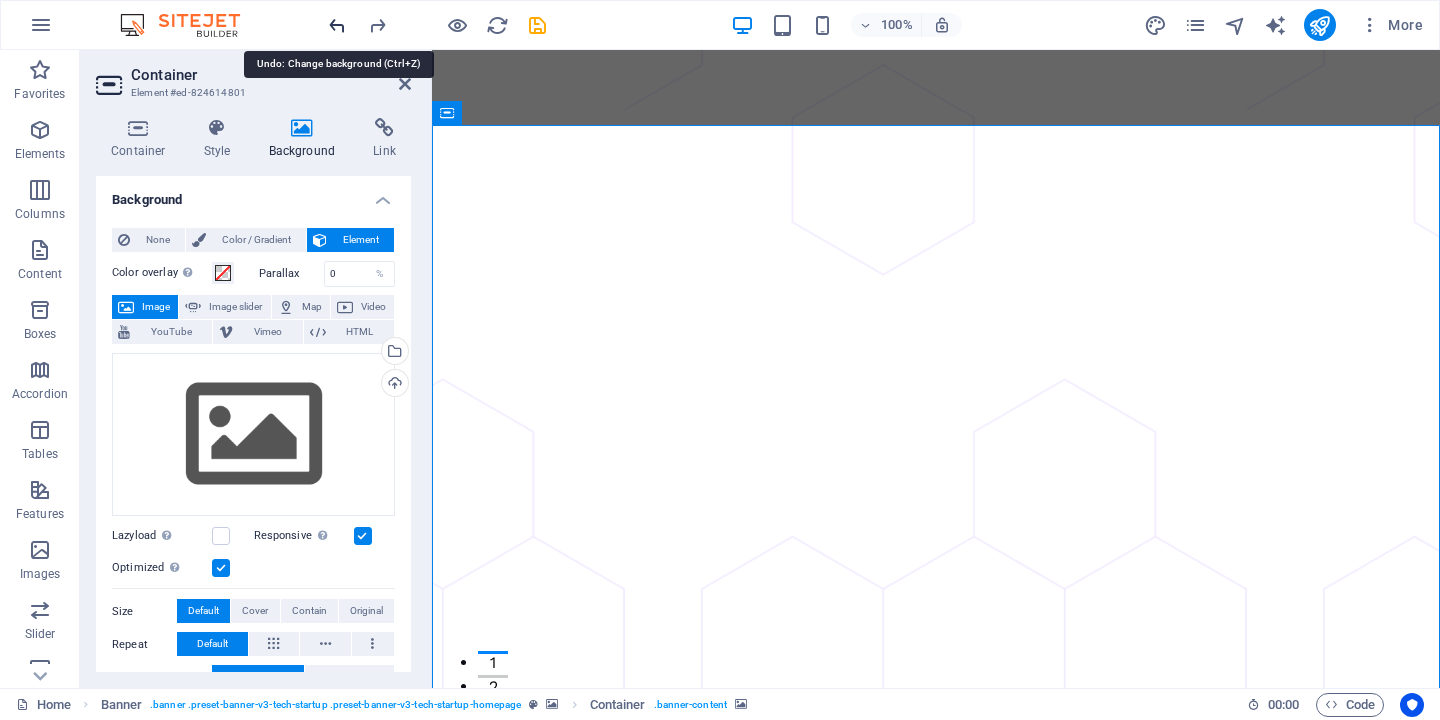 click at bounding box center (337, 25) 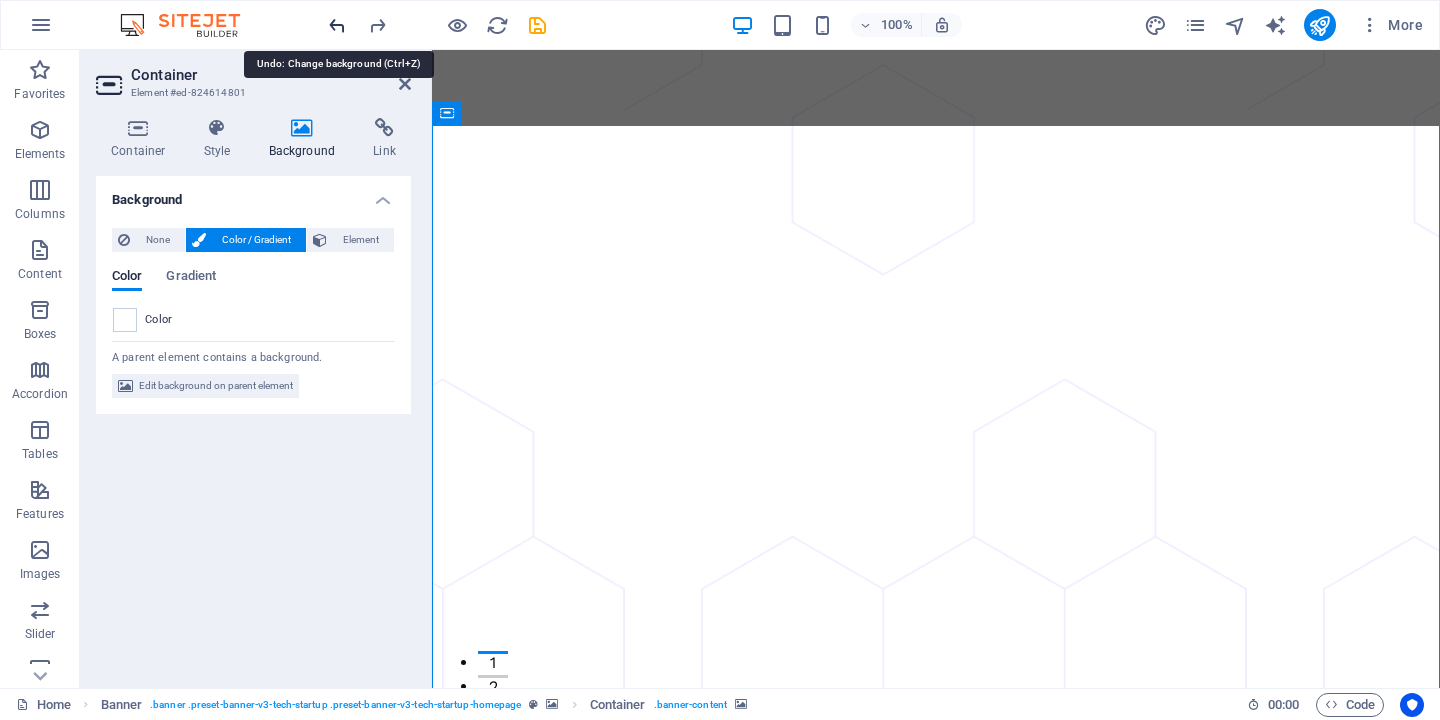 click at bounding box center (337, 25) 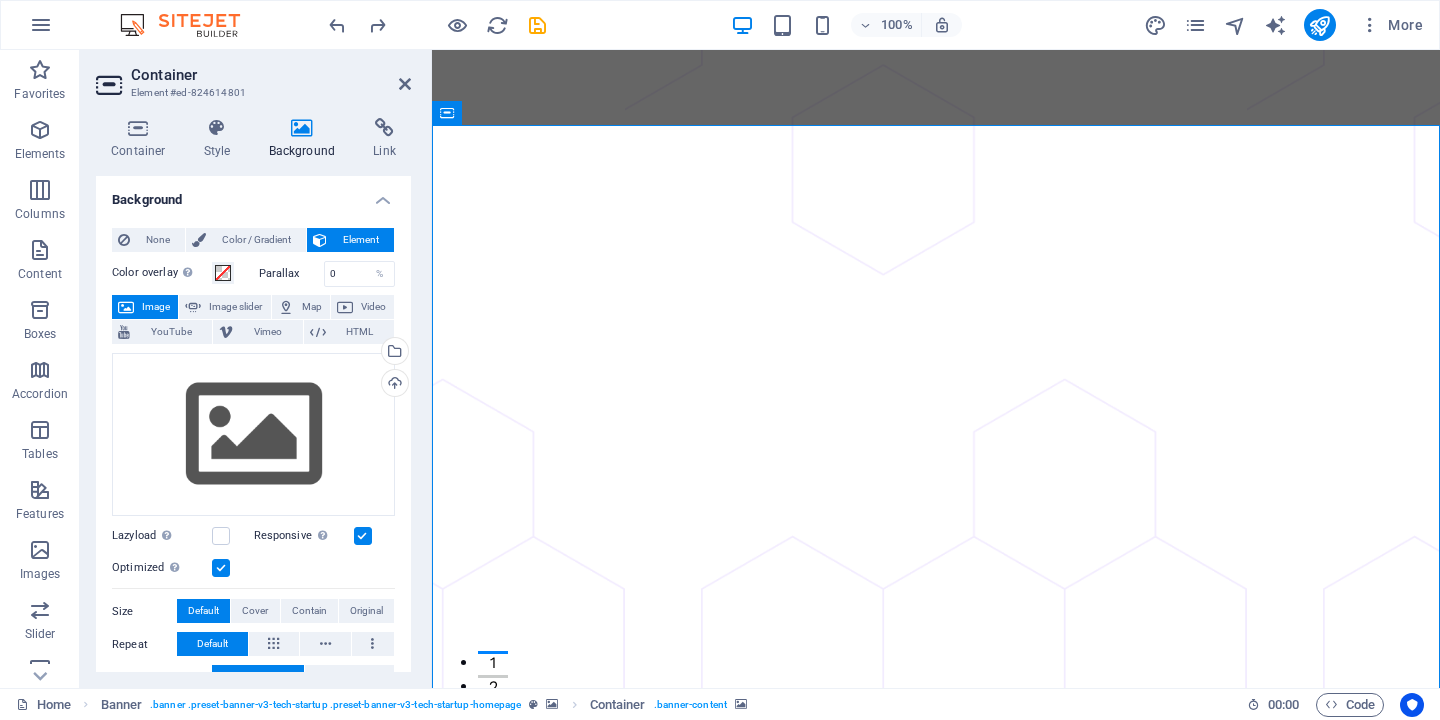 click at bounding box center (936, 1234) 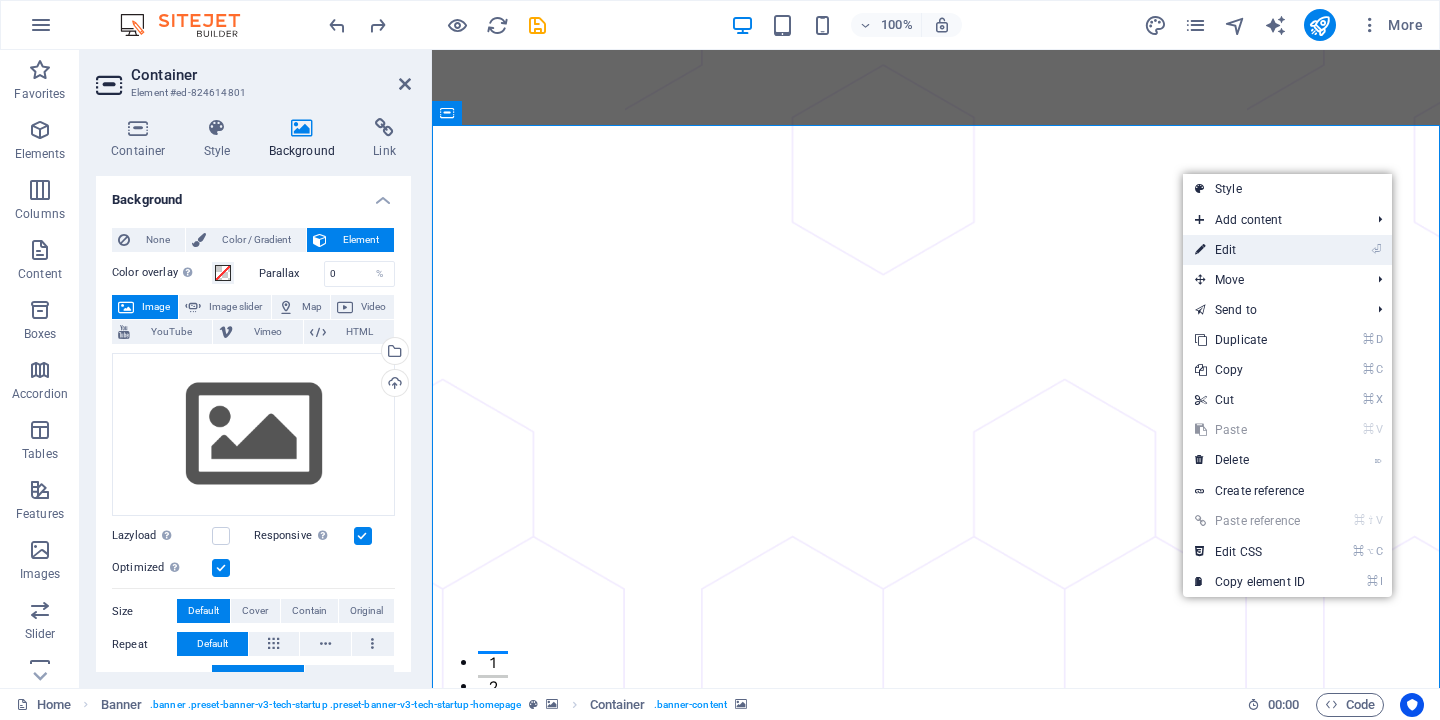 click on "⏎  Edit" at bounding box center (1250, 250) 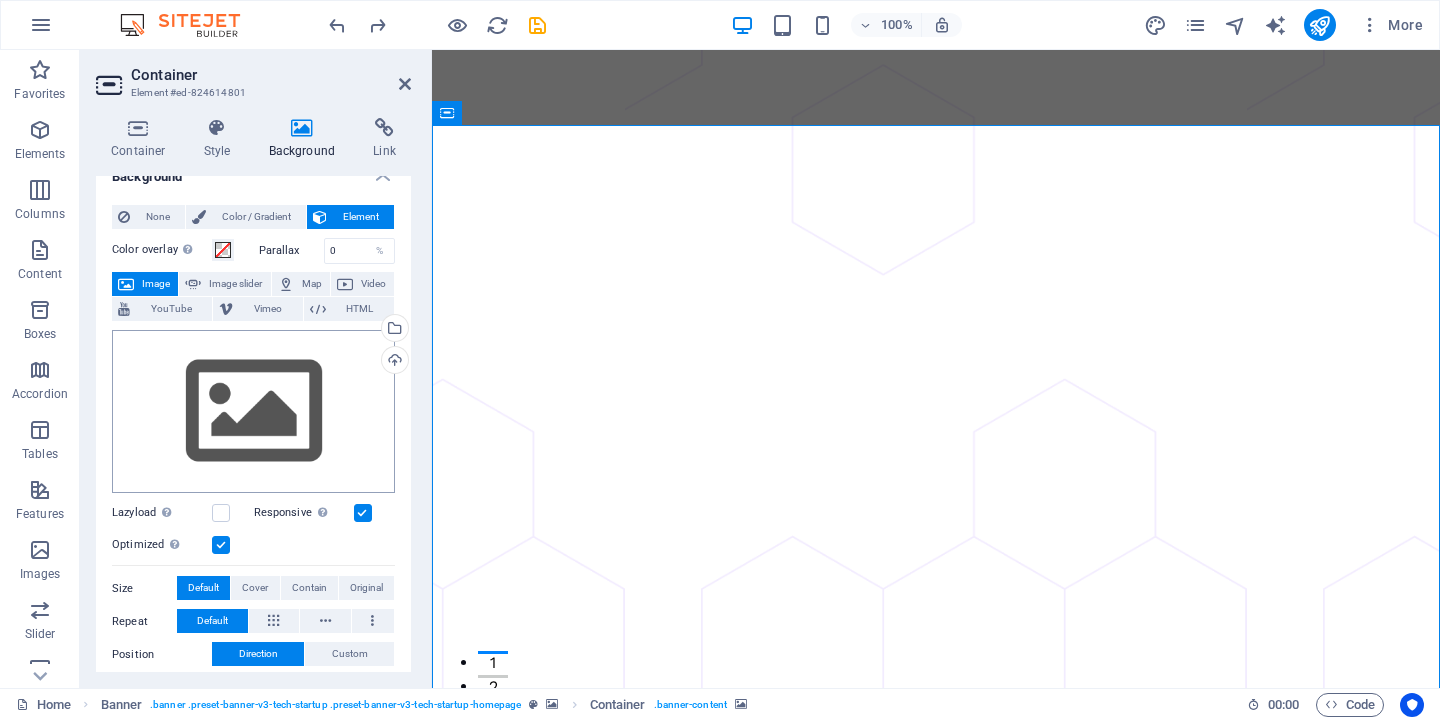 scroll, scrollTop: 0, scrollLeft: 0, axis: both 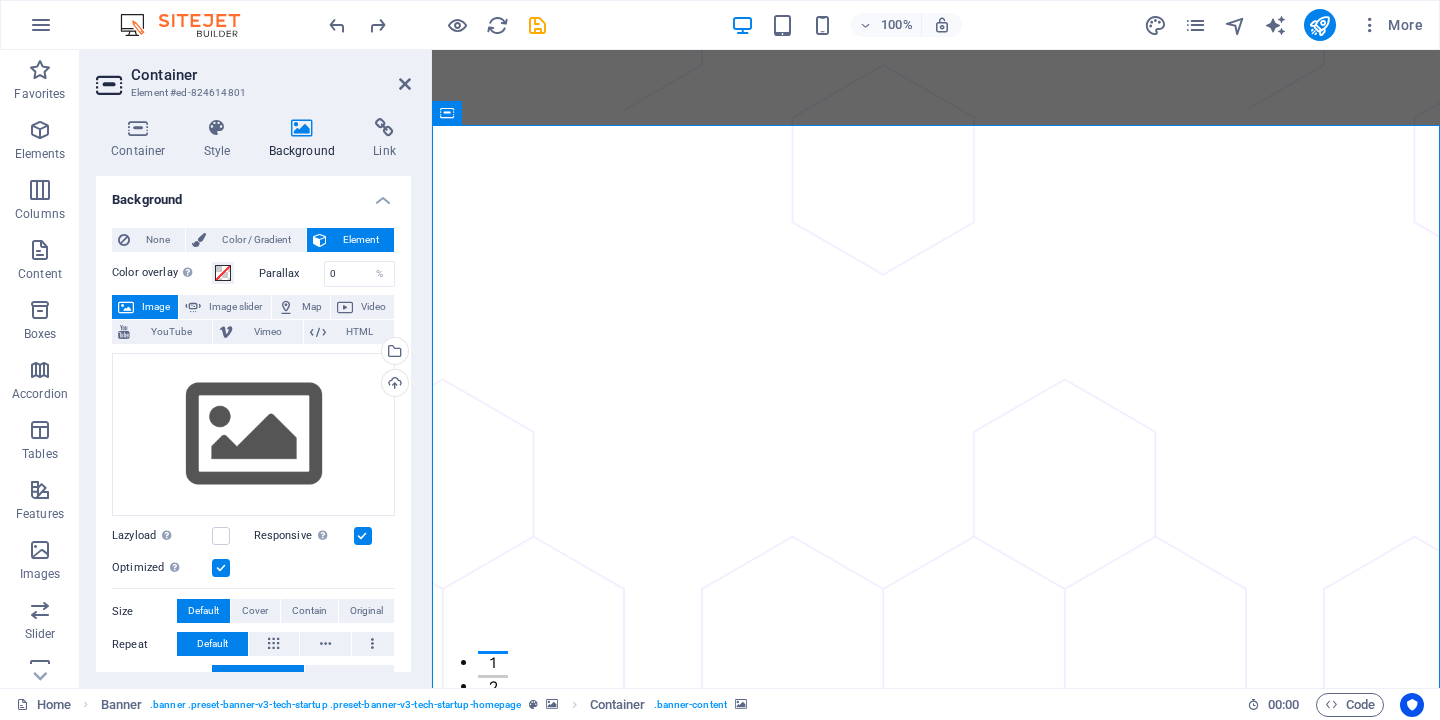 click at bounding box center (936, 1234) 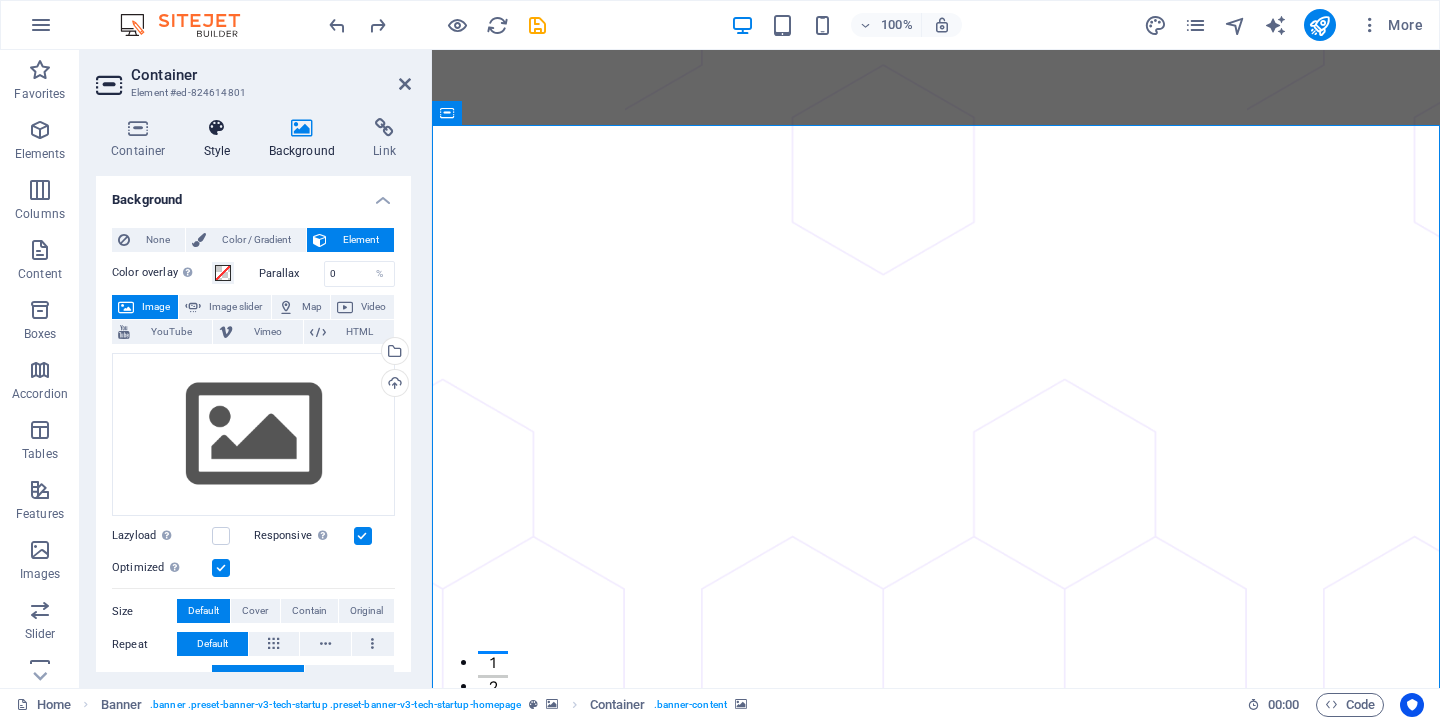 click at bounding box center [217, 128] 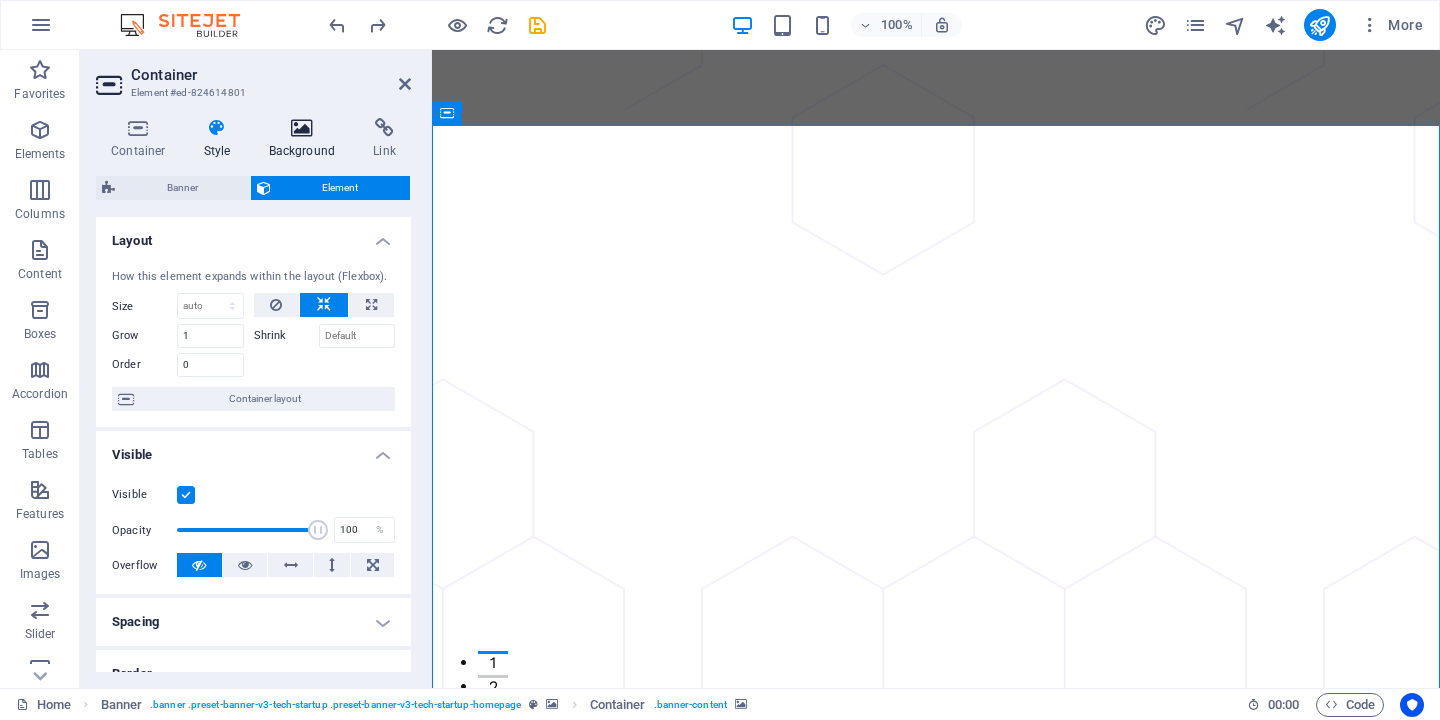 click at bounding box center (302, 128) 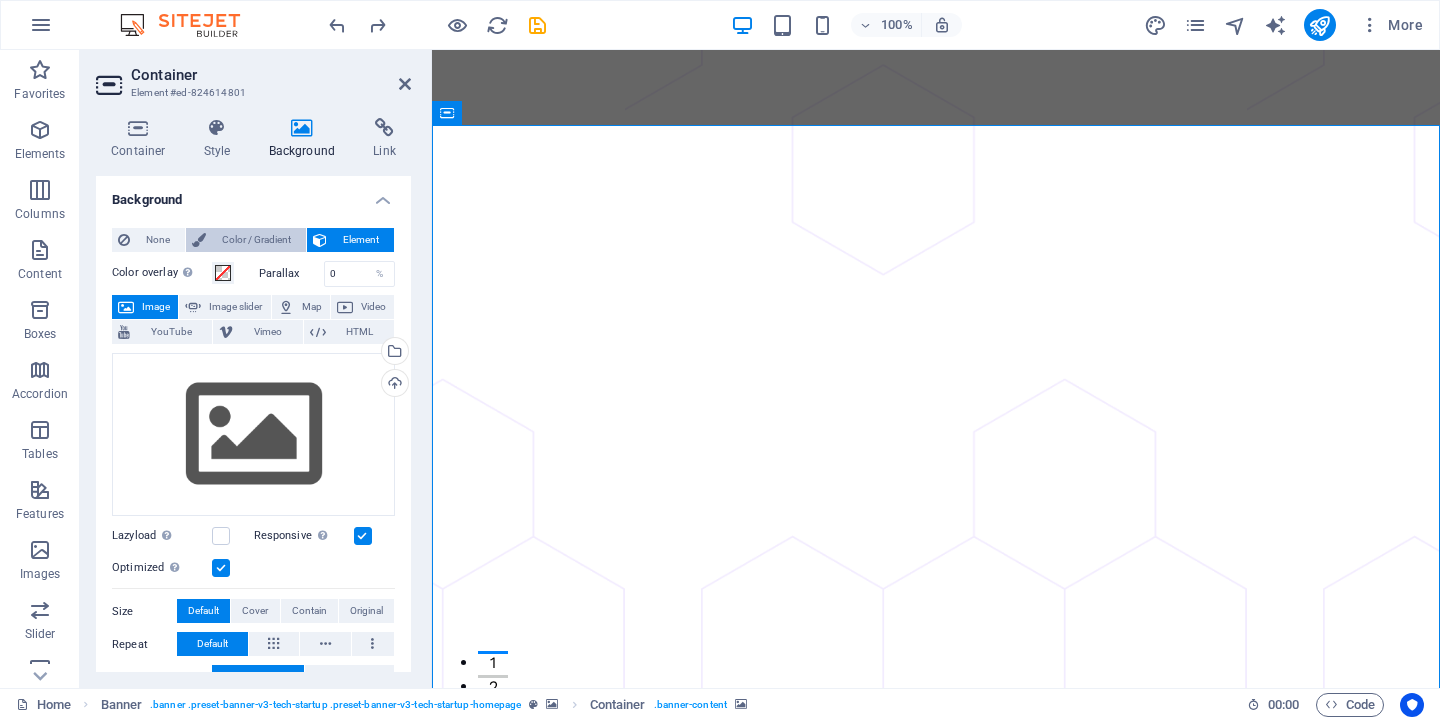 click on "Color / Gradient" at bounding box center (256, 240) 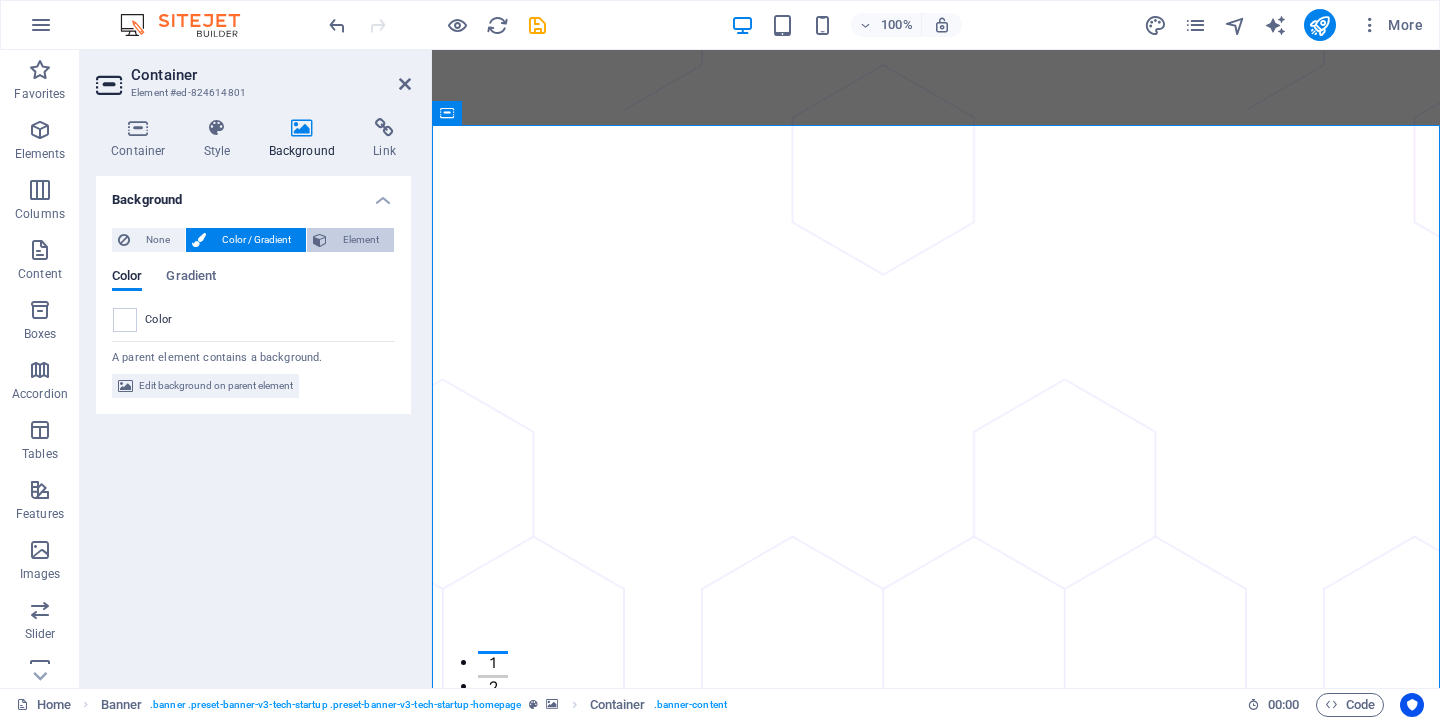 click on "Element" at bounding box center (360, 240) 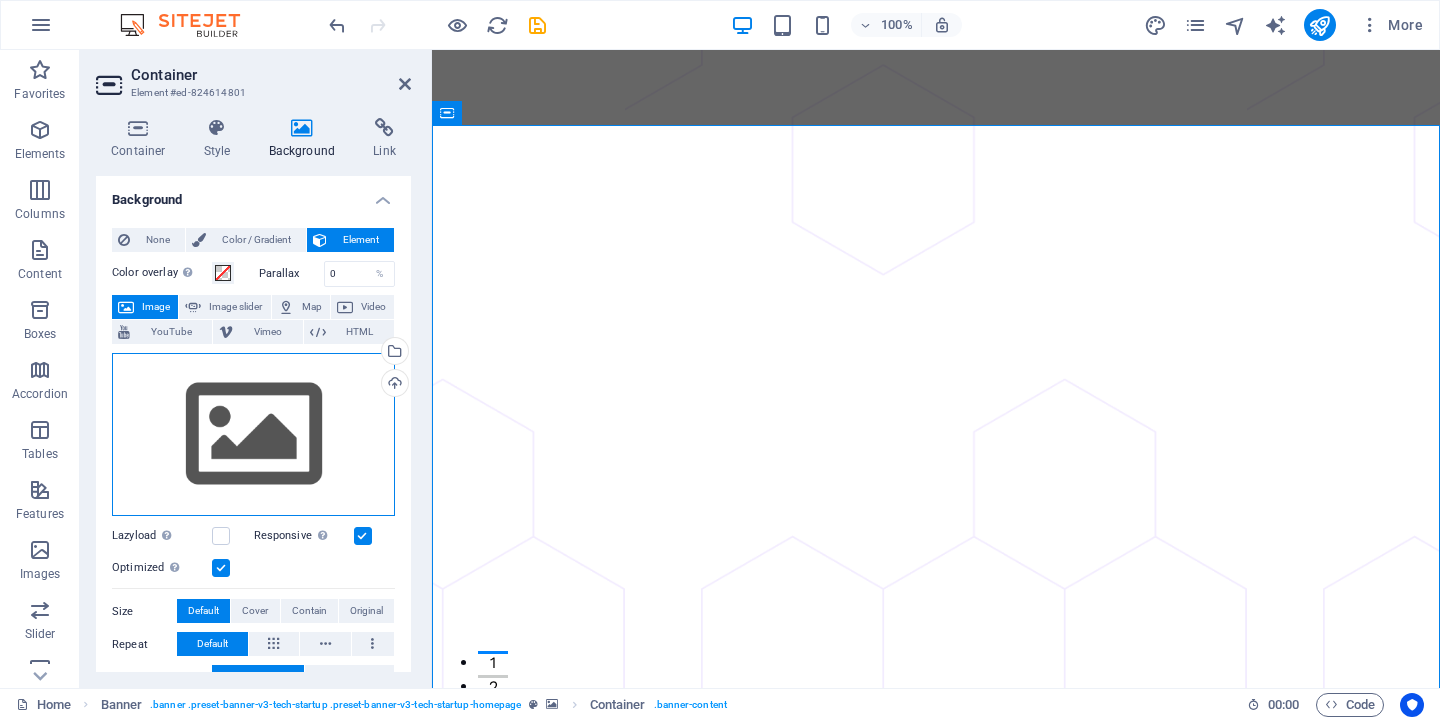click on "Drag files here, click to choose files or select files from Files or our free stock photos & videos" at bounding box center [253, 435] 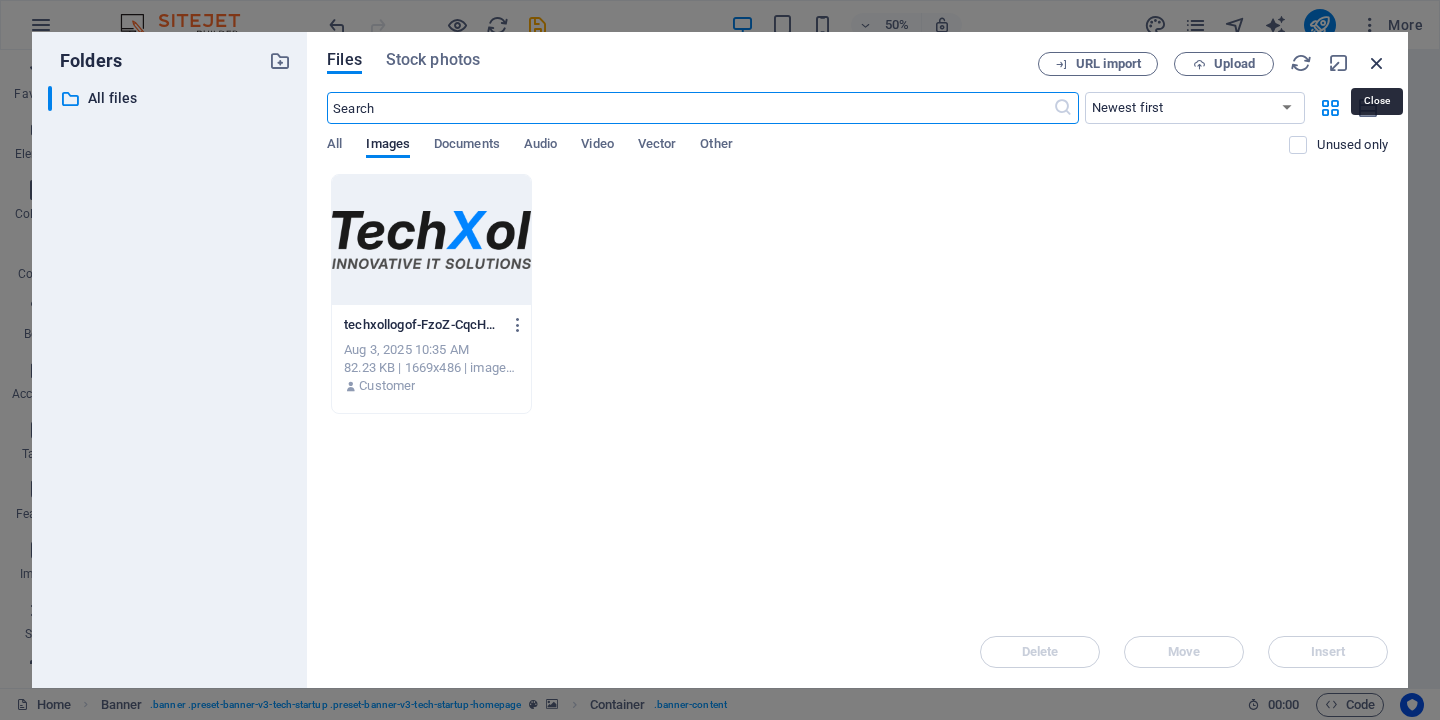 click at bounding box center [1377, 63] 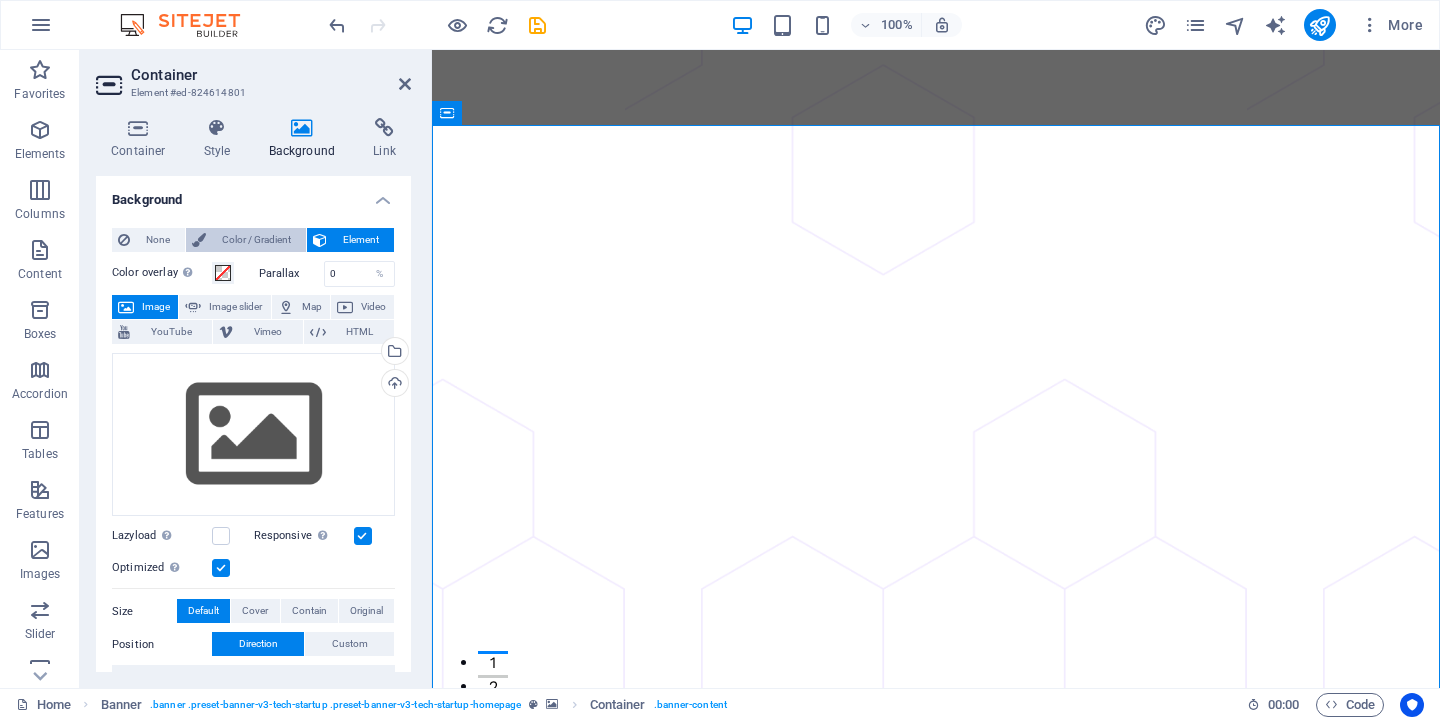 click on "Color / Gradient" at bounding box center [256, 240] 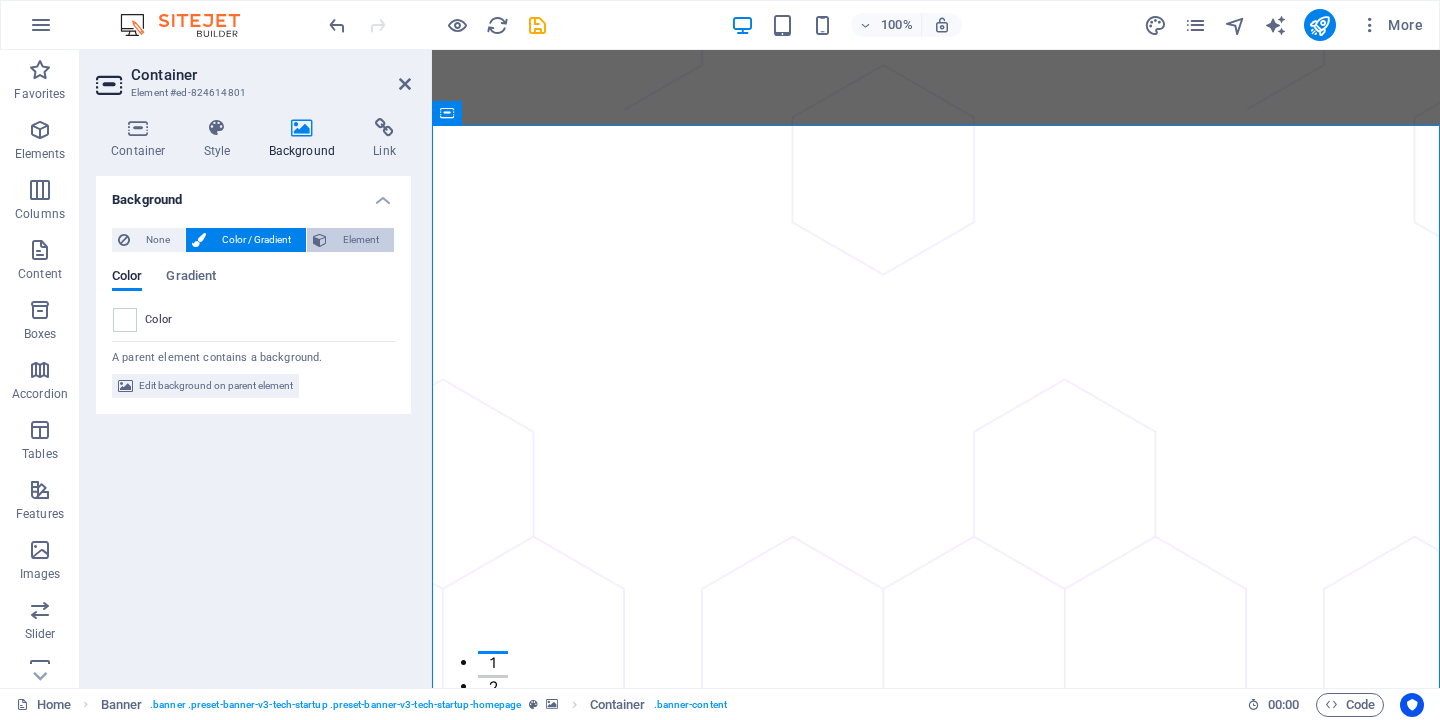click on "Element" at bounding box center (360, 240) 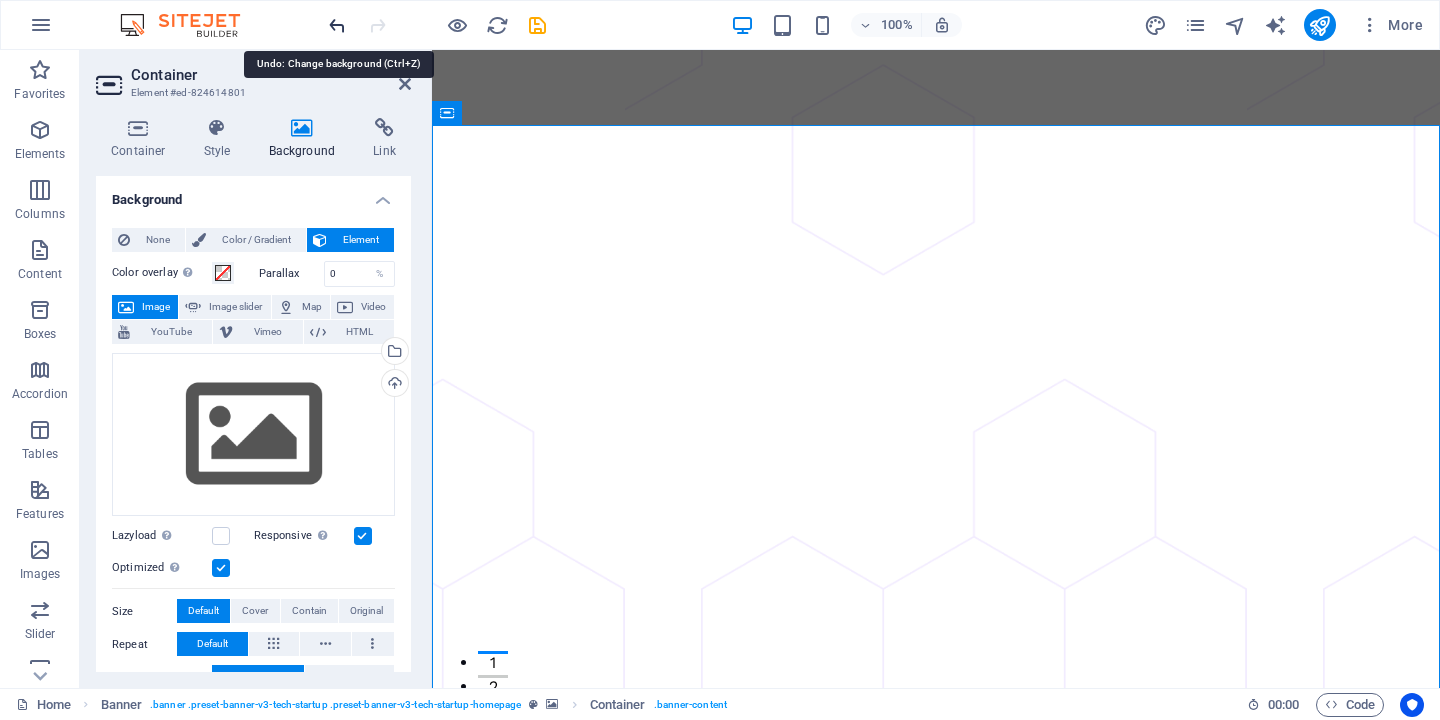 click at bounding box center [337, 25] 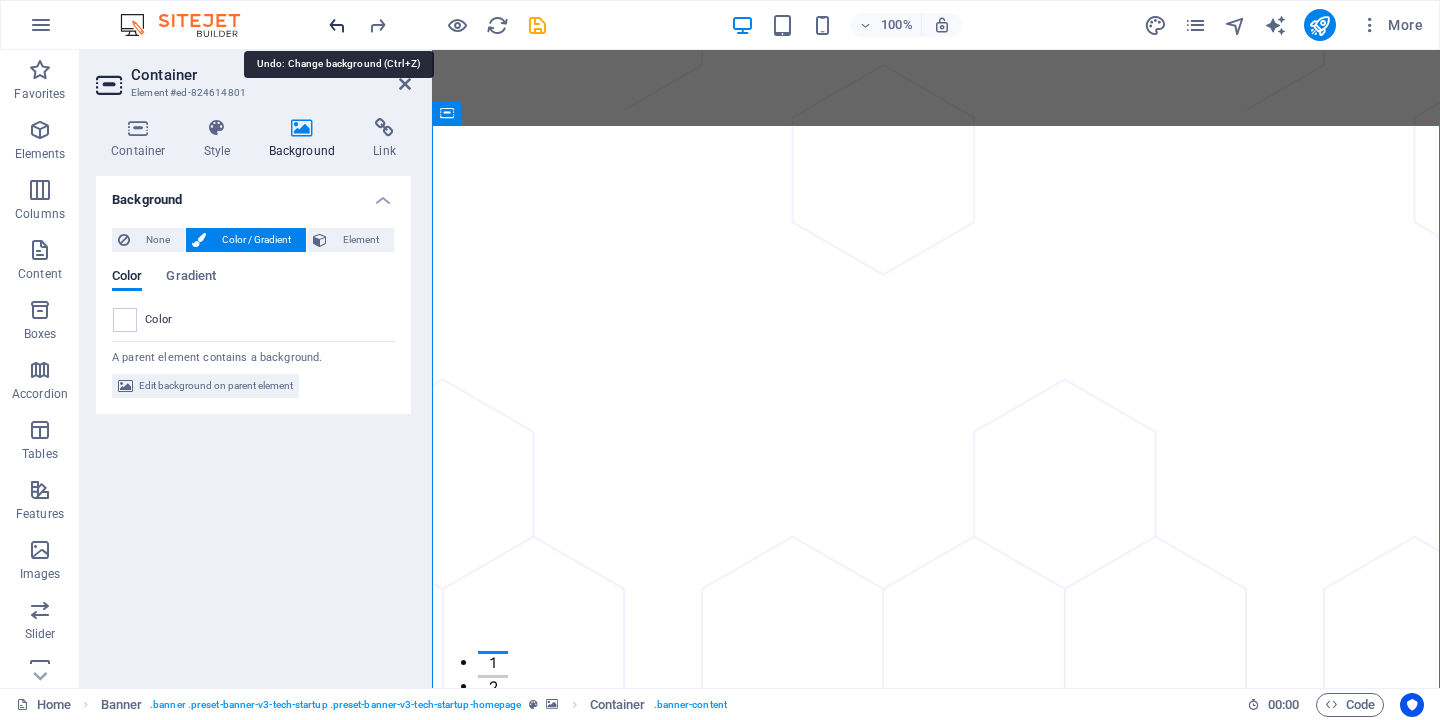 click at bounding box center [337, 25] 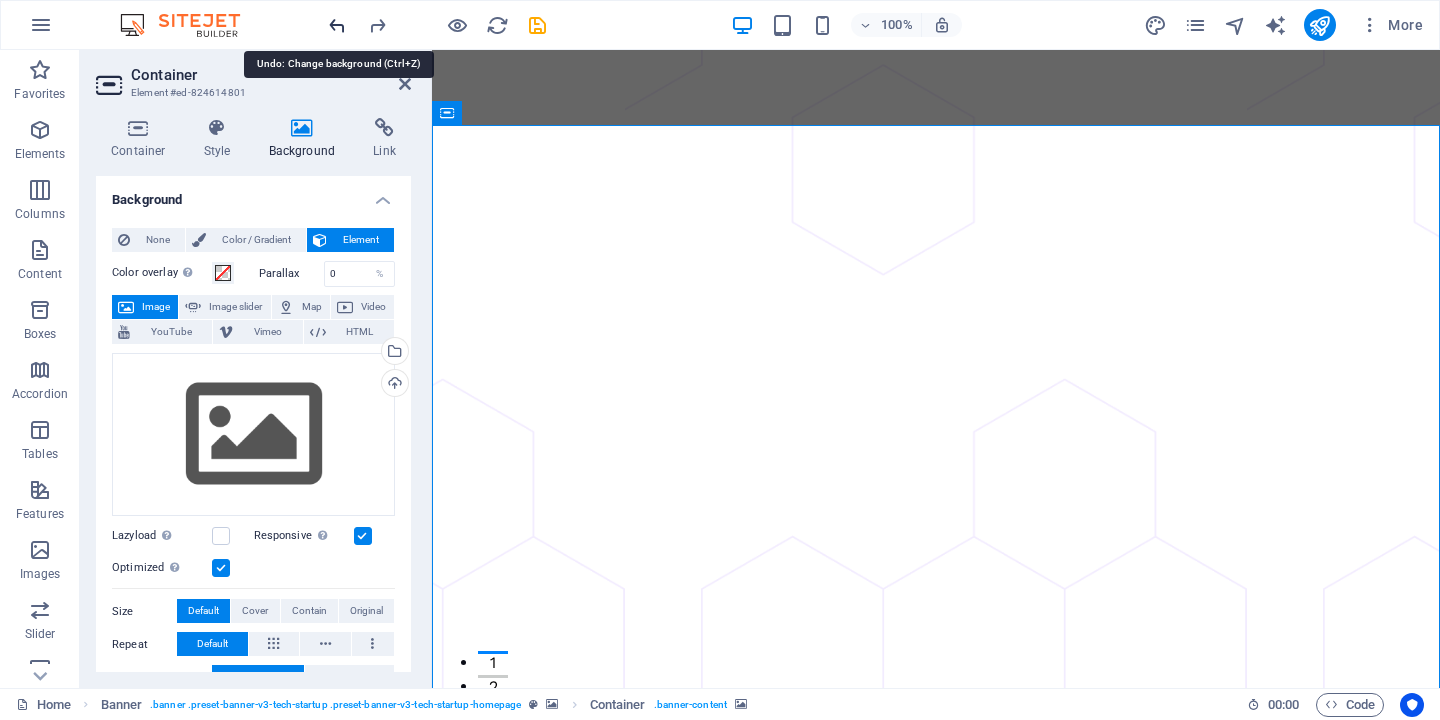 click at bounding box center (337, 25) 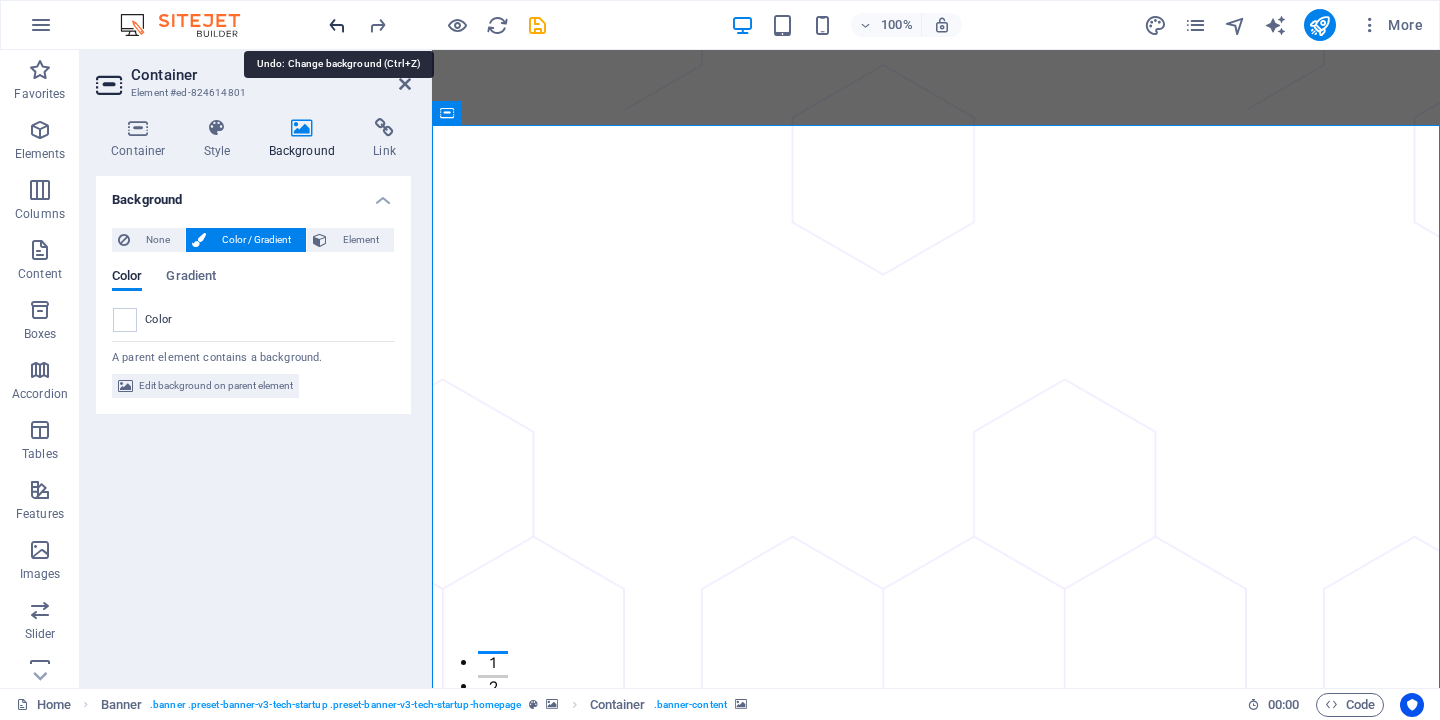 click at bounding box center (337, 25) 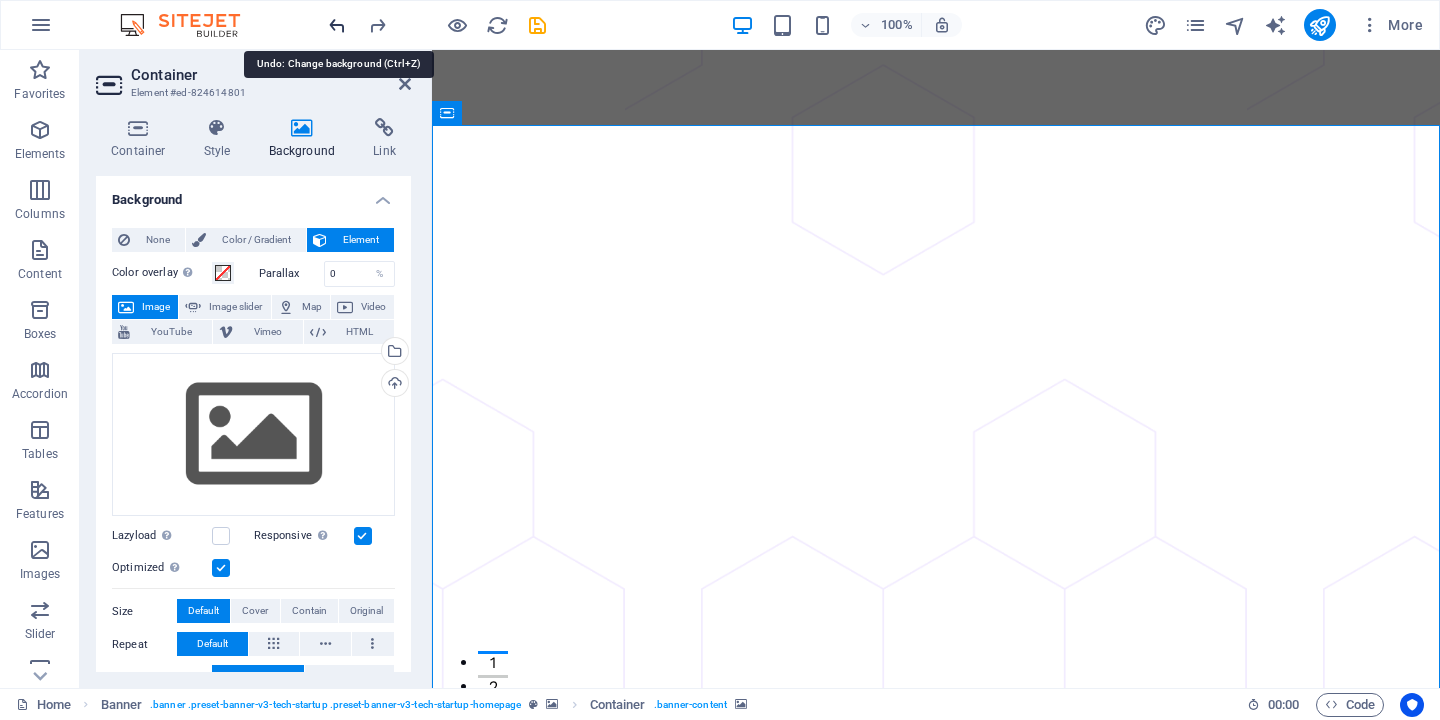 click at bounding box center [337, 25] 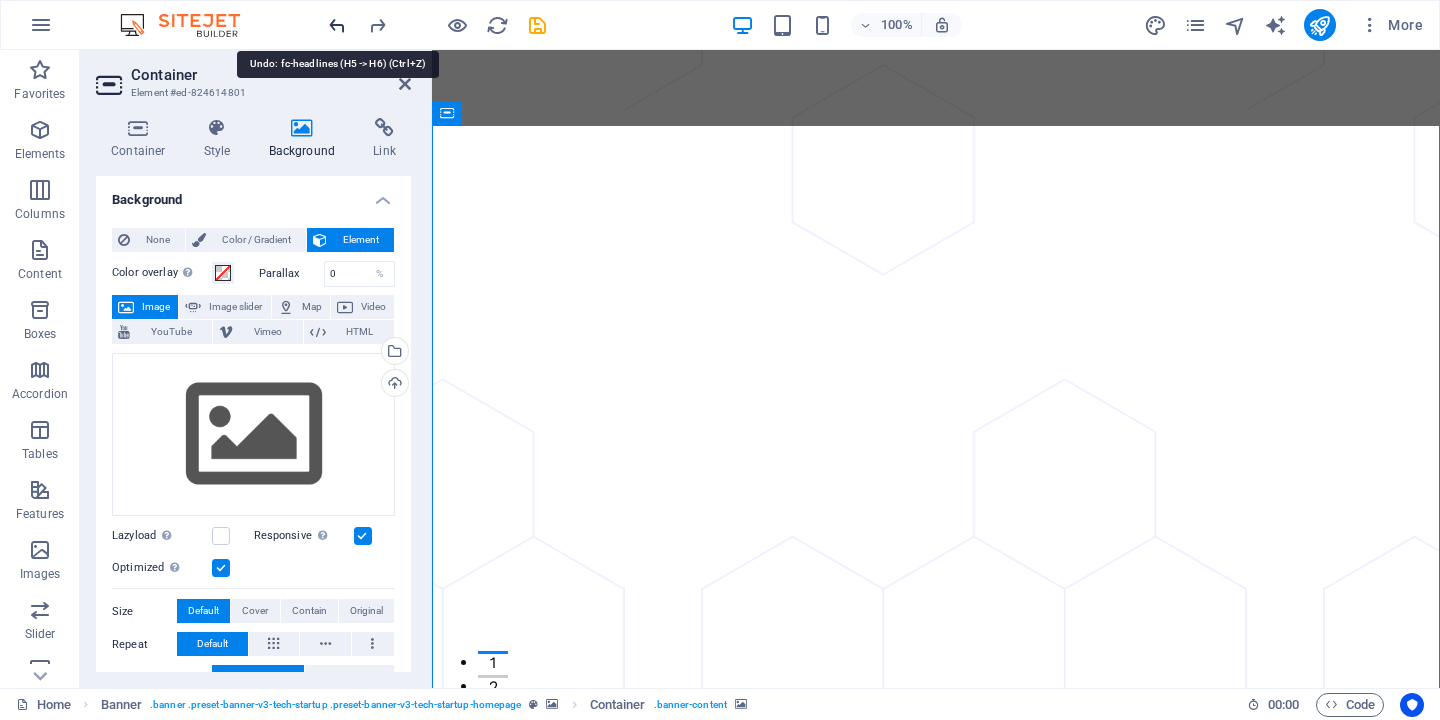 click at bounding box center [337, 25] 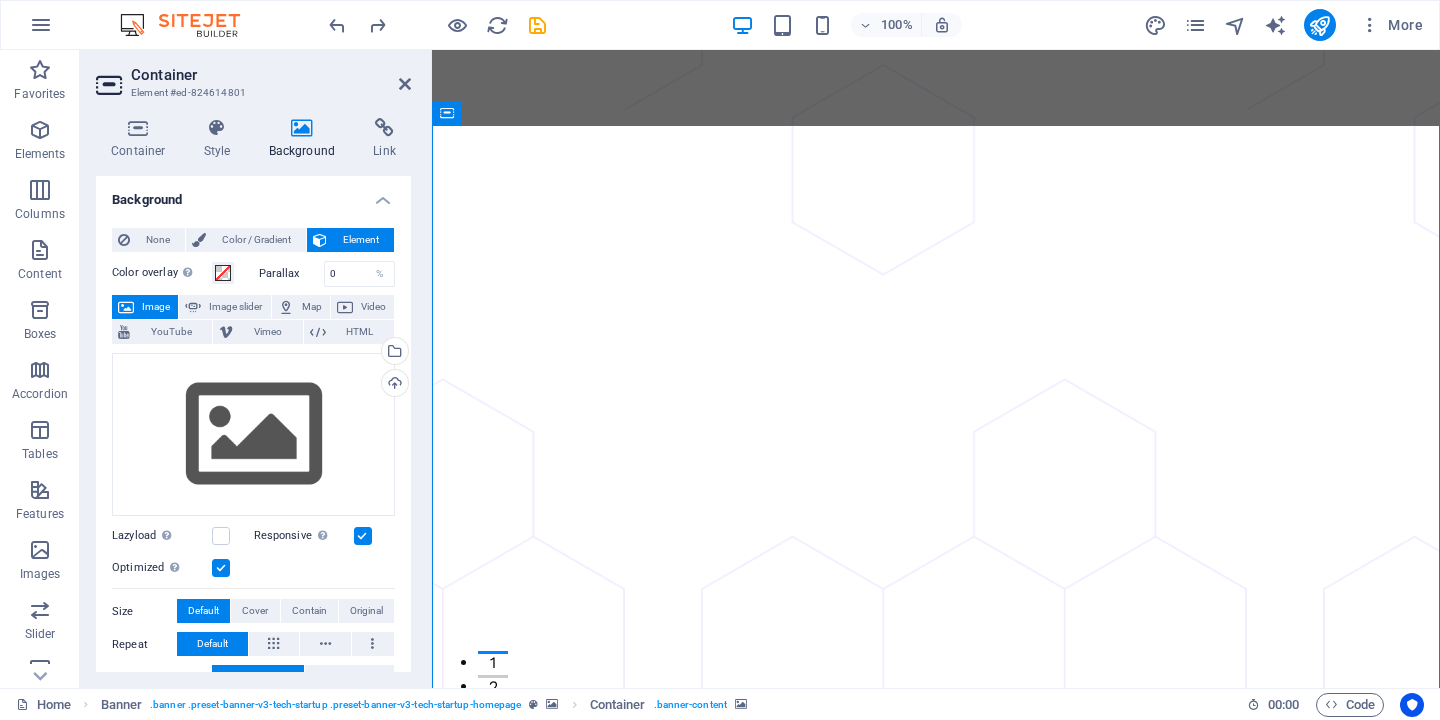 click at bounding box center (936, 1234) 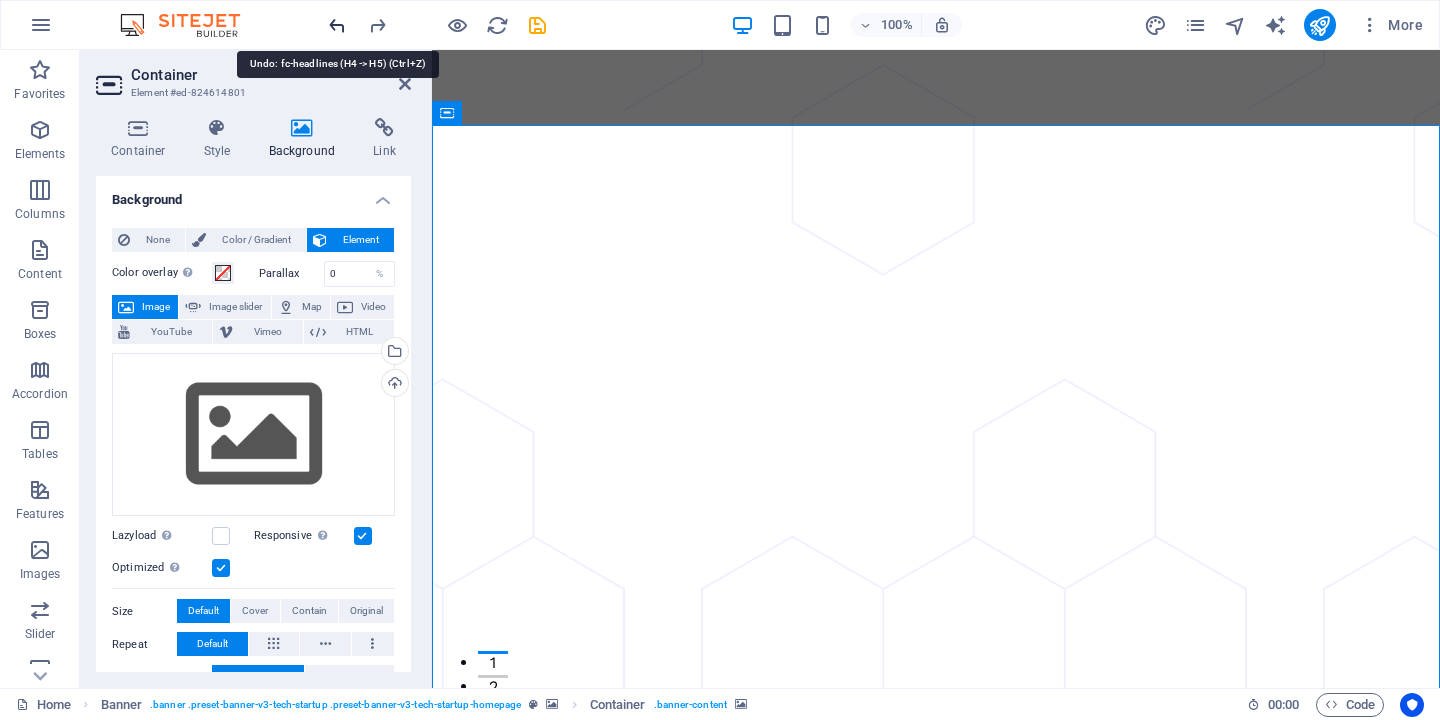 click at bounding box center [337, 25] 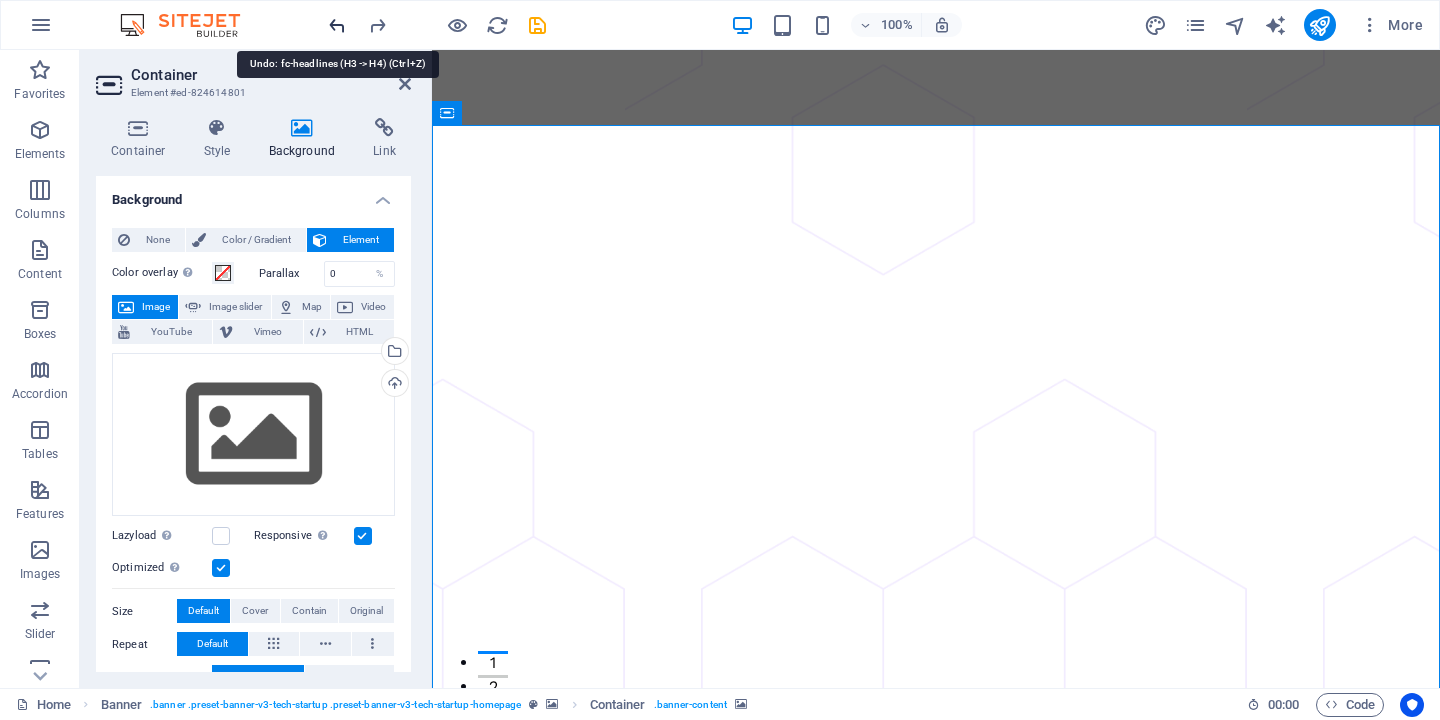 click at bounding box center [337, 25] 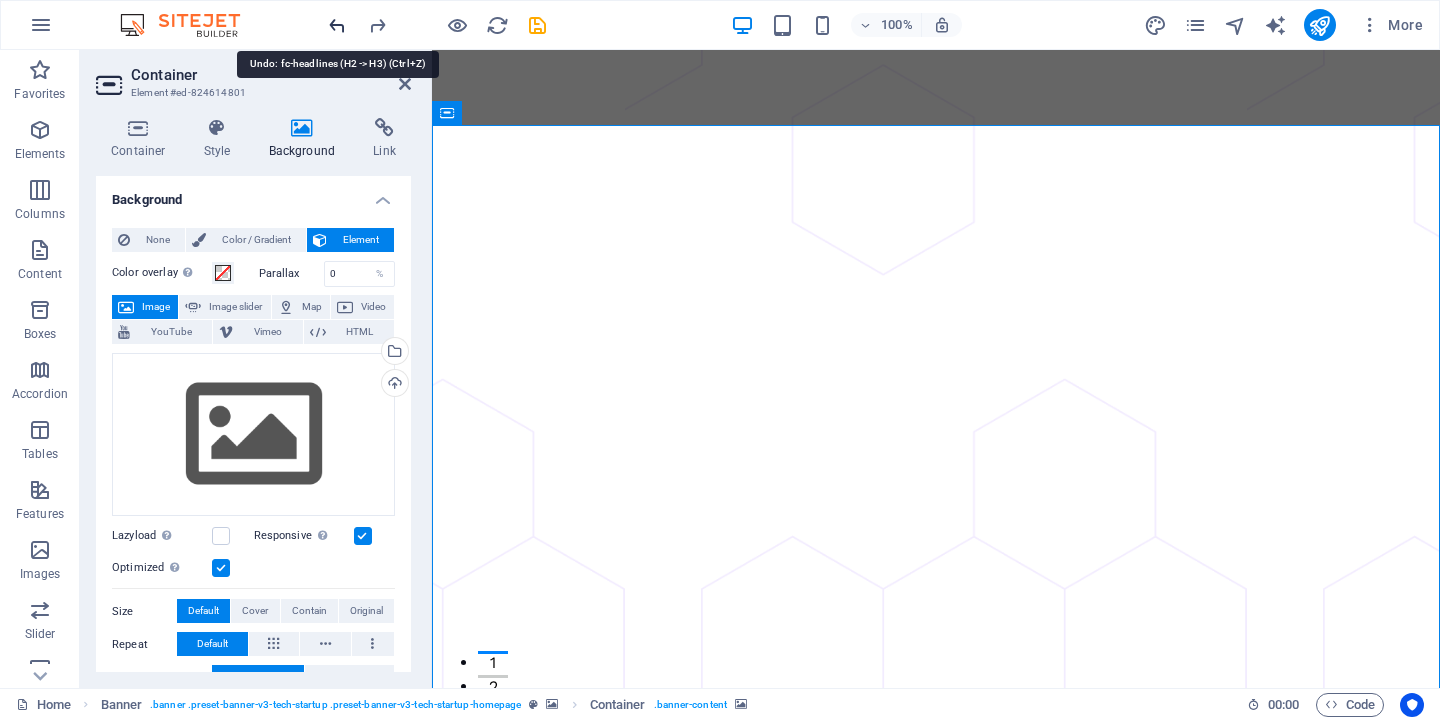 click at bounding box center [337, 25] 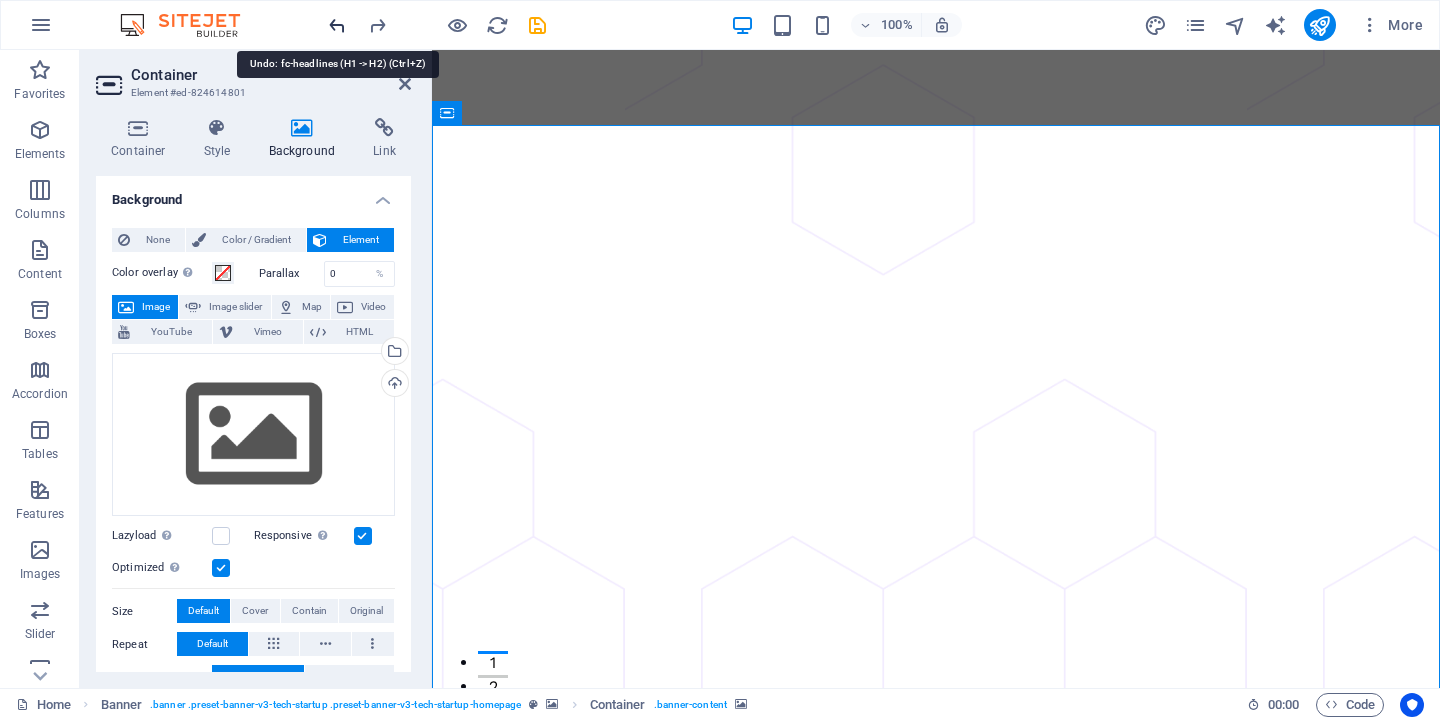 click at bounding box center (337, 25) 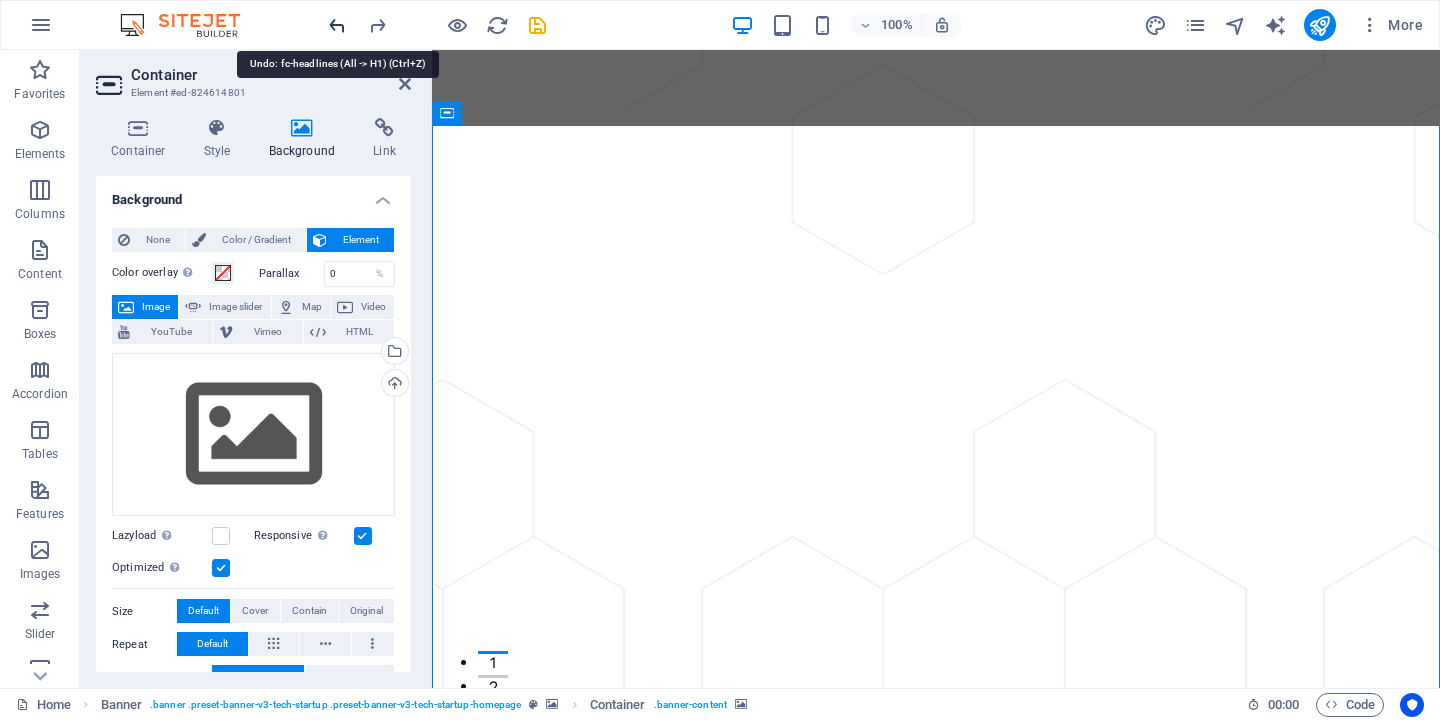 click at bounding box center (337, 25) 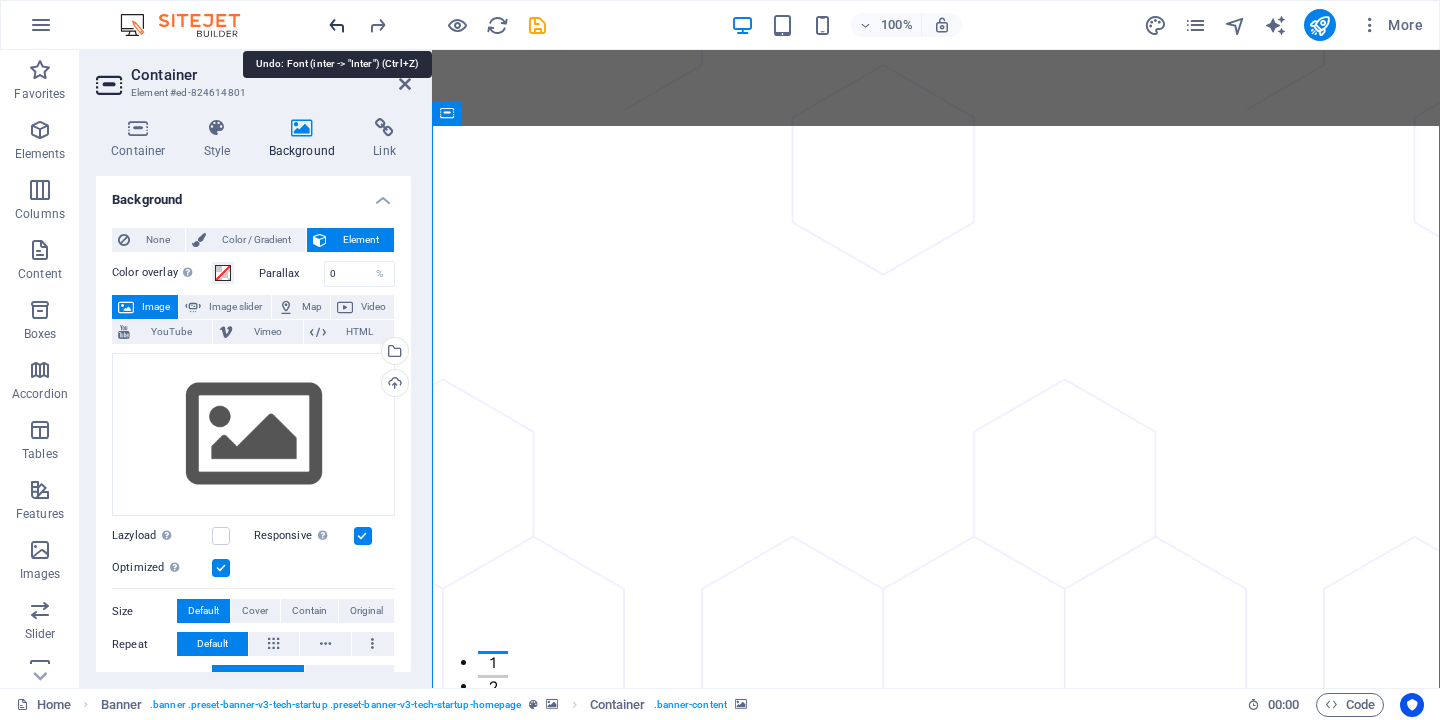 click at bounding box center (337, 25) 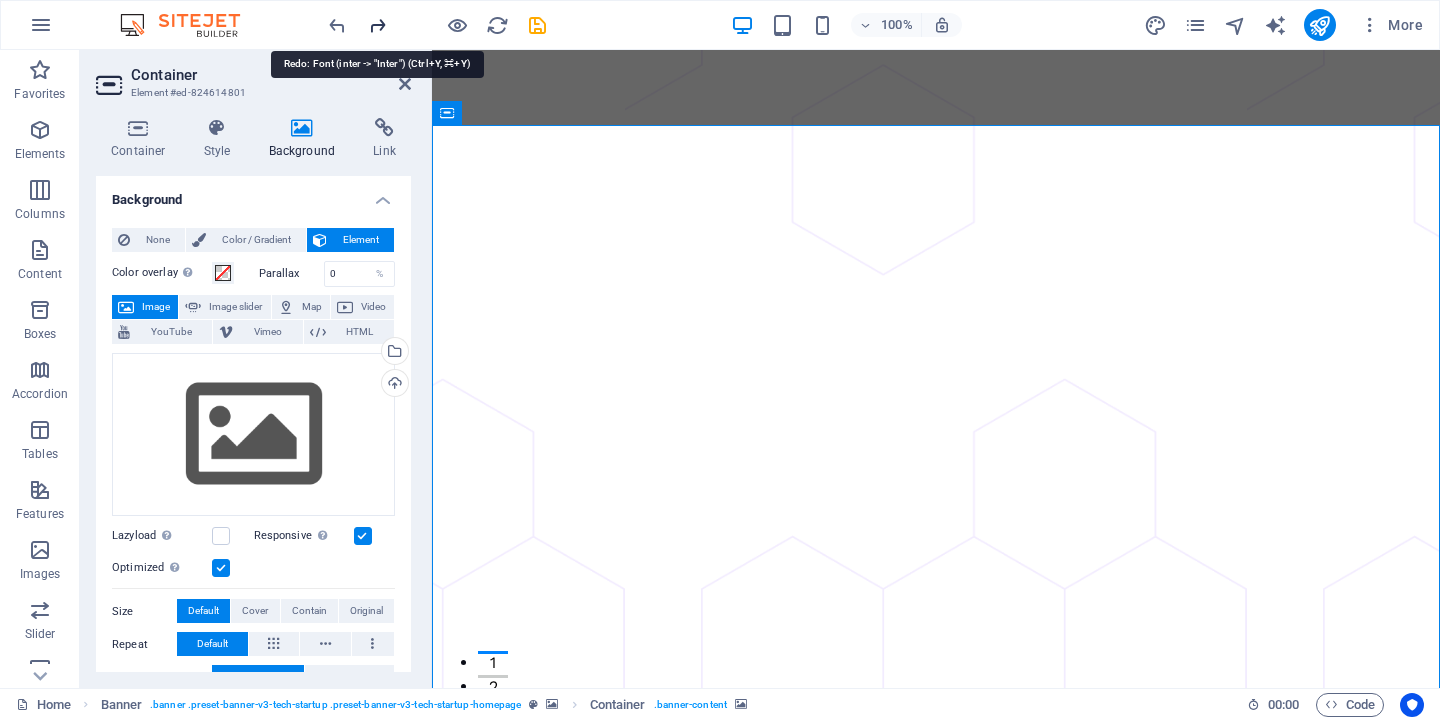 click at bounding box center [377, 25] 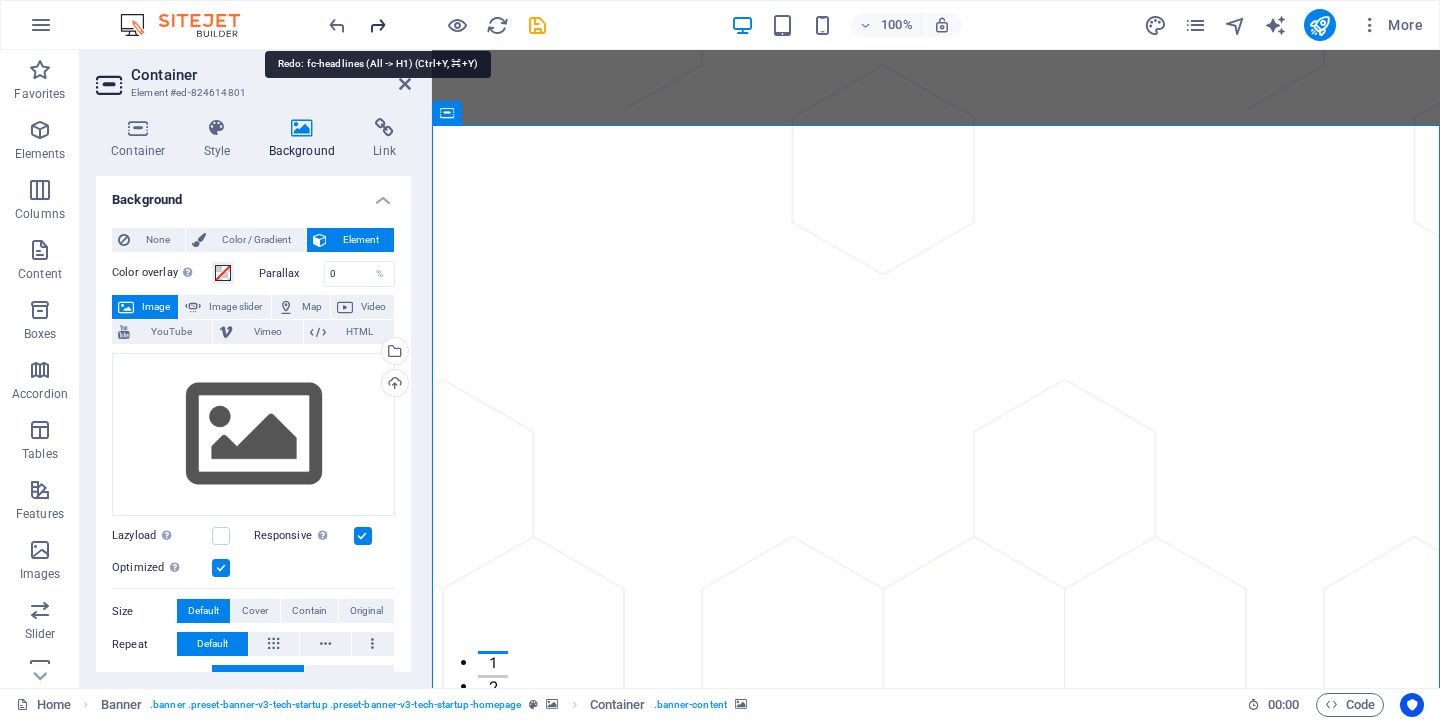 click at bounding box center (377, 25) 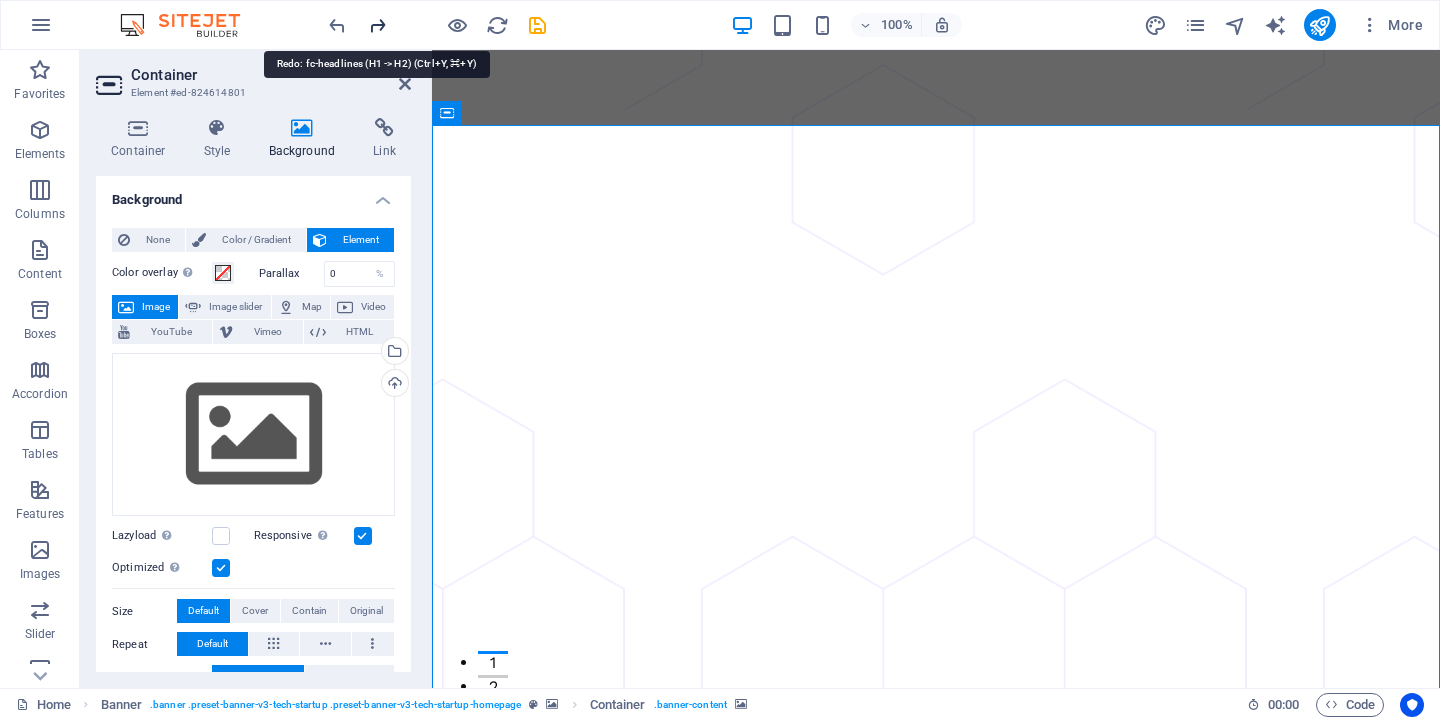 click at bounding box center [377, 25] 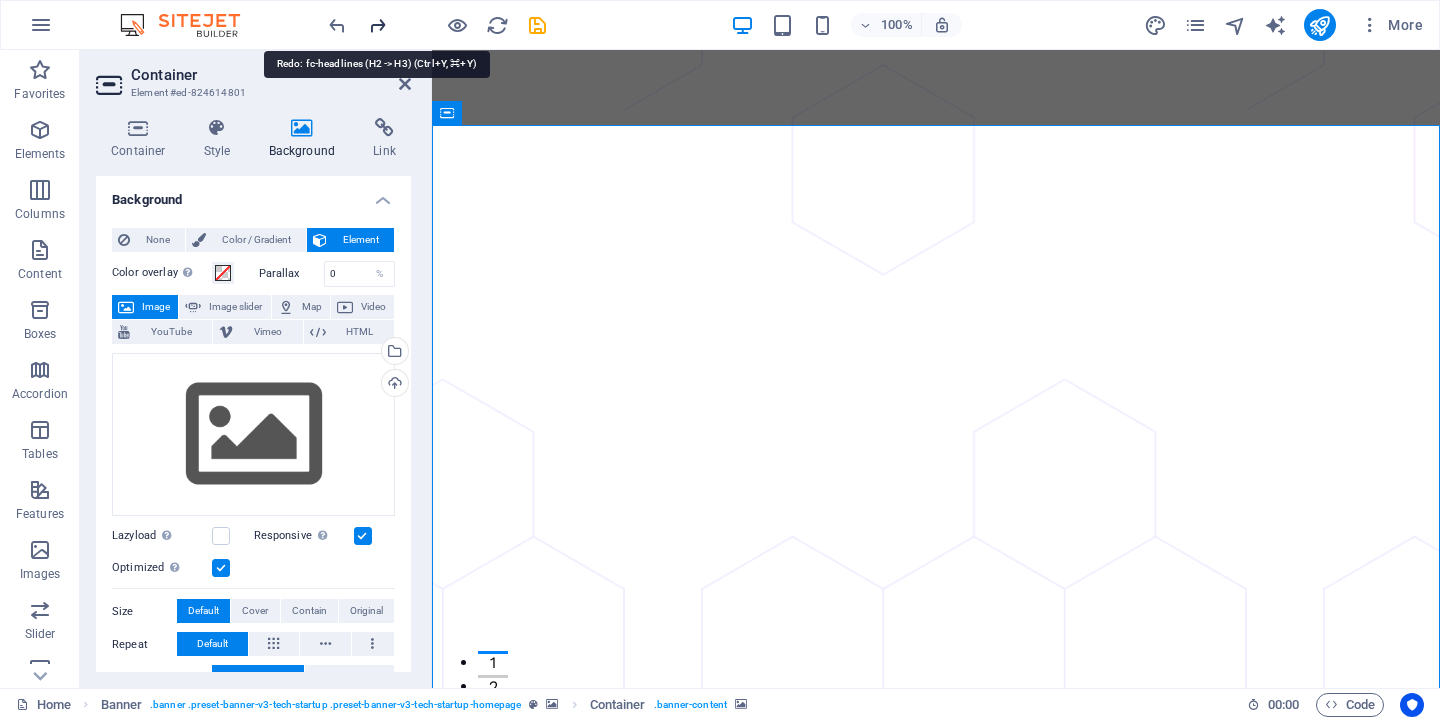 click at bounding box center (377, 25) 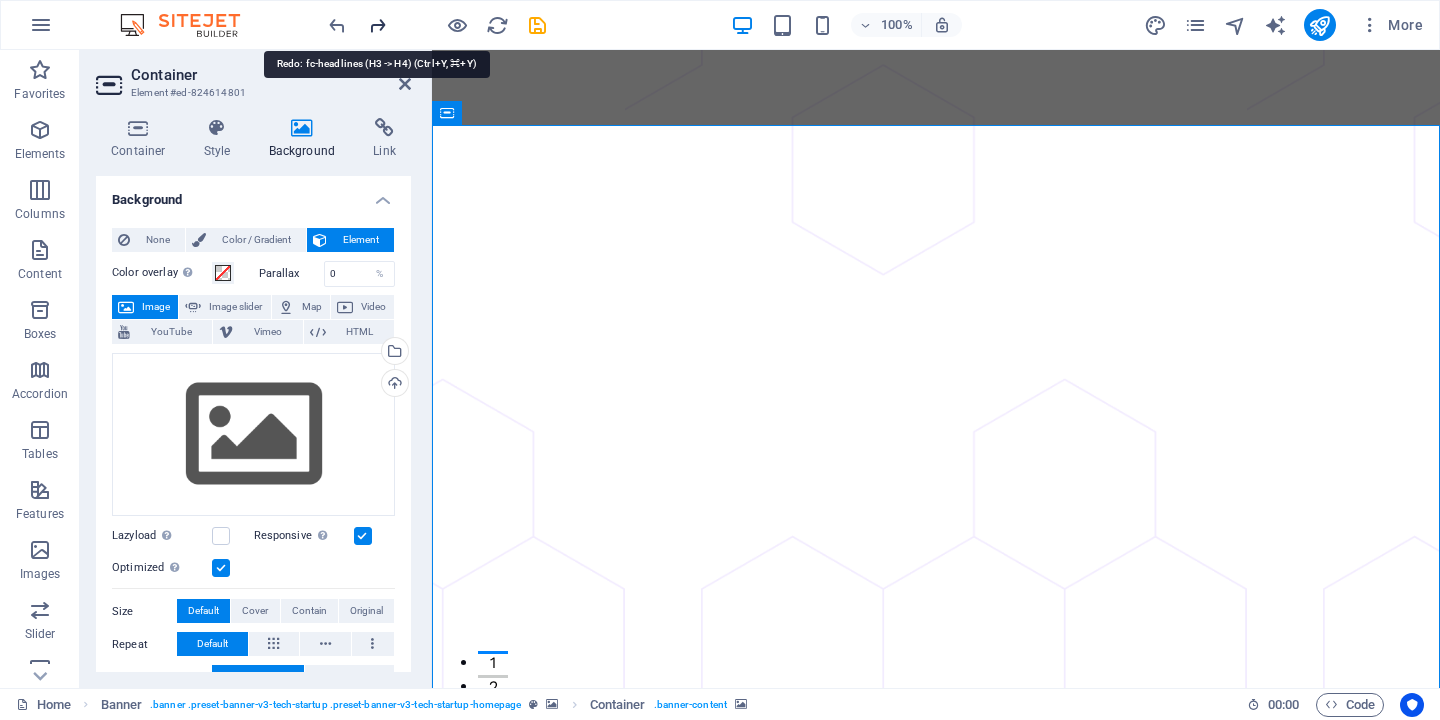 click at bounding box center (377, 25) 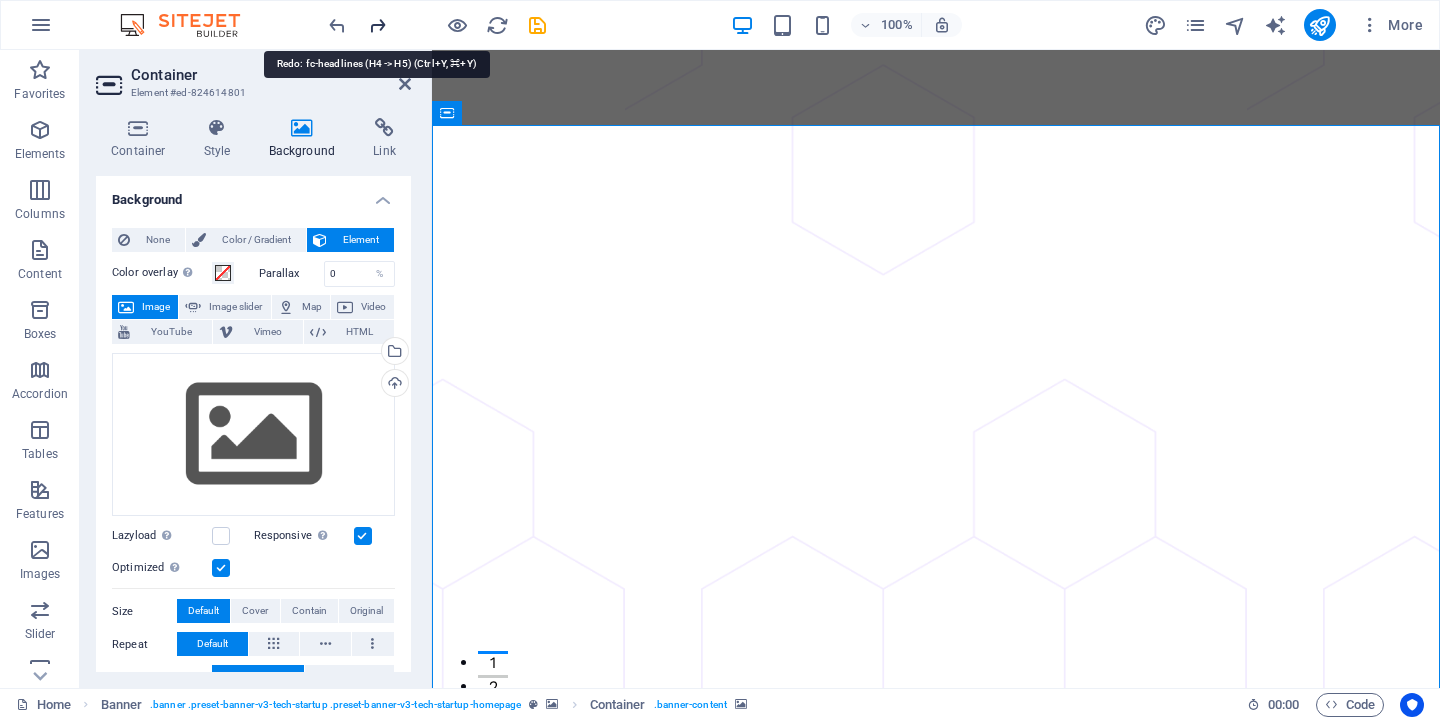 click at bounding box center (377, 25) 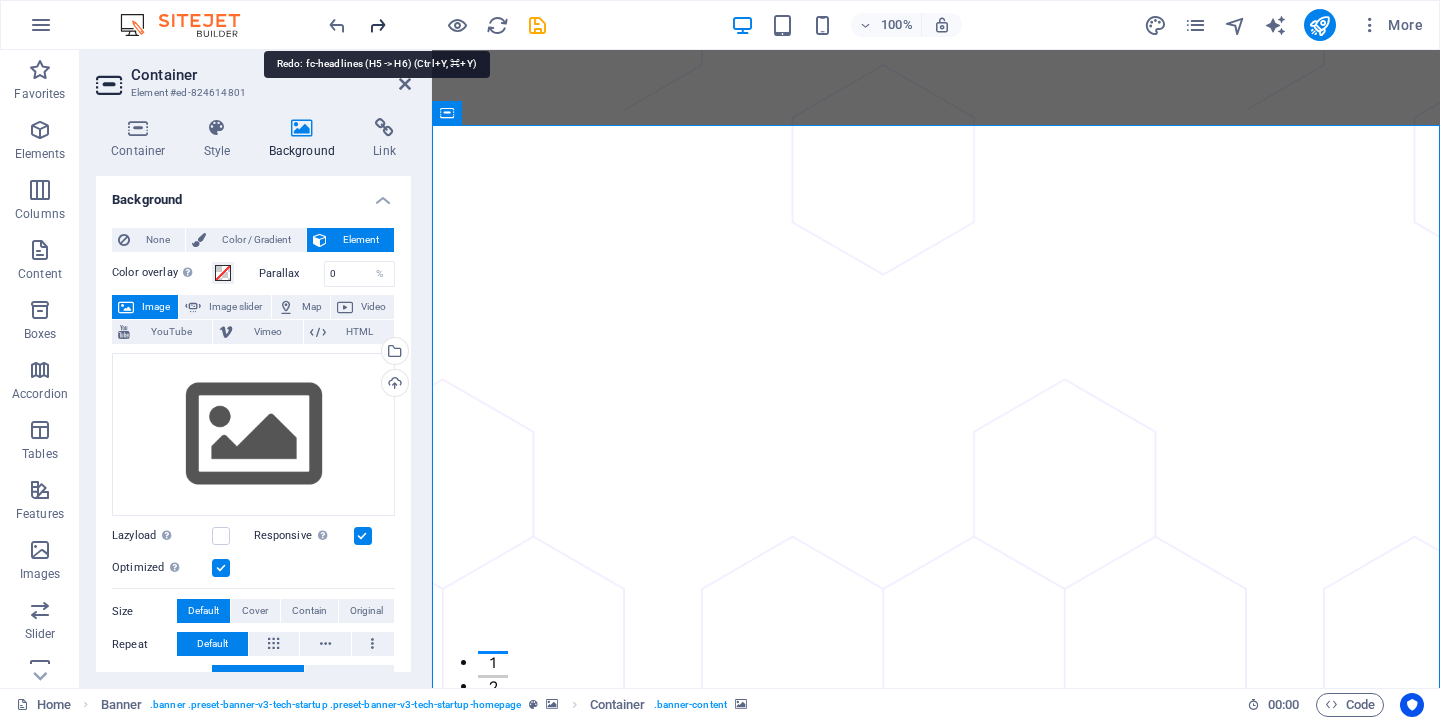 click at bounding box center (377, 25) 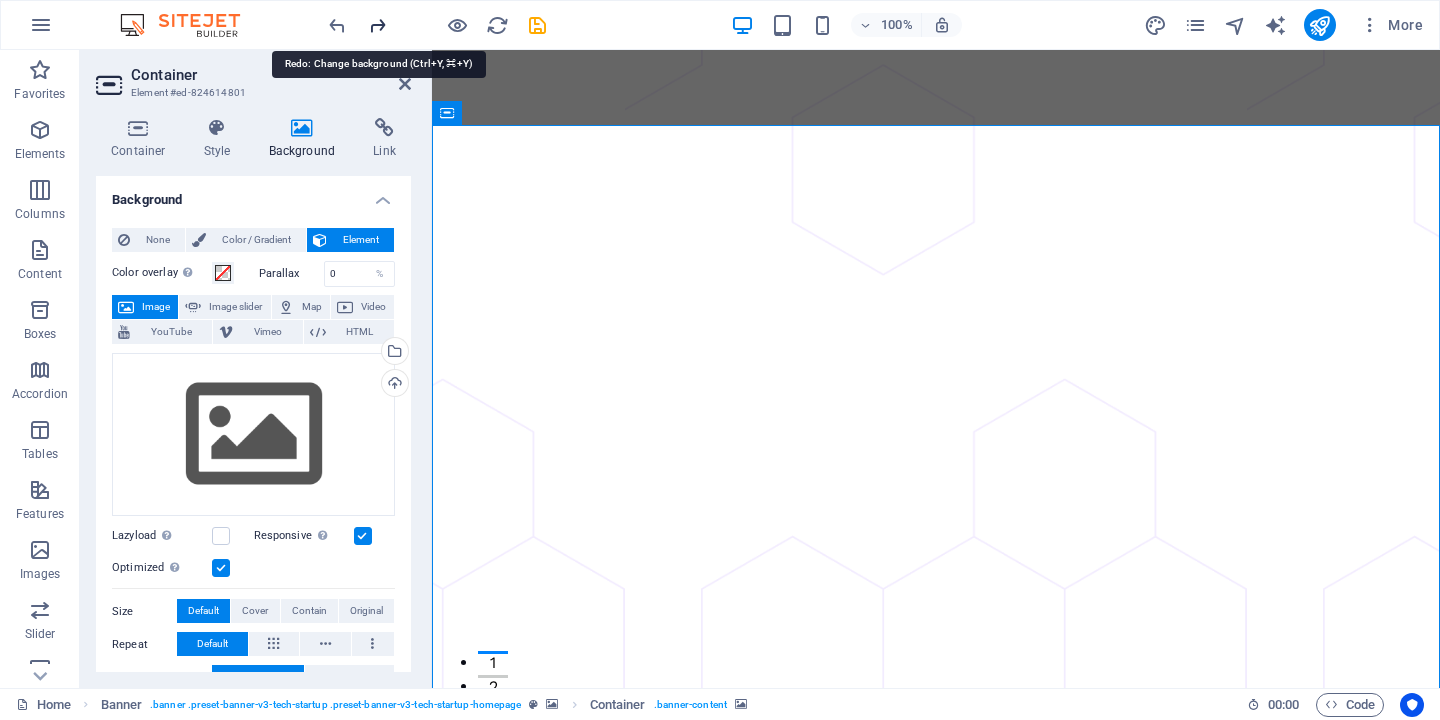 click at bounding box center [377, 25] 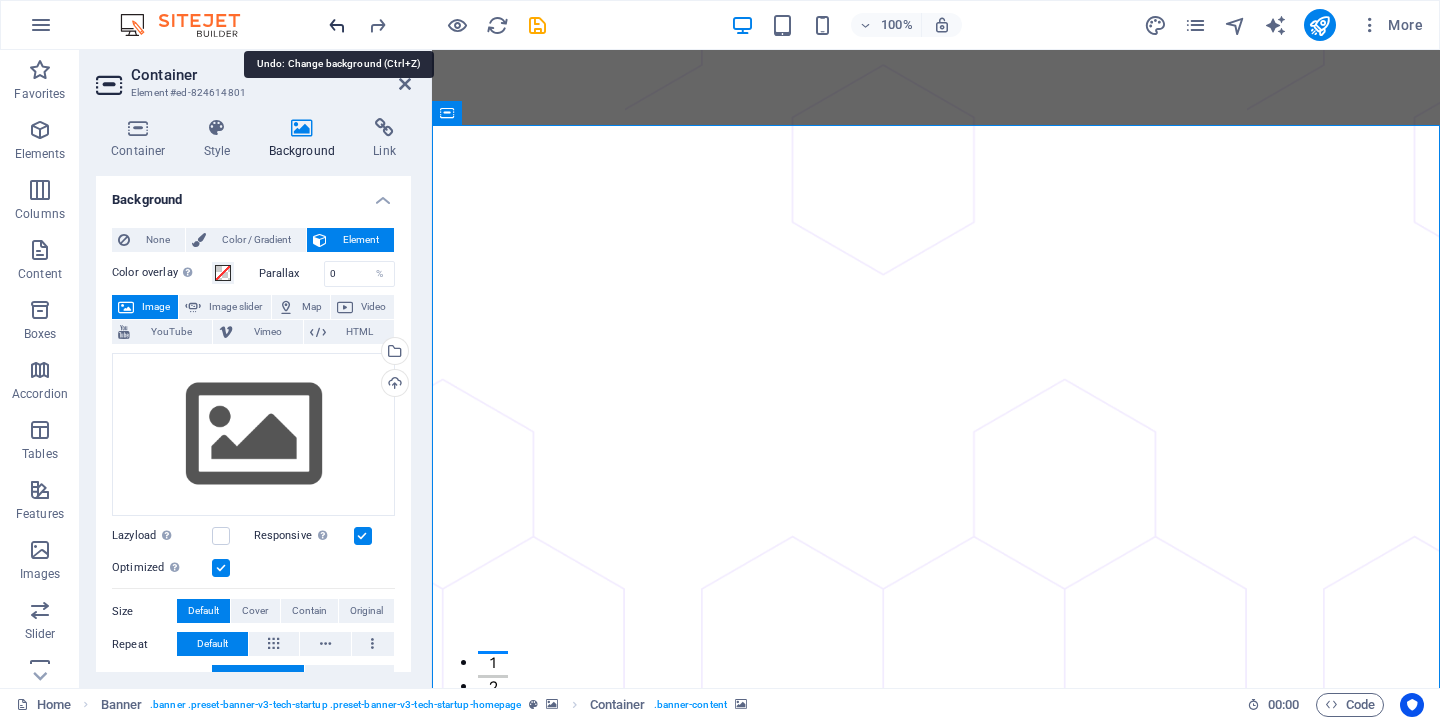 click at bounding box center [337, 25] 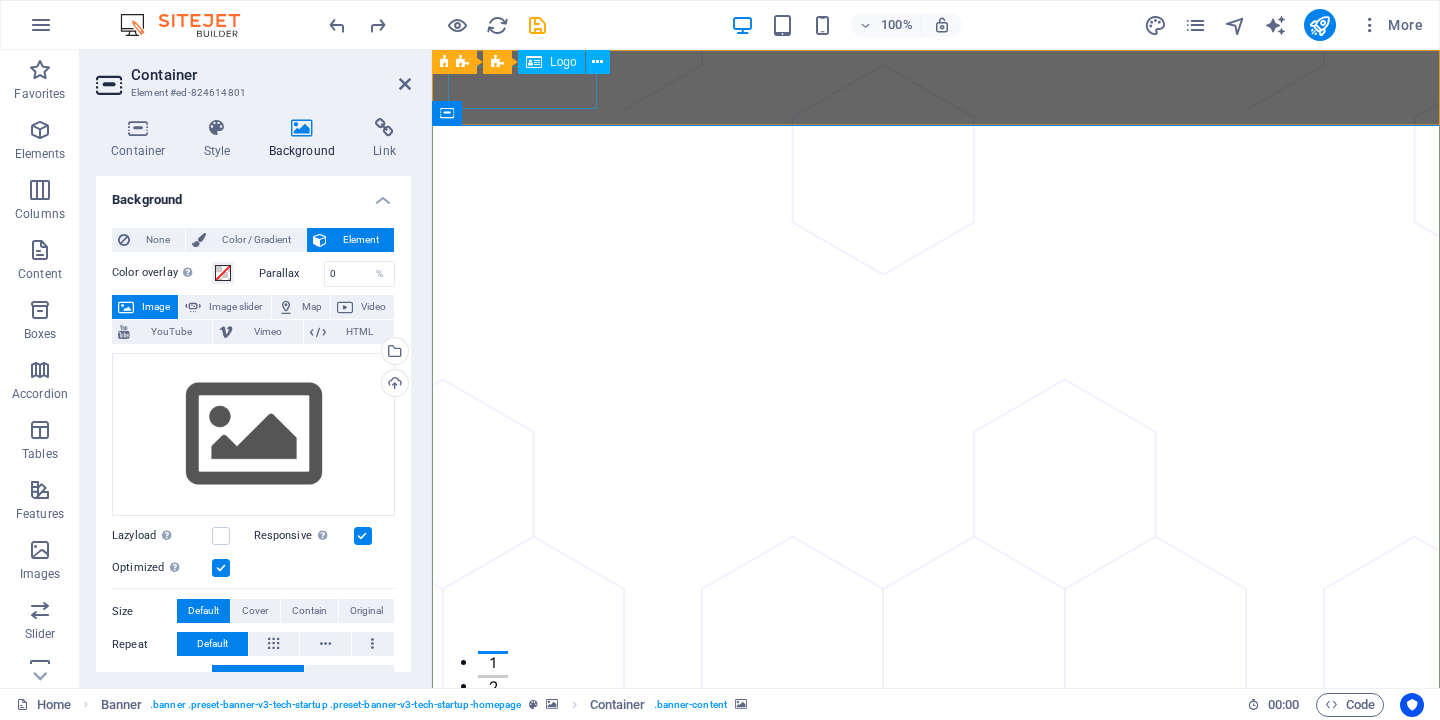 click at bounding box center (936, 785) 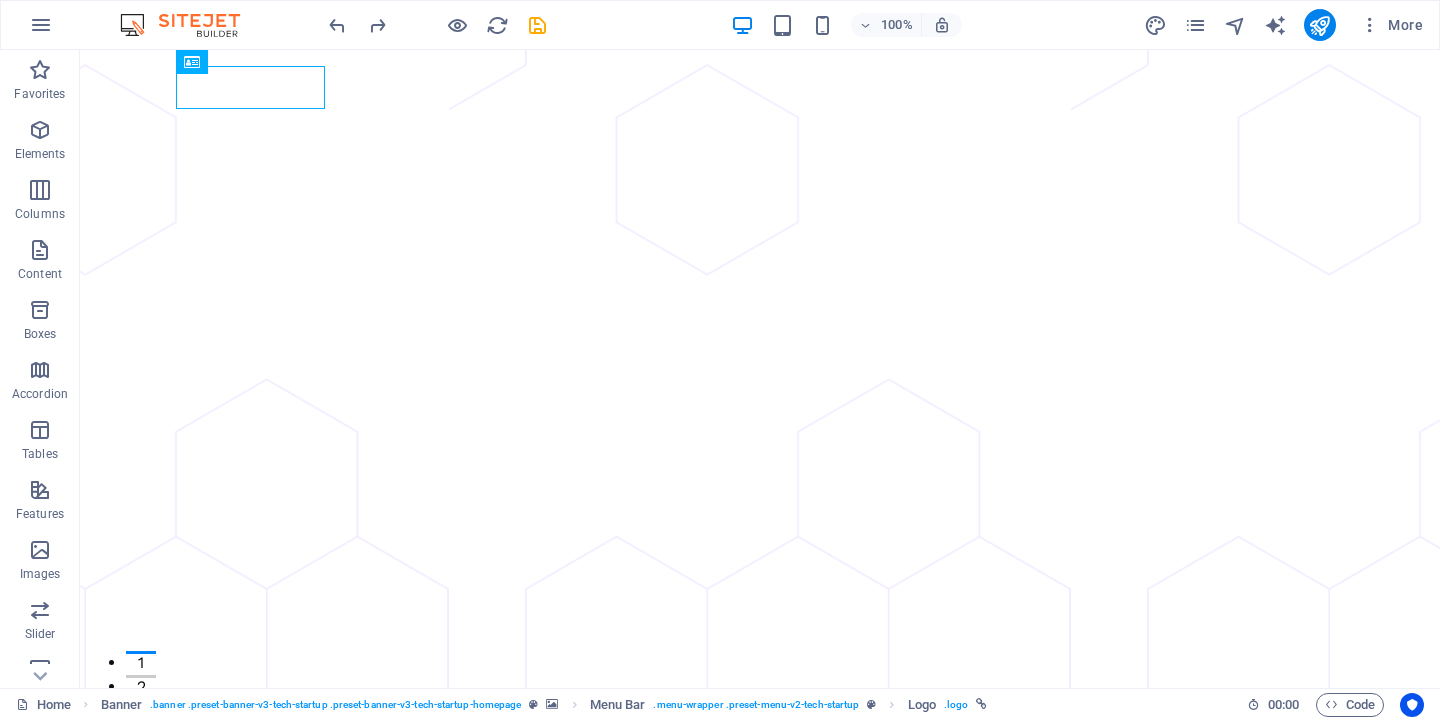 click at bounding box center [760, 1234] 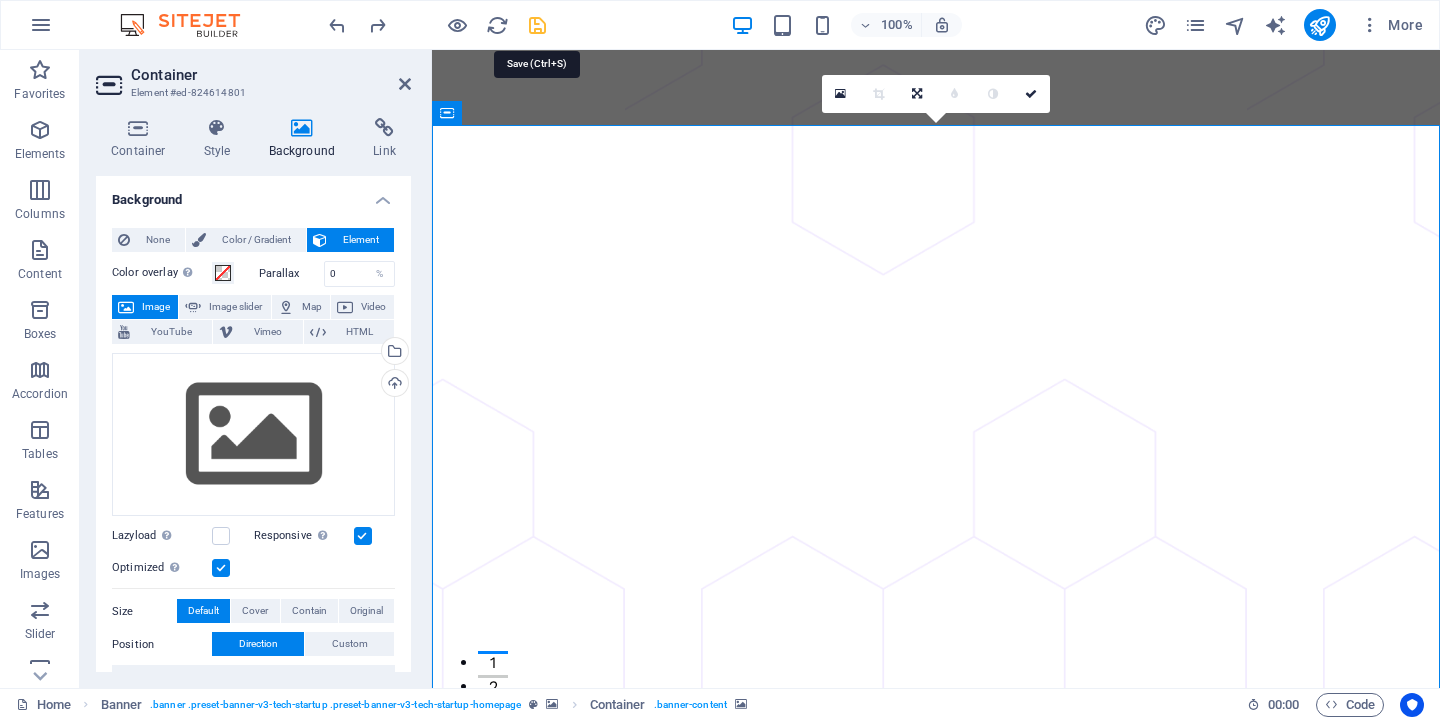 click at bounding box center (537, 25) 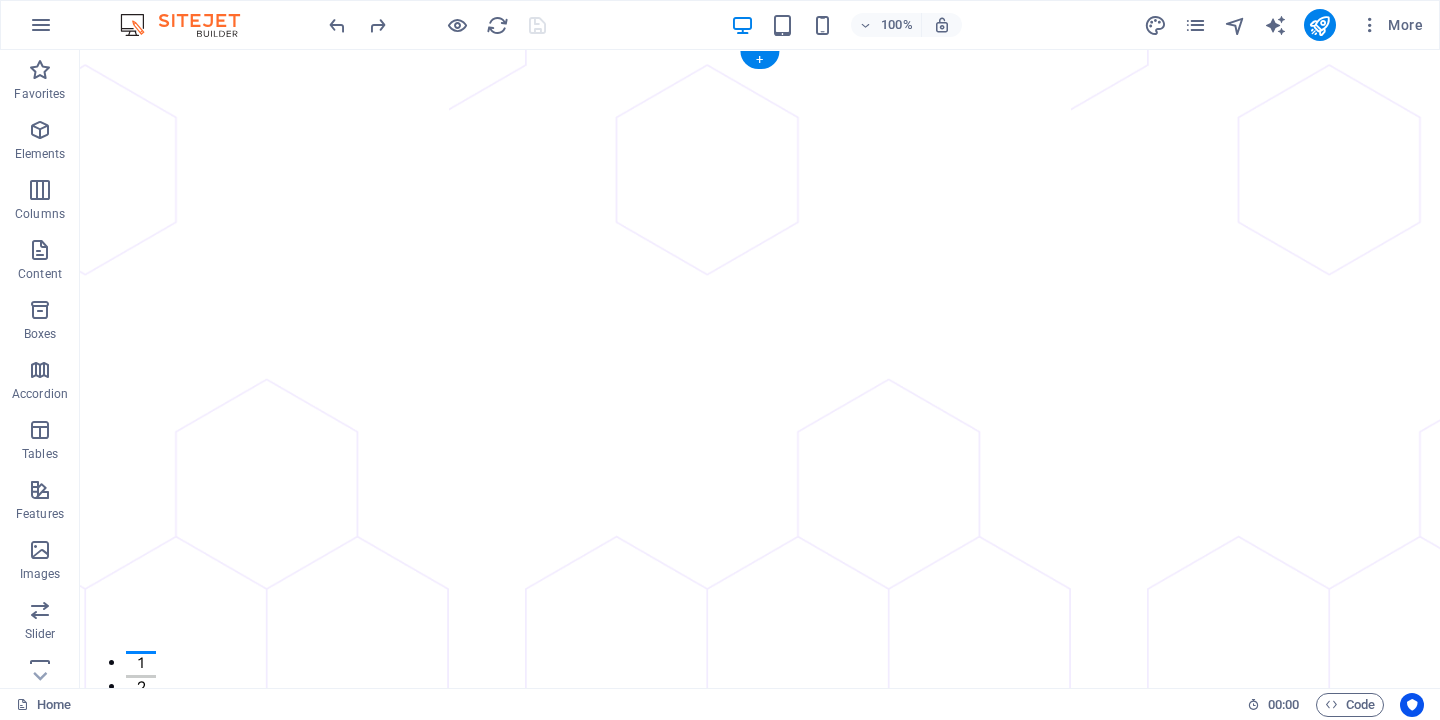 click at bounding box center (760, 1234) 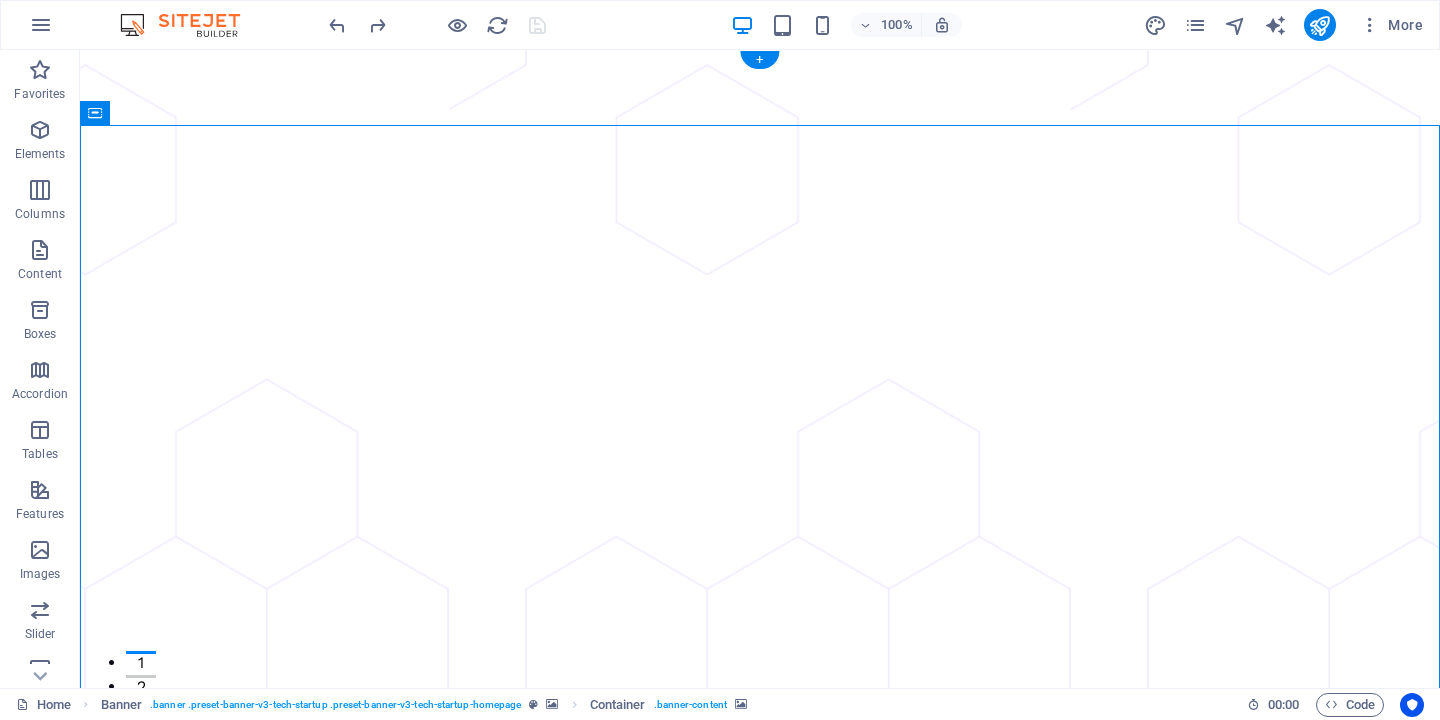 click at bounding box center (760, 1234) 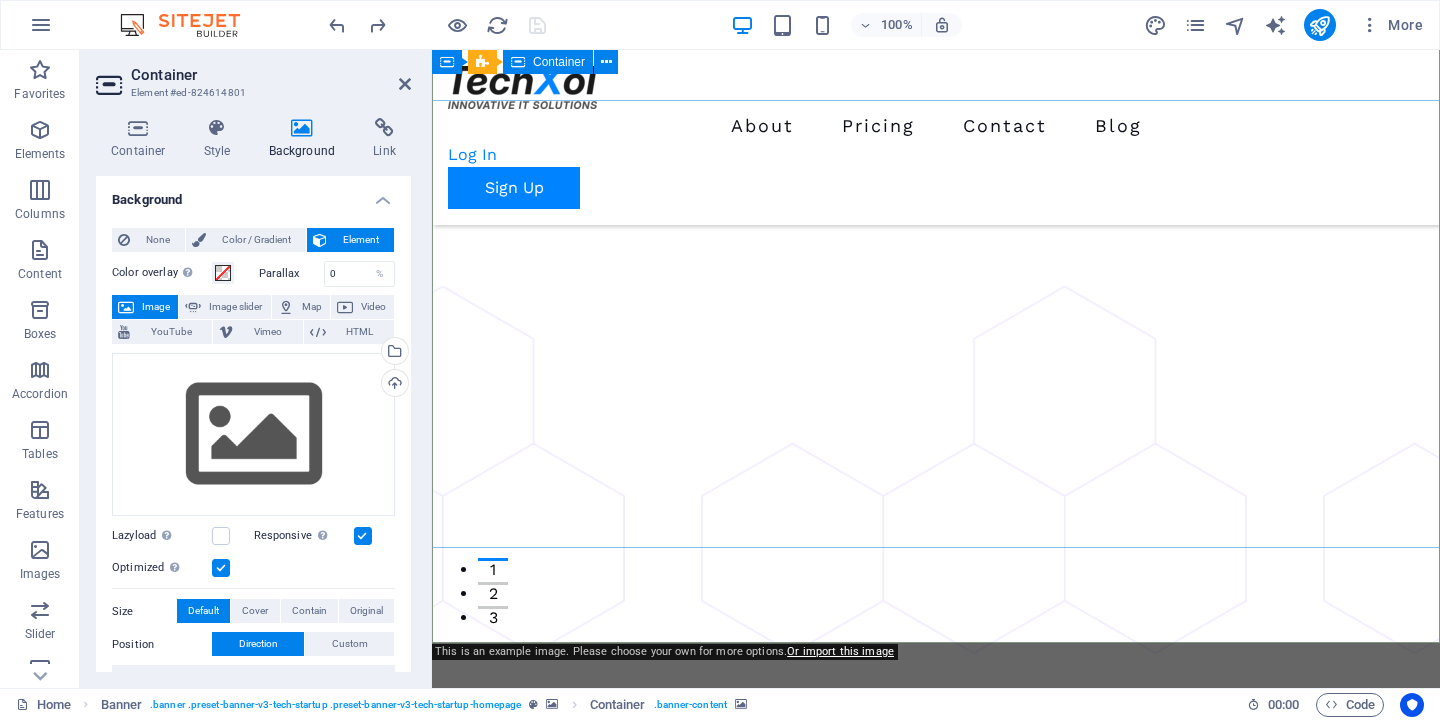 scroll, scrollTop: 88, scrollLeft: 0, axis: vertical 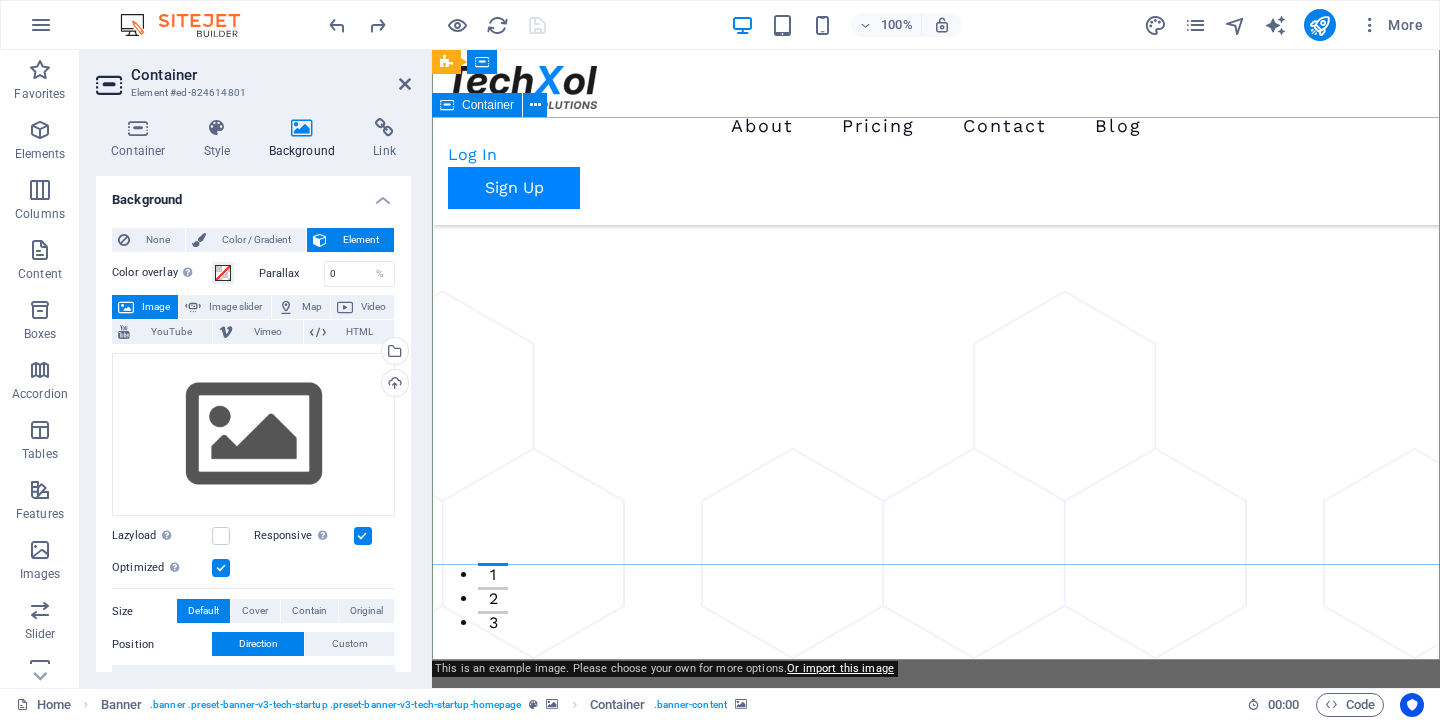 click on "Let your  business grow super fast  and secure, with Techup. Quia sed quod fuga tempora. Officiis voluptas asperiores numquam. Velit occaecati et et blanditiis ab placeat qui. Caecati et et blanditiis ab placeat qui. Clandit iis ab placeat qui. Get Started Now" at bounding box center (936, 1575) 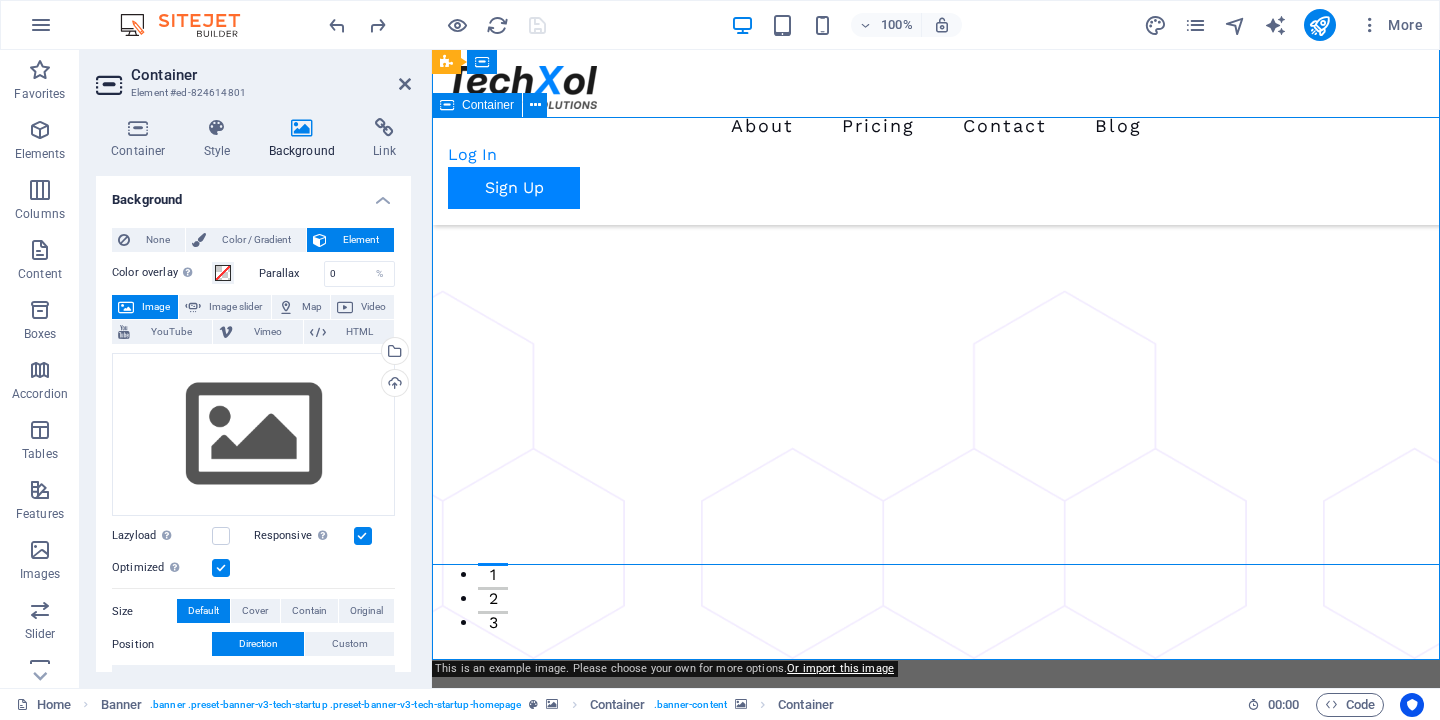 click on "Let your  business grow super fast  and secure, with Techup. Quia sed quod fuga tempora. Officiis voluptas asperiores numquam. Velit occaecati et et blanditiis ab placeat qui. Caecati et et blanditiis ab placeat qui. Clandit iis ab placeat qui. Get Started Now" at bounding box center (936, 1575) 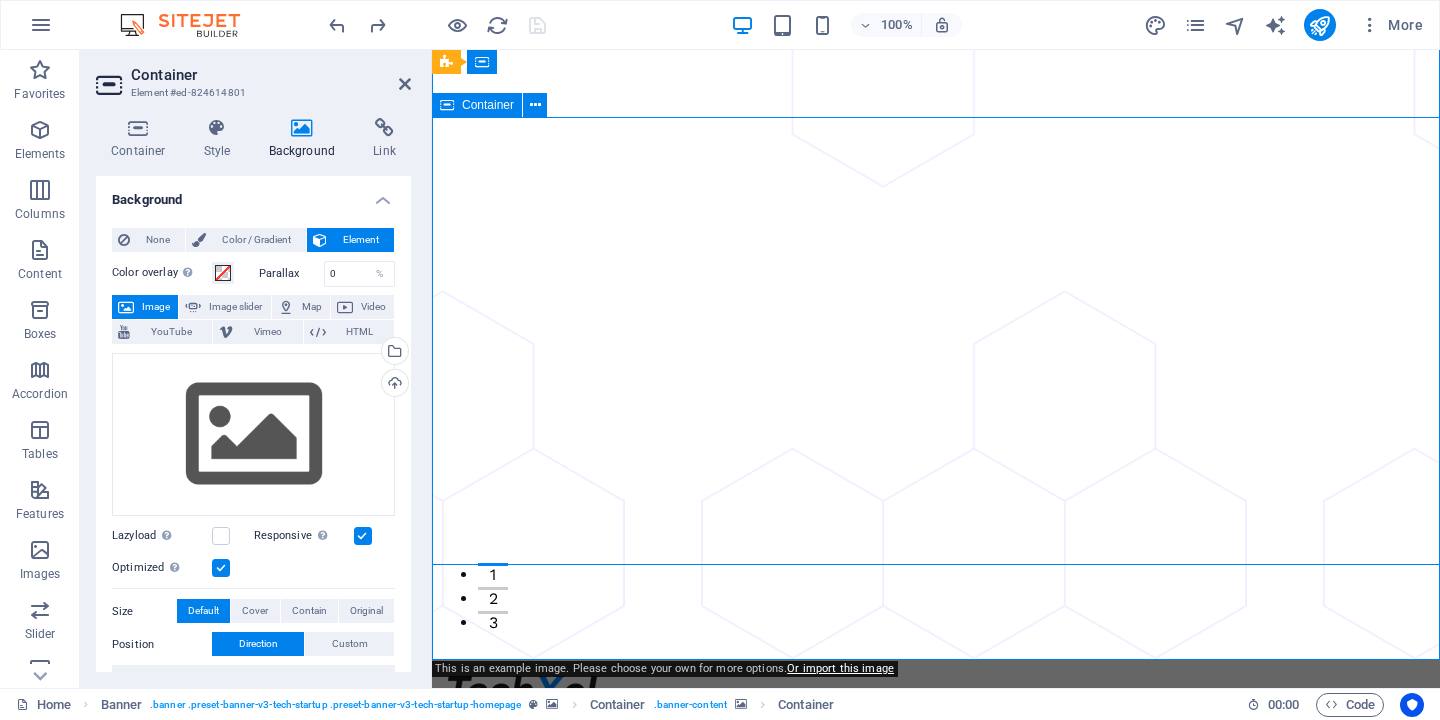 click on "Let your  business grow super fast  and secure, with Techup. Quia sed quod fuga tempora. Officiis voluptas asperiores numquam. Velit occaecati et et blanditiis ab placeat qui. Caecati et et blanditiis ab placeat qui. Clandit iis ab placeat qui. Get Started Now" at bounding box center [936, 1675] 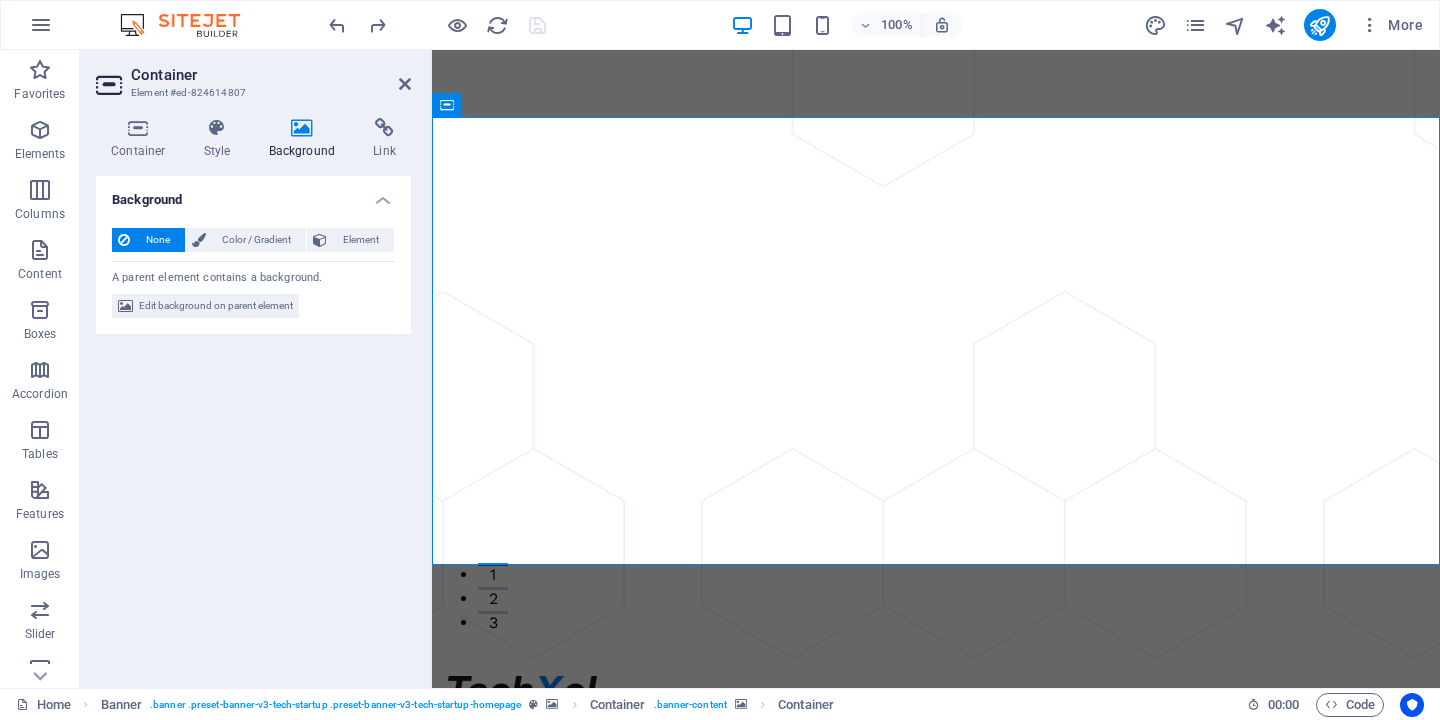 click at bounding box center [936, 1146] 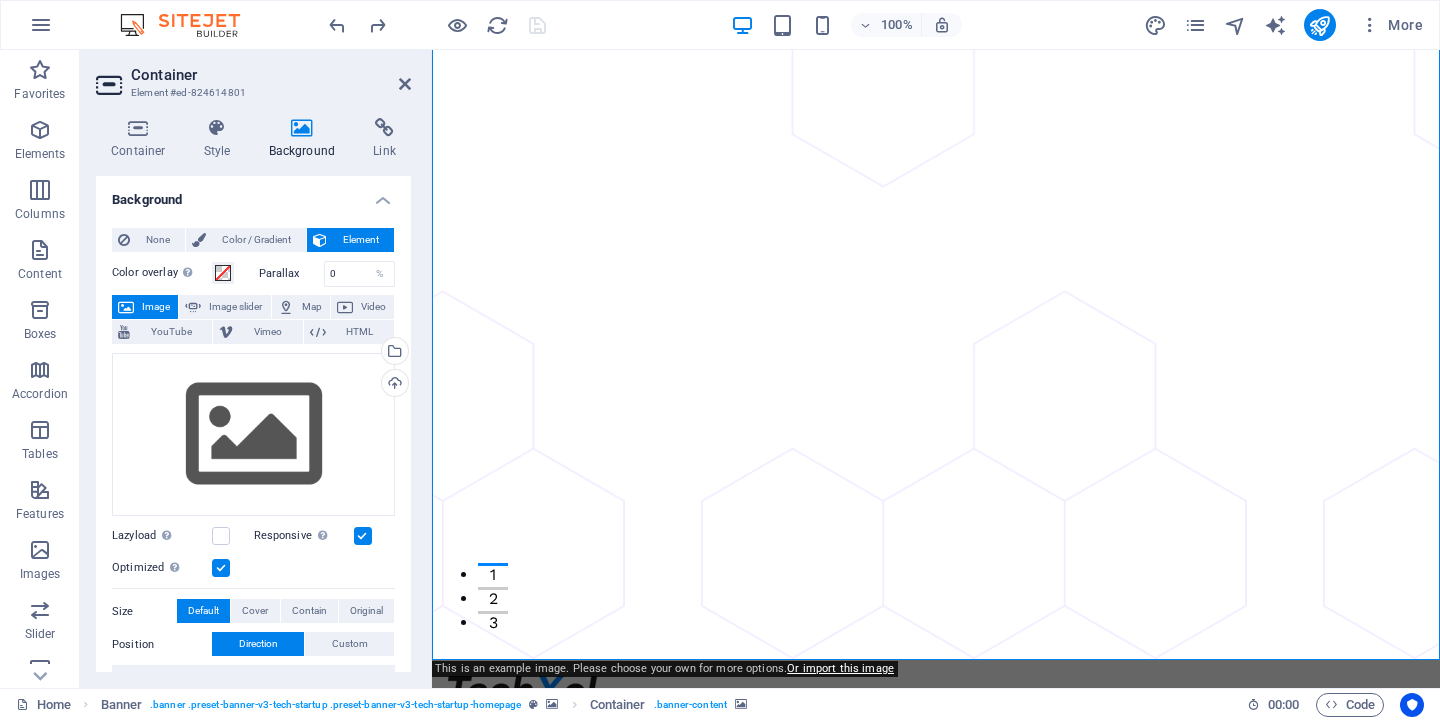 click at bounding box center (936, 1146) 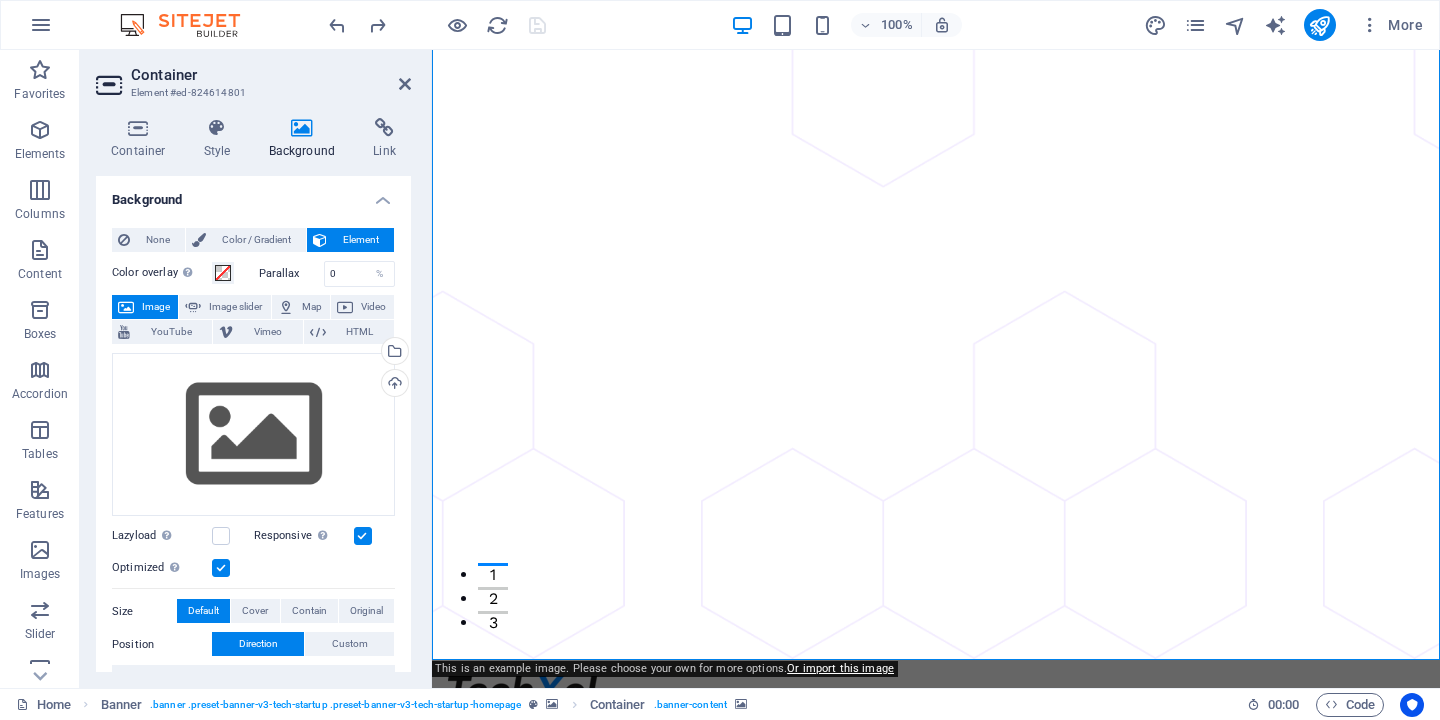 click at bounding box center (936, 1146) 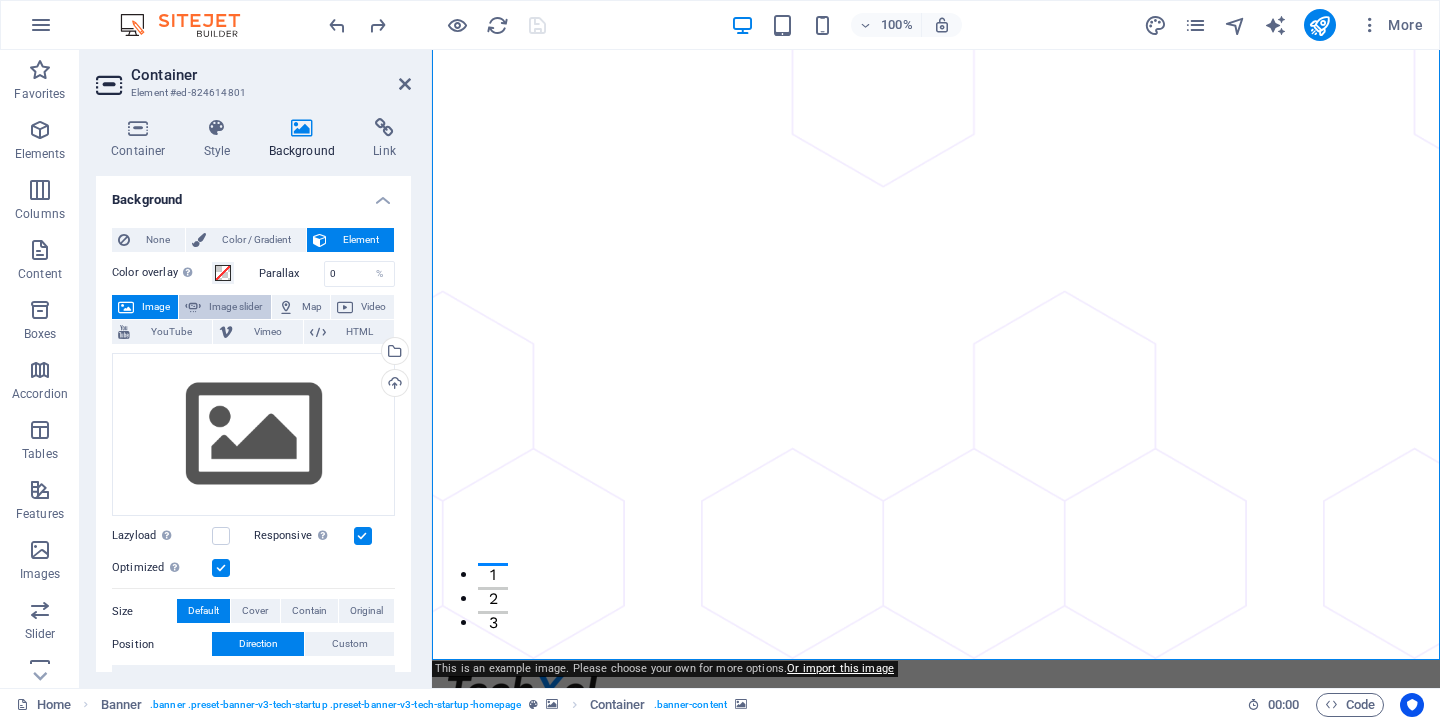 click on "Image slider" at bounding box center (235, 307) 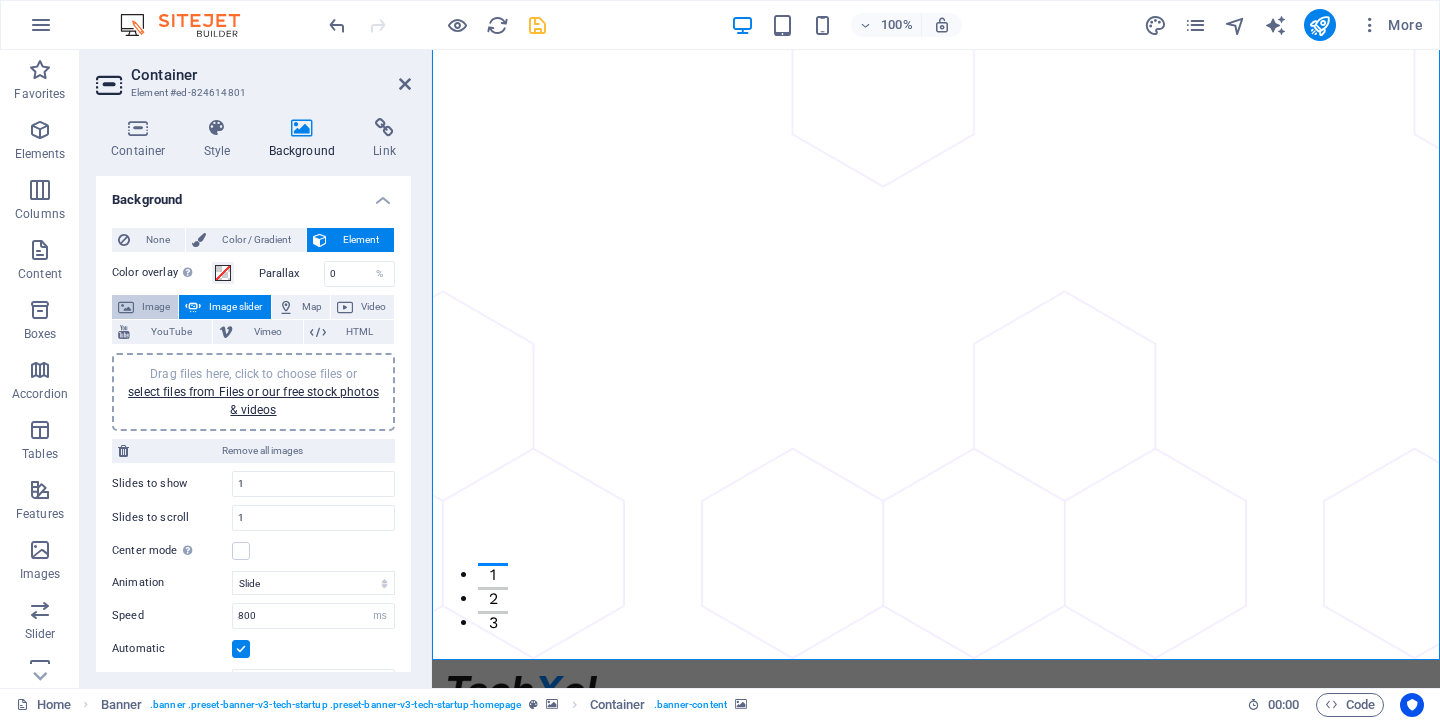click on "Image" at bounding box center [156, 307] 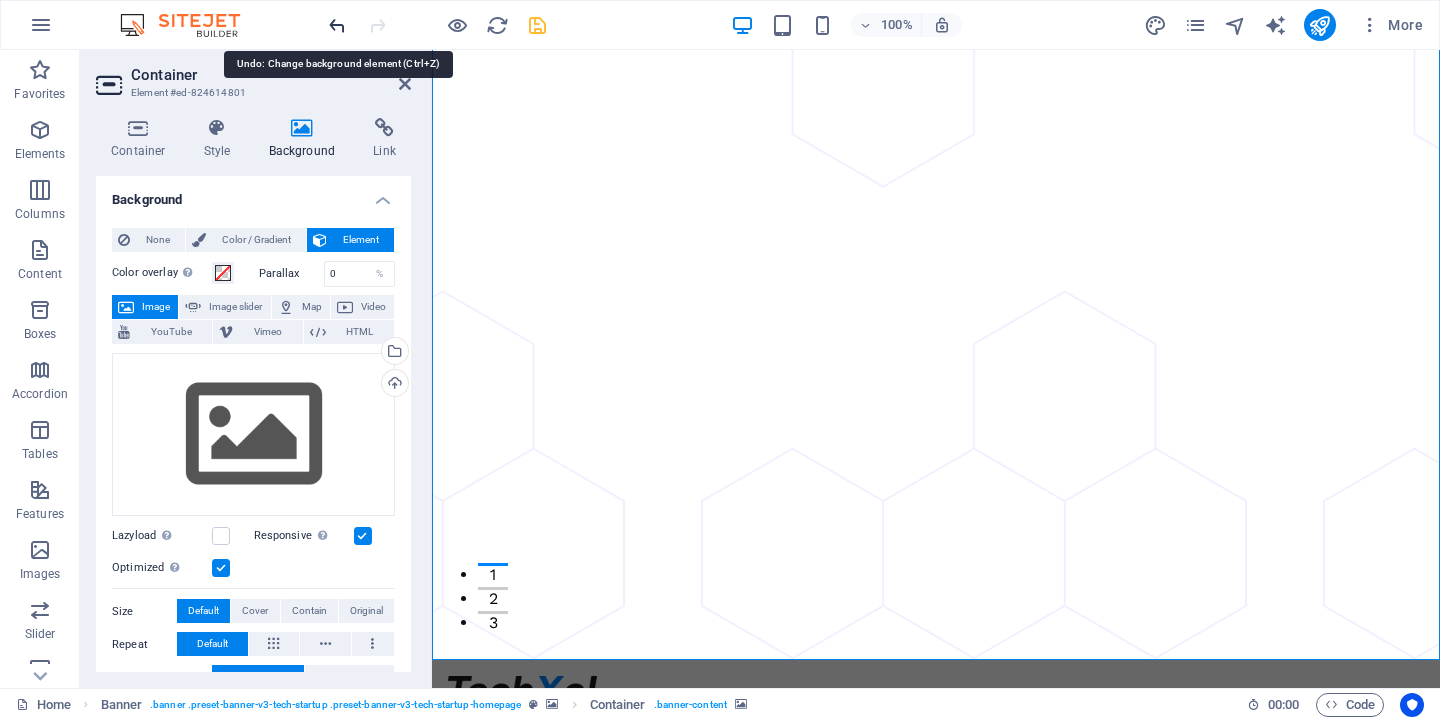 click at bounding box center (337, 25) 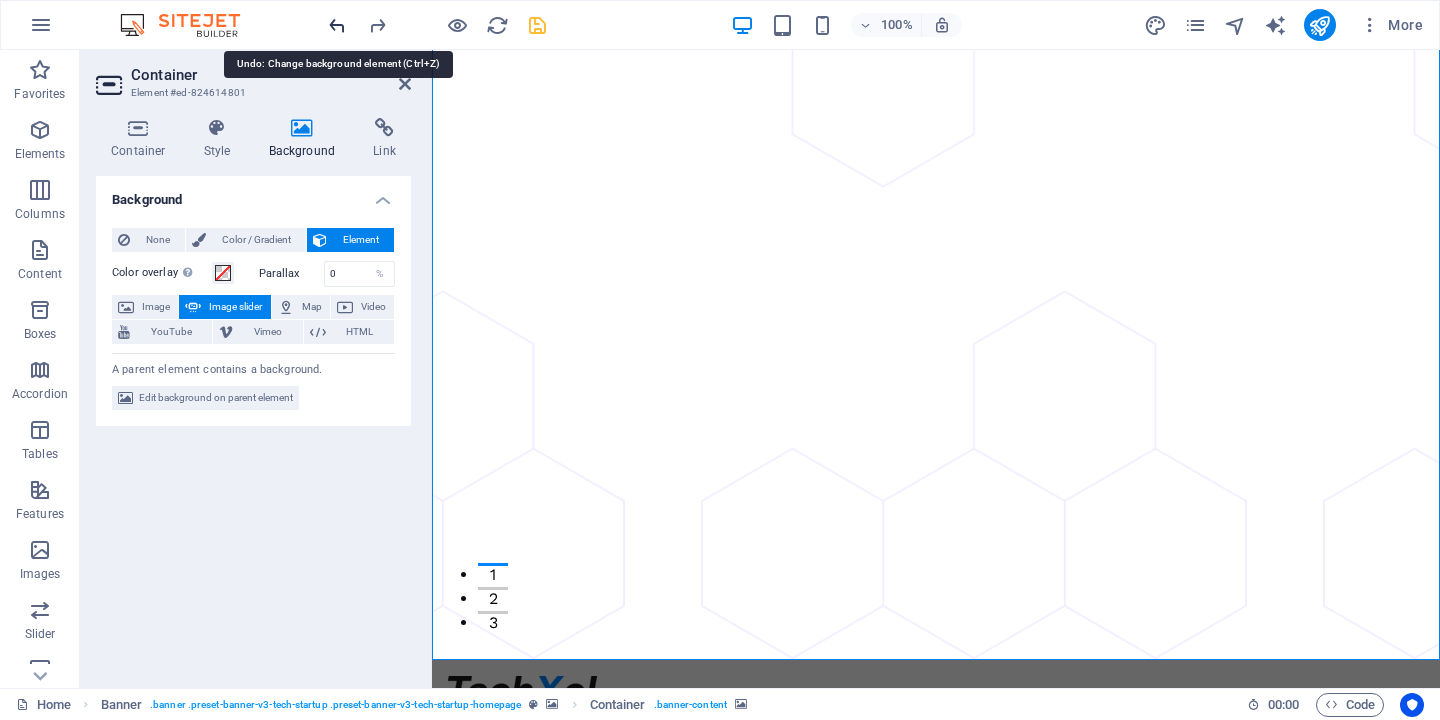 click at bounding box center (337, 25) 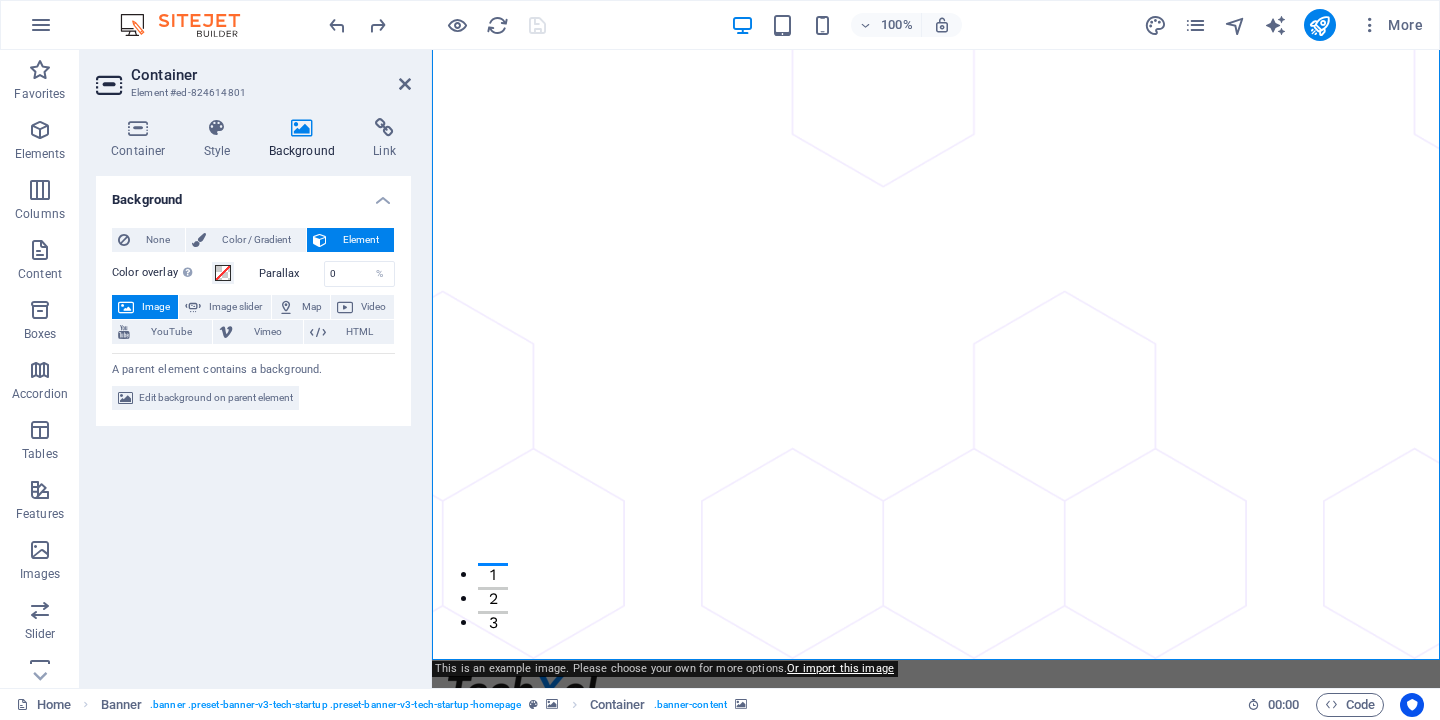 click at bounding box center [936, 1146] 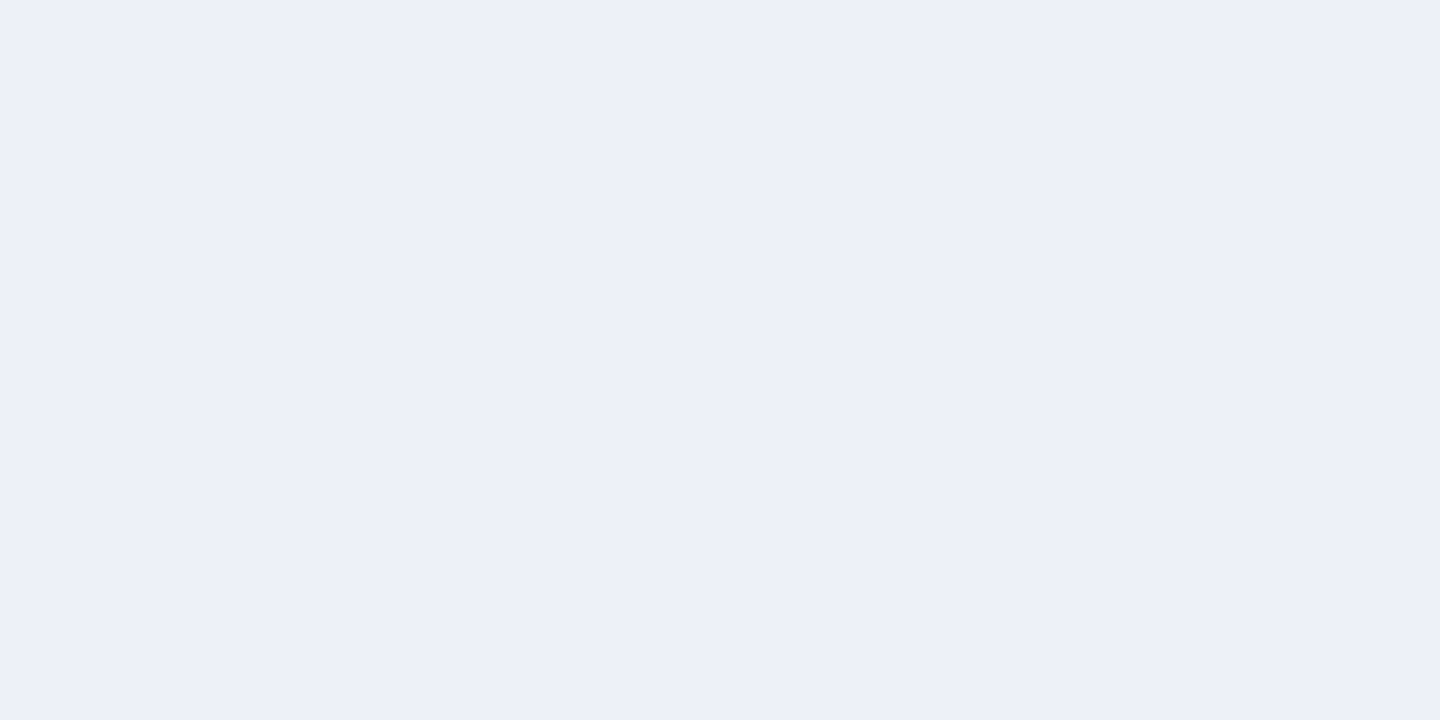 scroll, scrollTop: 0, scrollLeft: 0, axis: both 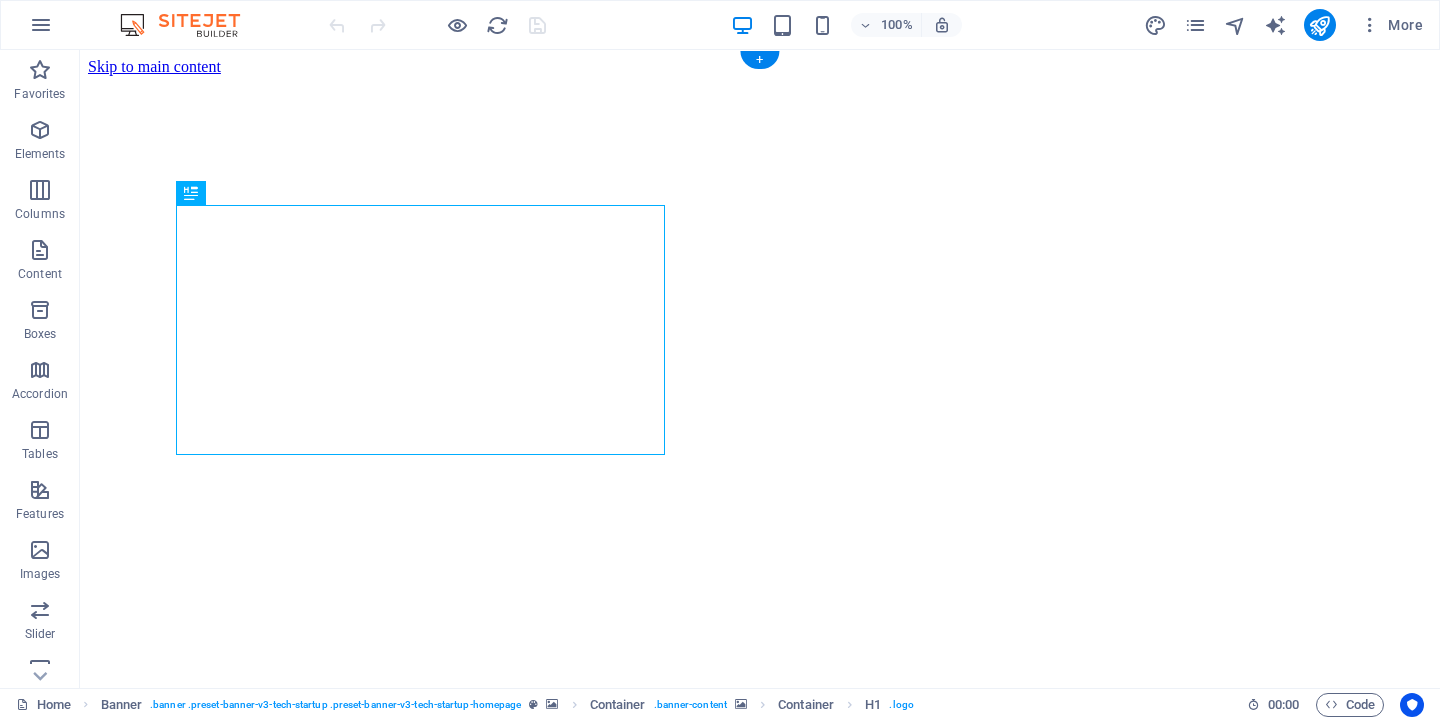 click at bounding box center [760, 932] 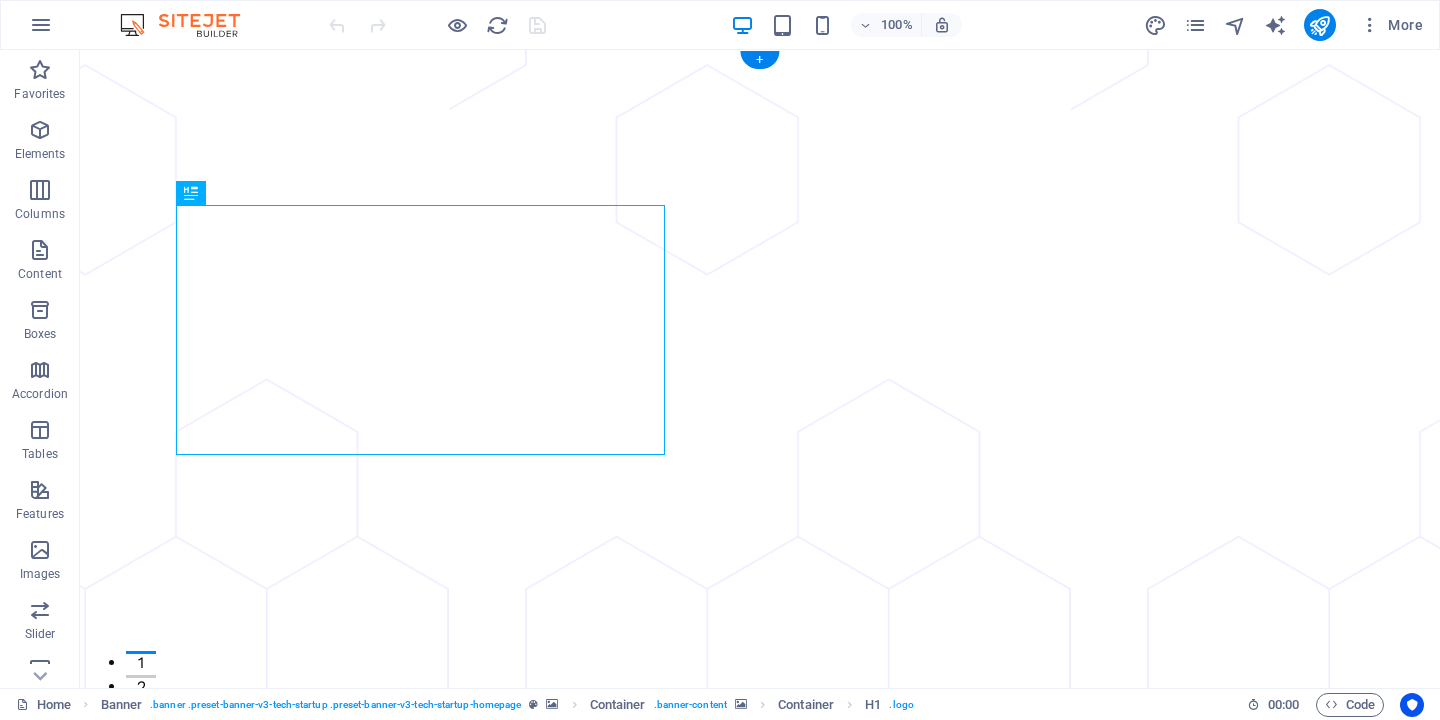 click at bounding box center (760, 1234) 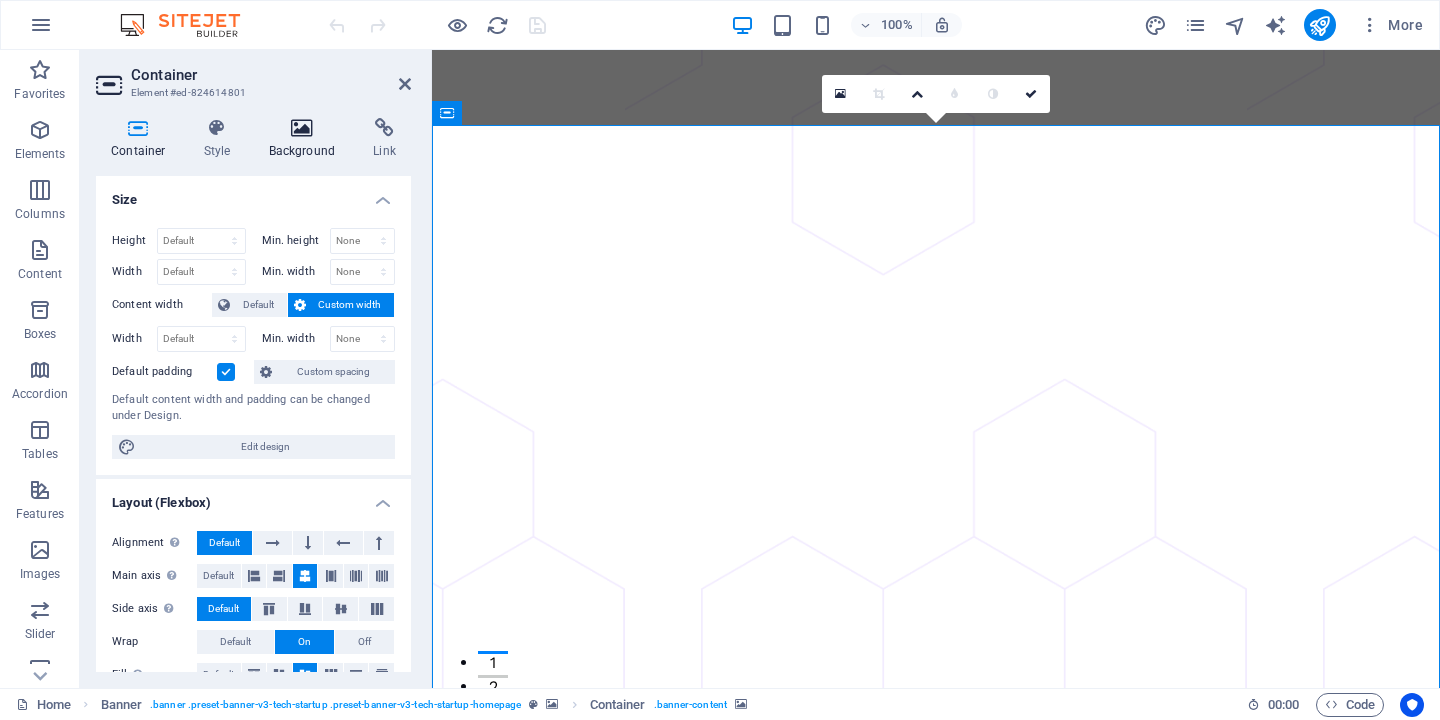 click on "Background" at bounding box center [306, 139] 